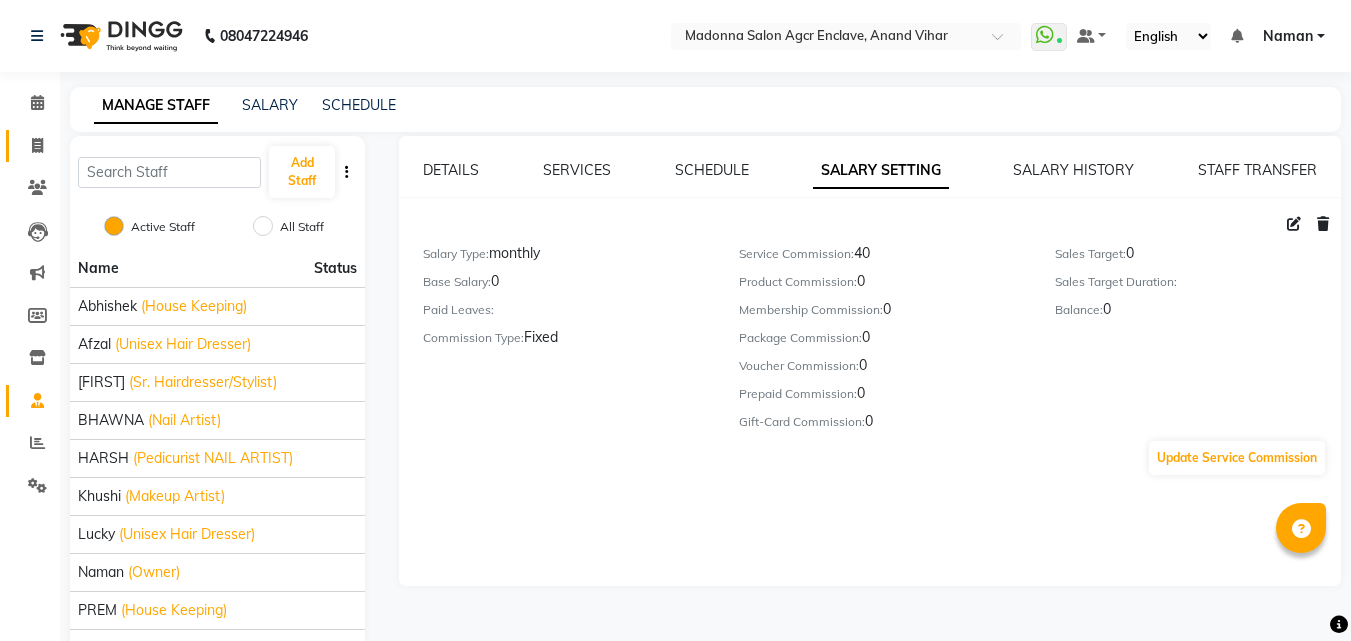 scroll, scrollTop: 0, scrollLeft: 0, axis: both 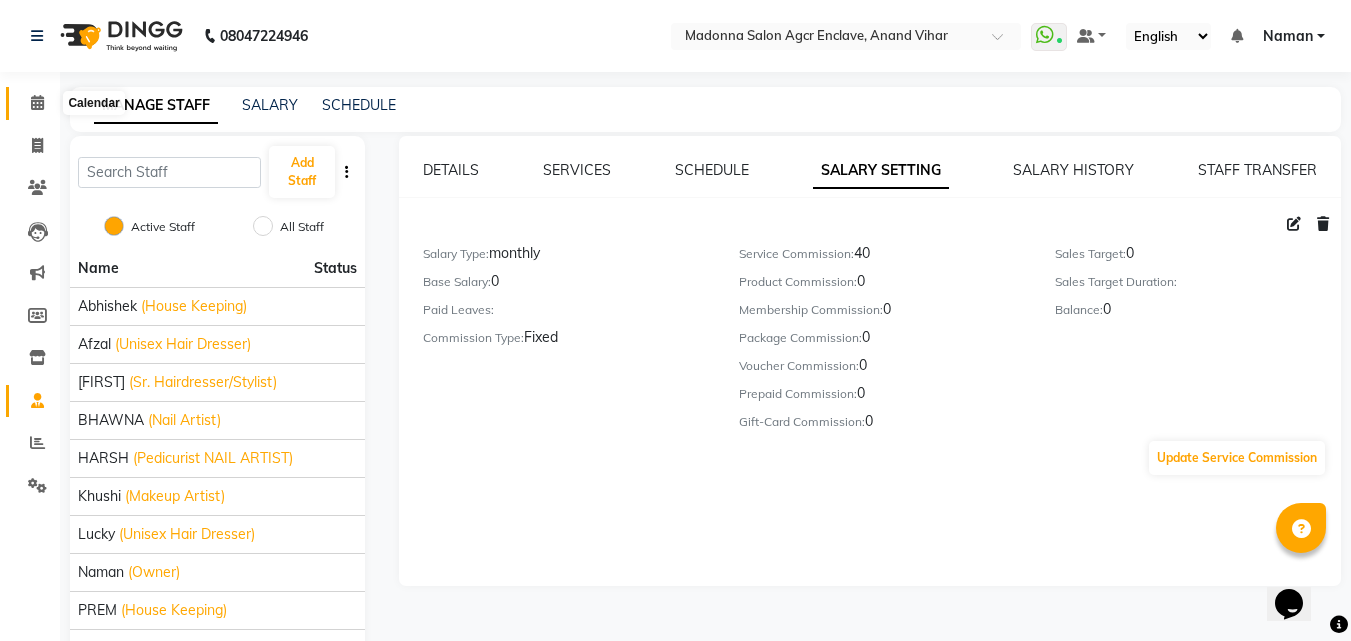 click 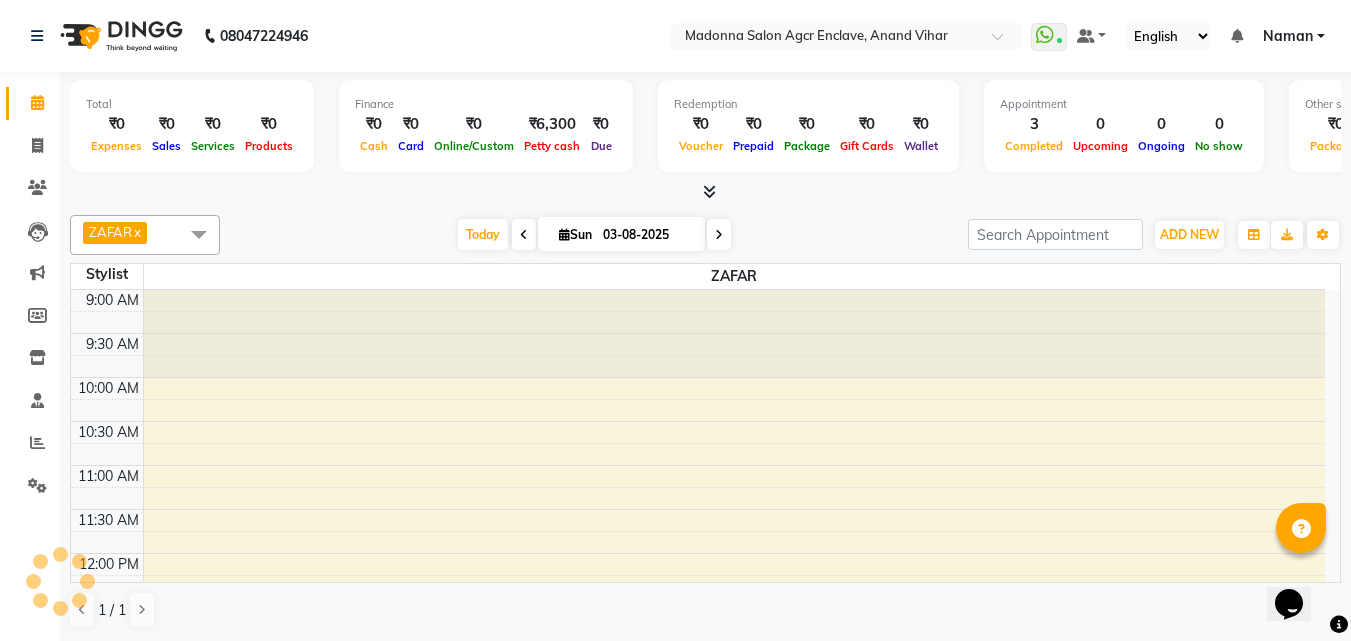 scroll, scrollTop: 793, scrollLeft: 0, axis: vertical 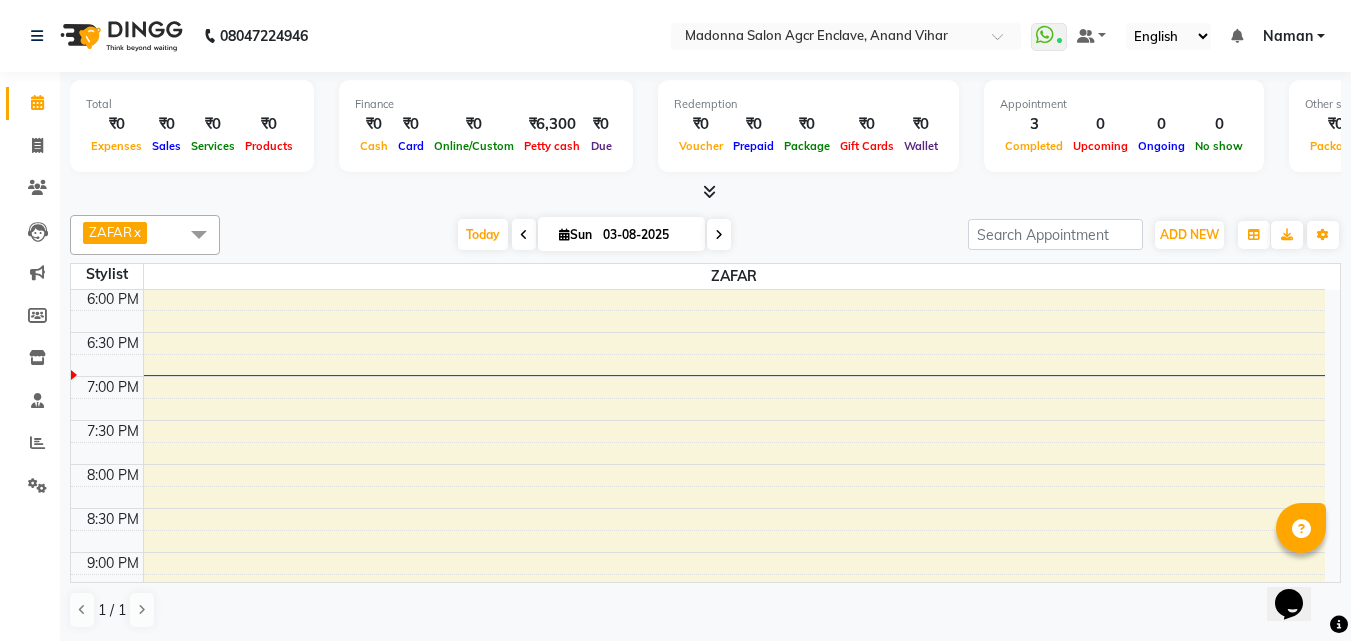 click at bounding box center (524, 235) 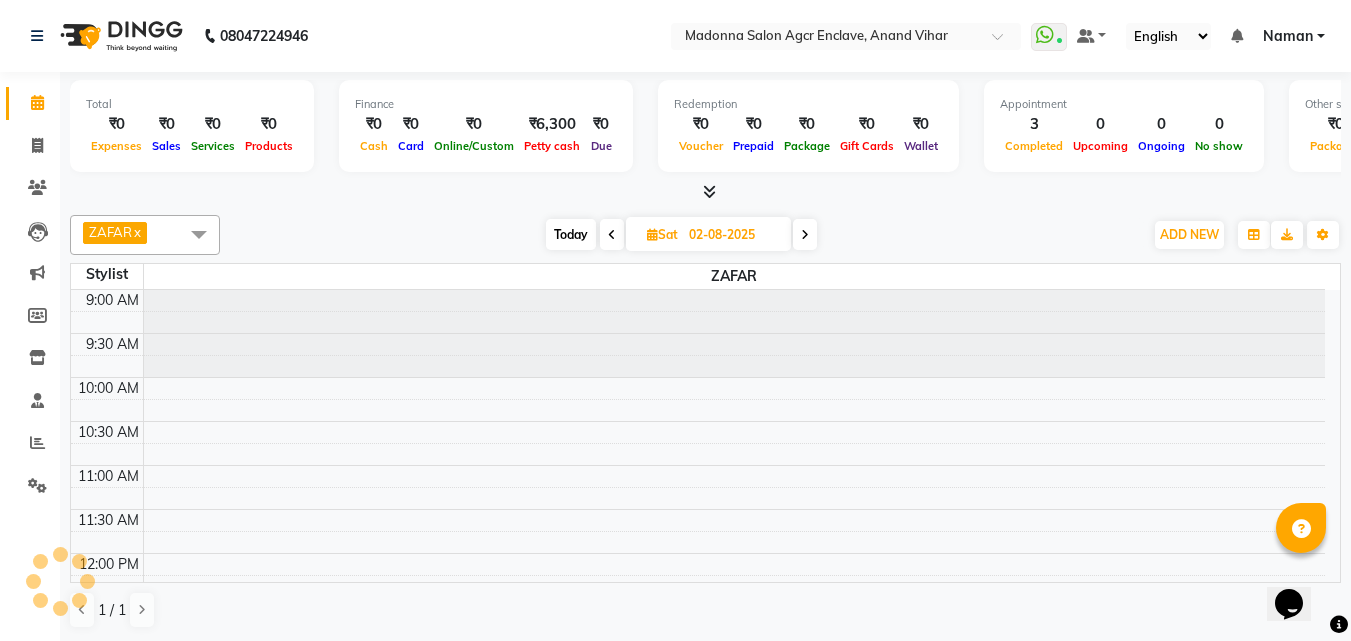 scroll, scrollTop: 793, scrollLeft: 0, axis: vertical 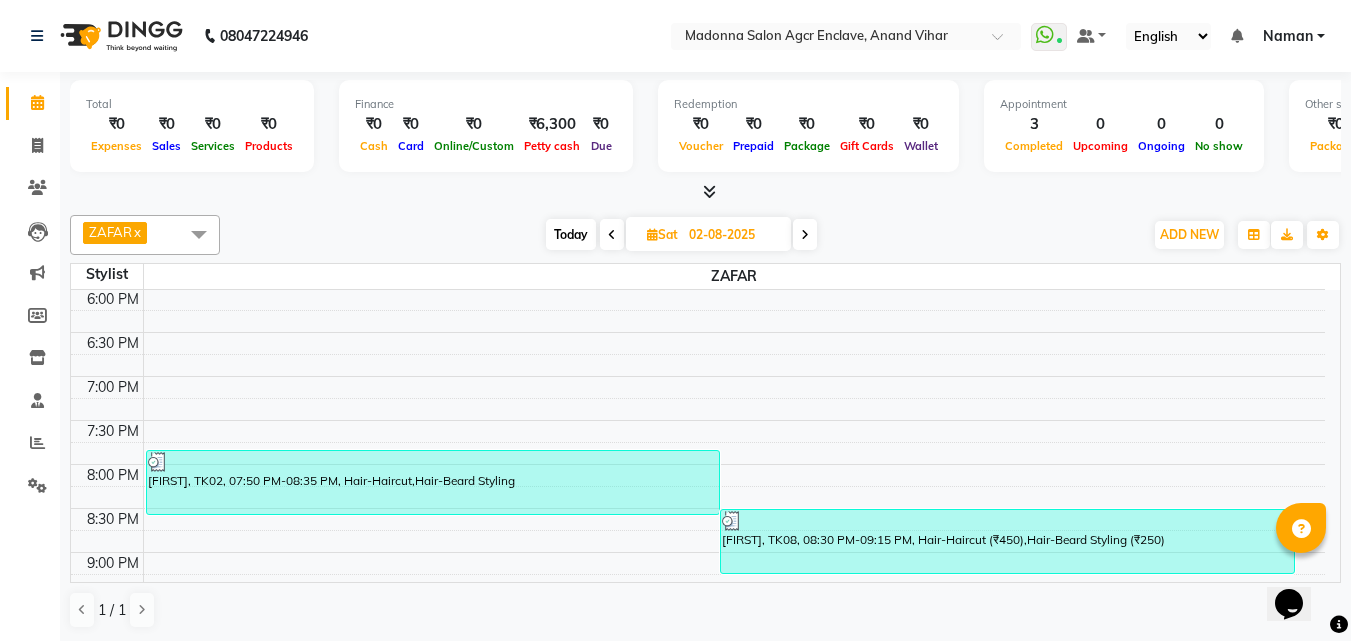 click on "[FIRST] x" at bounding box center [115, 233] 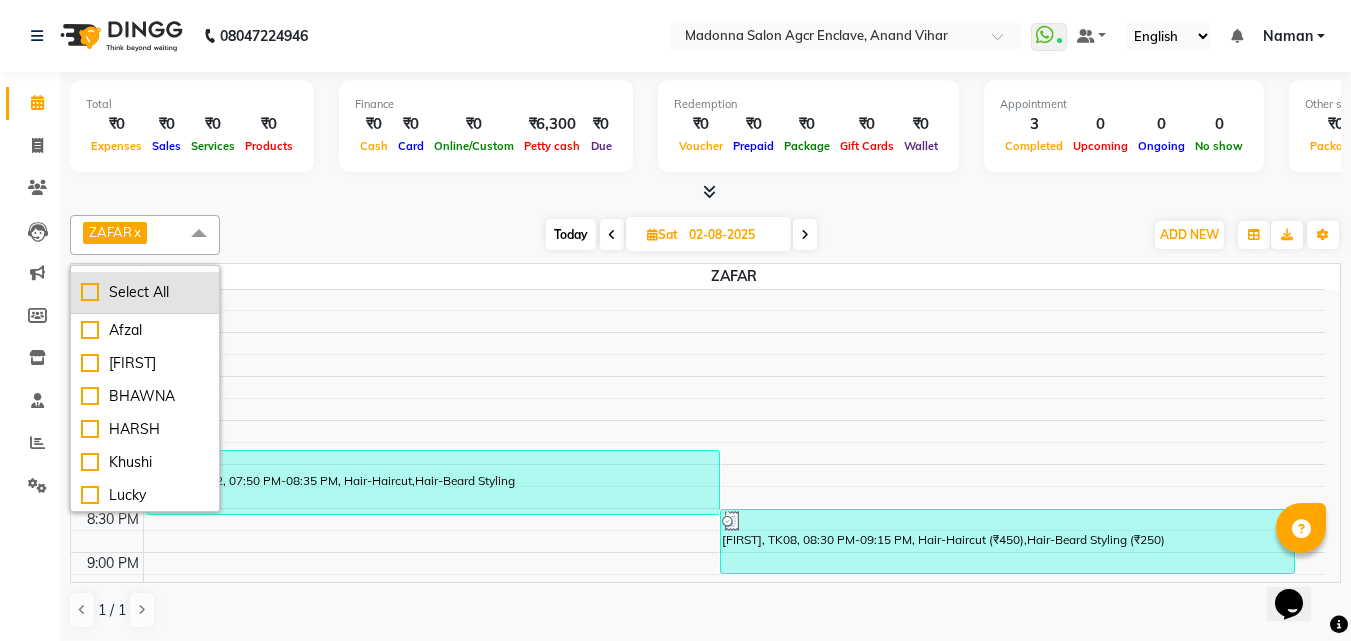 click on "Select All" at bounding box center (145, 292) 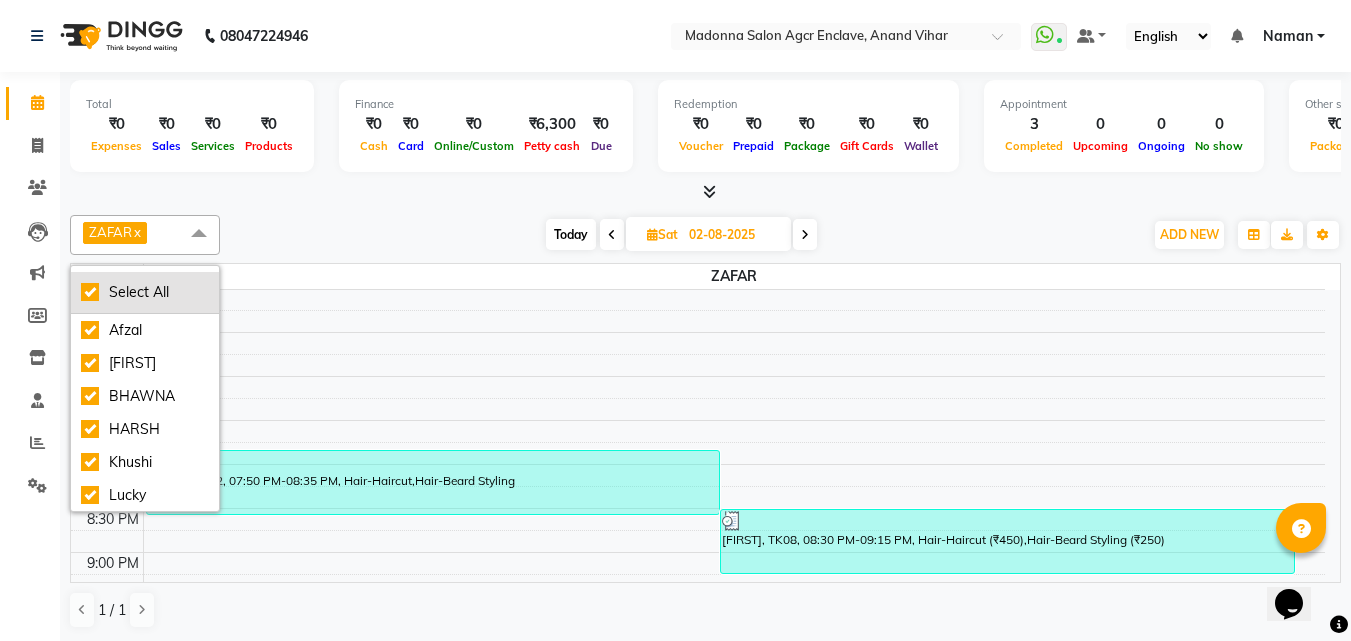 checkbox on "true" 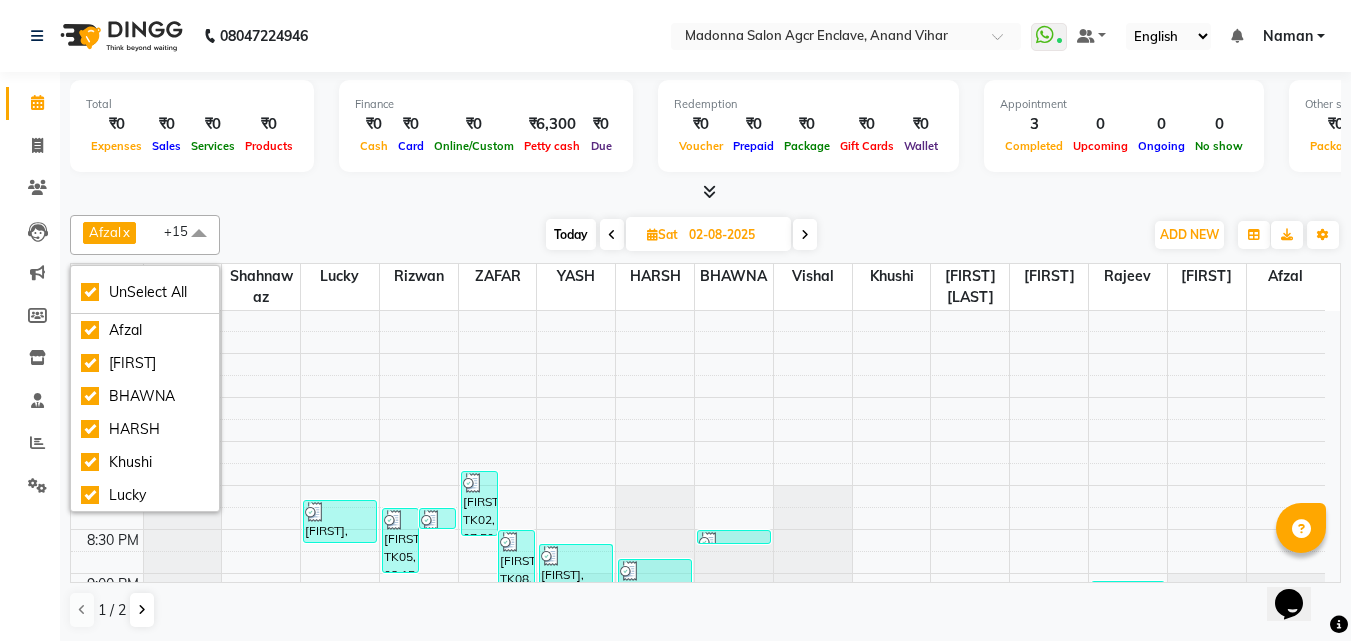 click at bounding box center [612, 235] 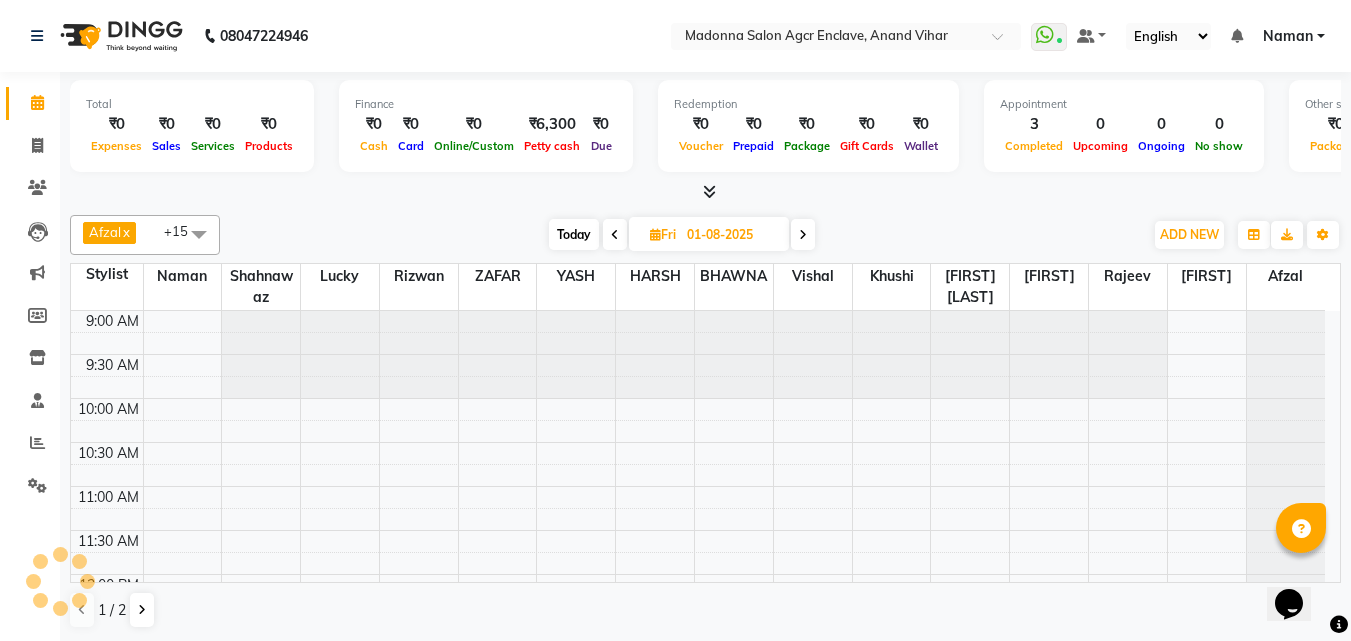 scroll, scrollTop: 793, scrollLeft: 0, axis: vertical 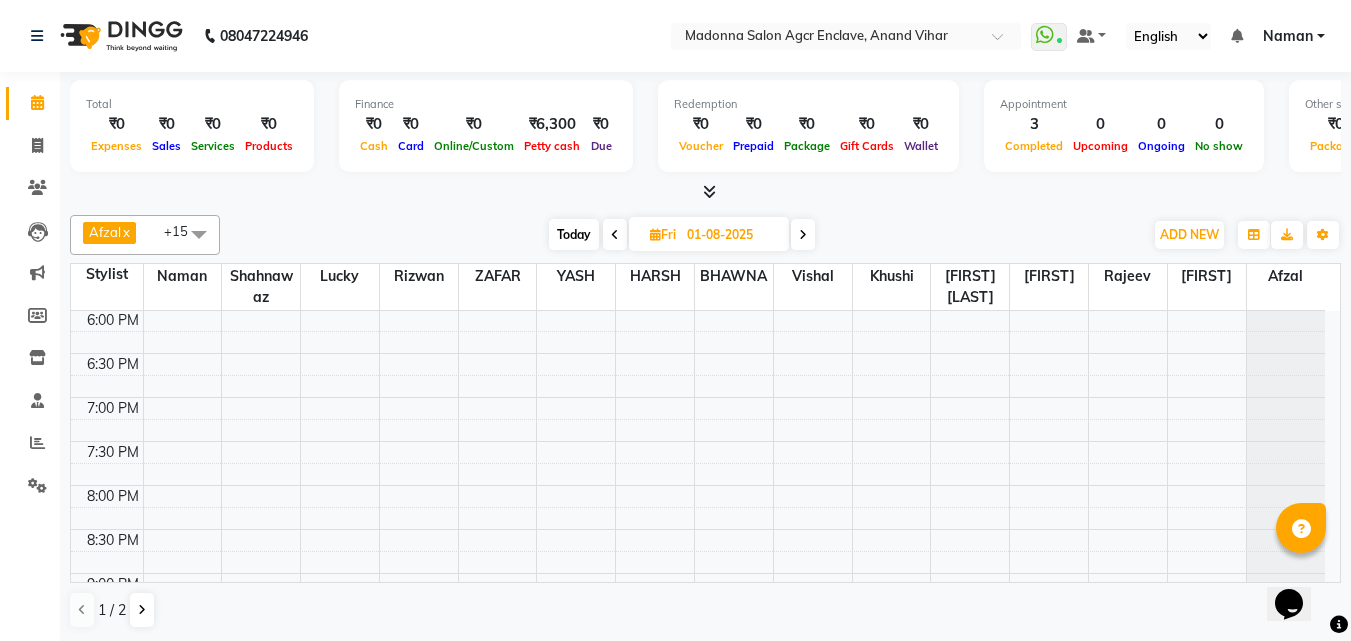click at bounding box center [803, 234] 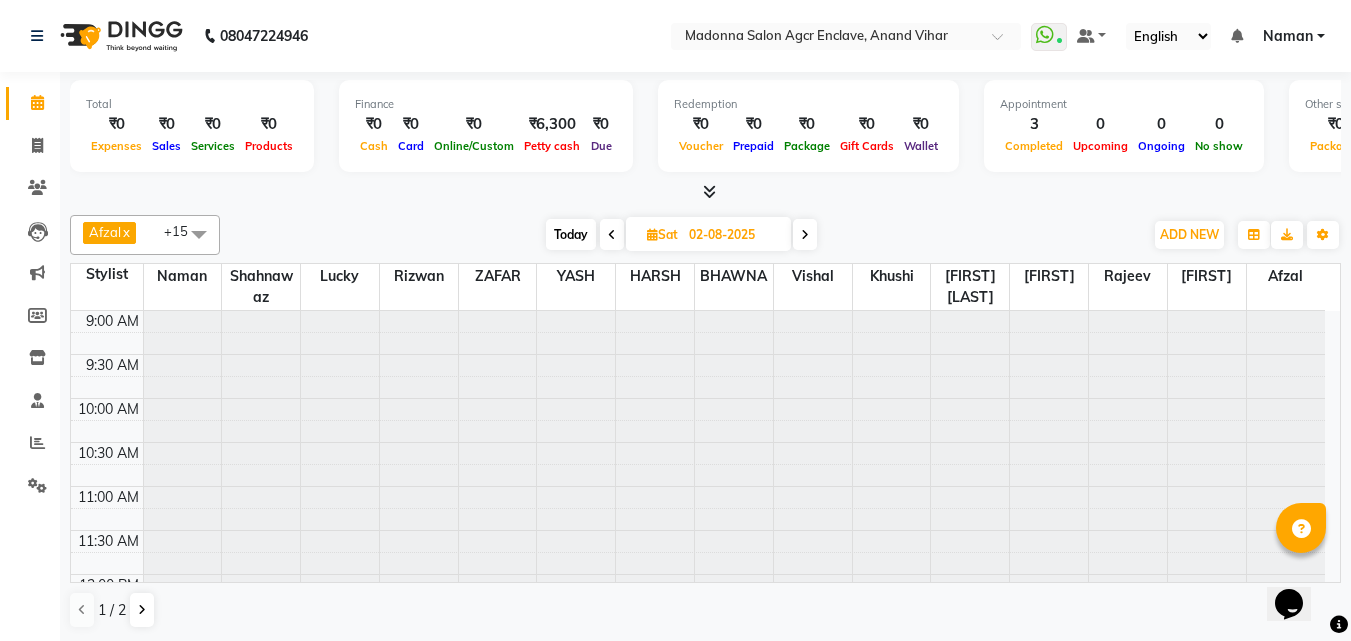 scroll, scrollTop: 793, scrollLeft: 0, axis: vertical 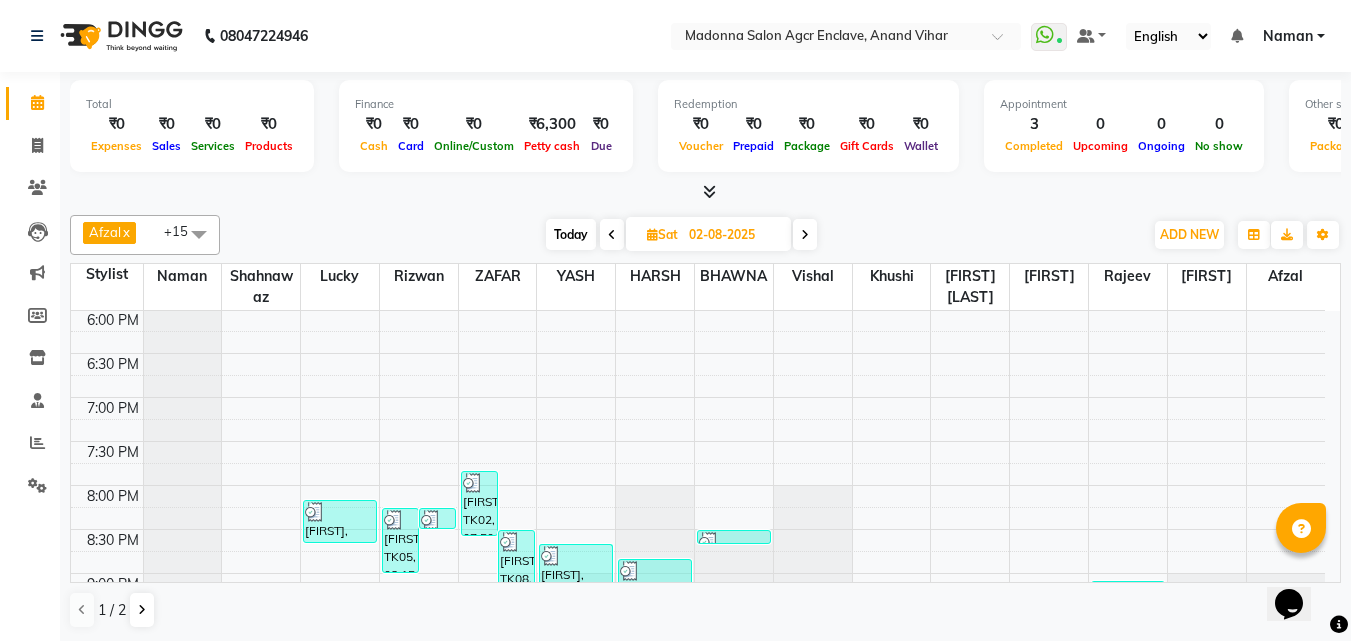 click on "[FIRST] x [FIRST]  x [FIRST] x [FIRST] x [FIRST] x [FIRST] x [FIRST] x [FIRST] x [FIRST] x [FIRST] x [FIRST] x [FIRST] x [FIRST] x [FIRST] x [FIRST] x [FIRST]  x +15 UnSelect All [FIRST] [FIRST]  [FIRST] [FIRST] [FIRST] [FIRST] [FIRST] [FIRST] [FIRST] [FIRST] [FIRST] [FIRST] [FIRST] [FIRST] [FIRST] [FIRST] Group By  Staff View   Room View  View as Vertical  Vertical - Week View  Horizontal  List  Zoom 100%" at bounding box center [705, 235] 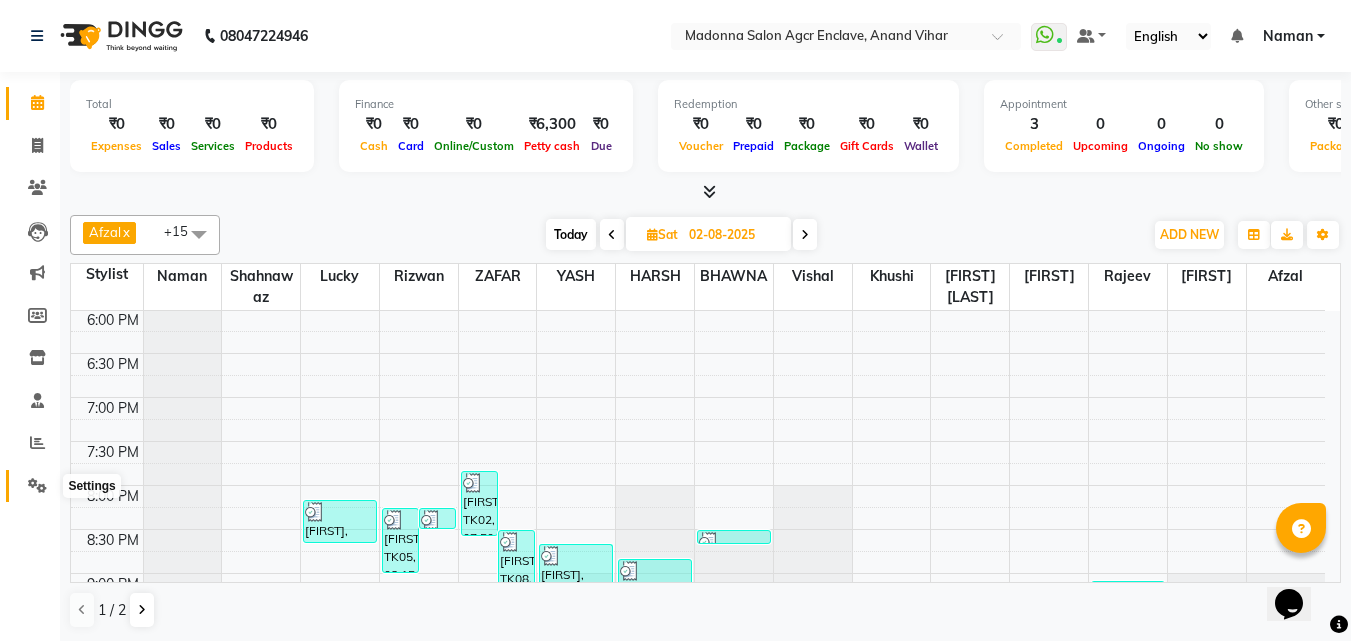 click 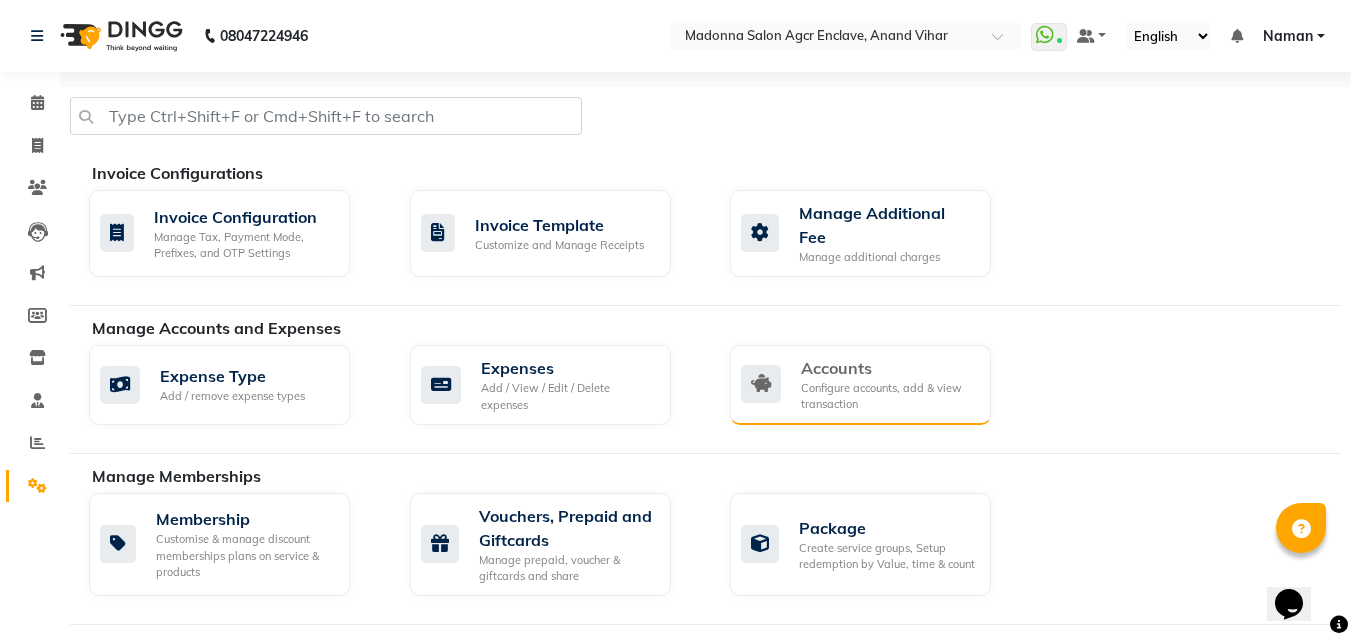 click on "Configure accounts, add & view transaction" 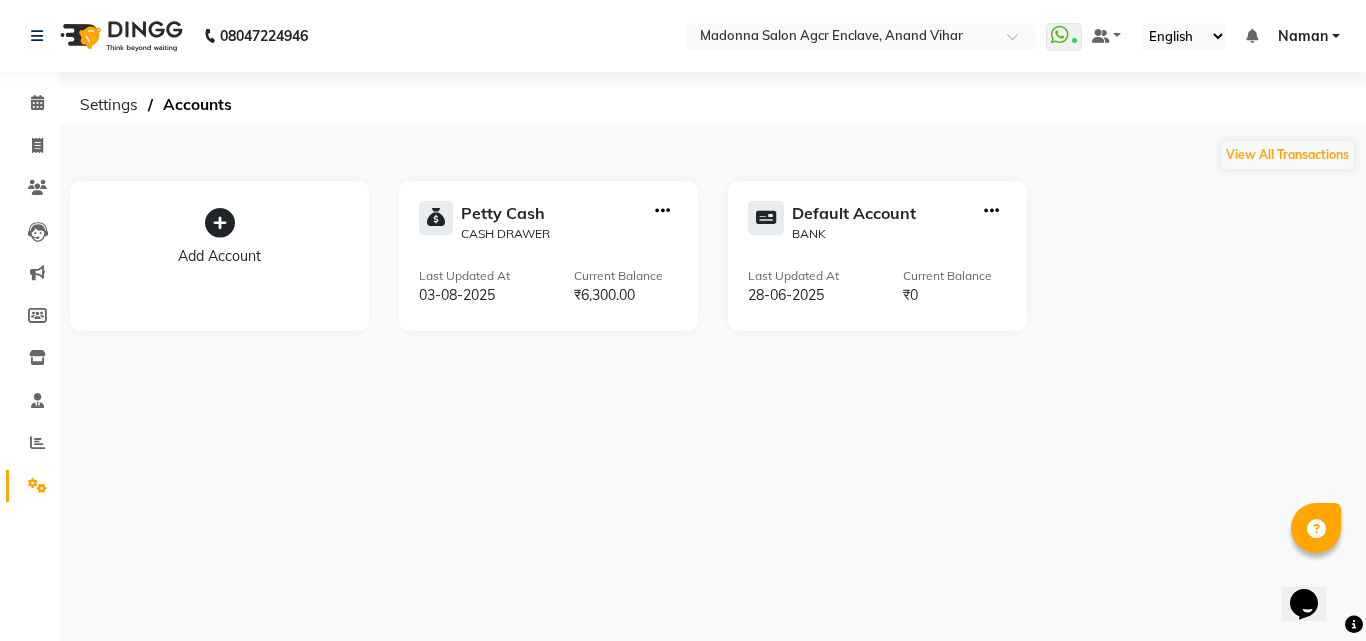 click 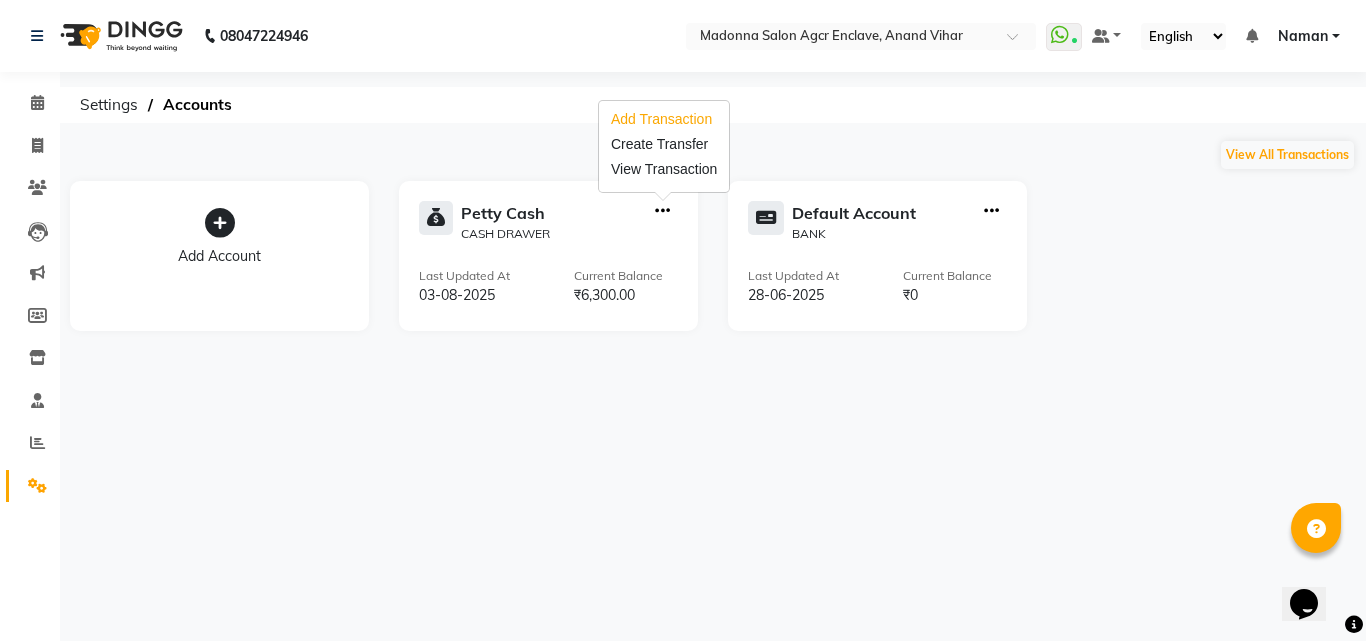 click on "Add Transaction" at bounding box center (664, 119) 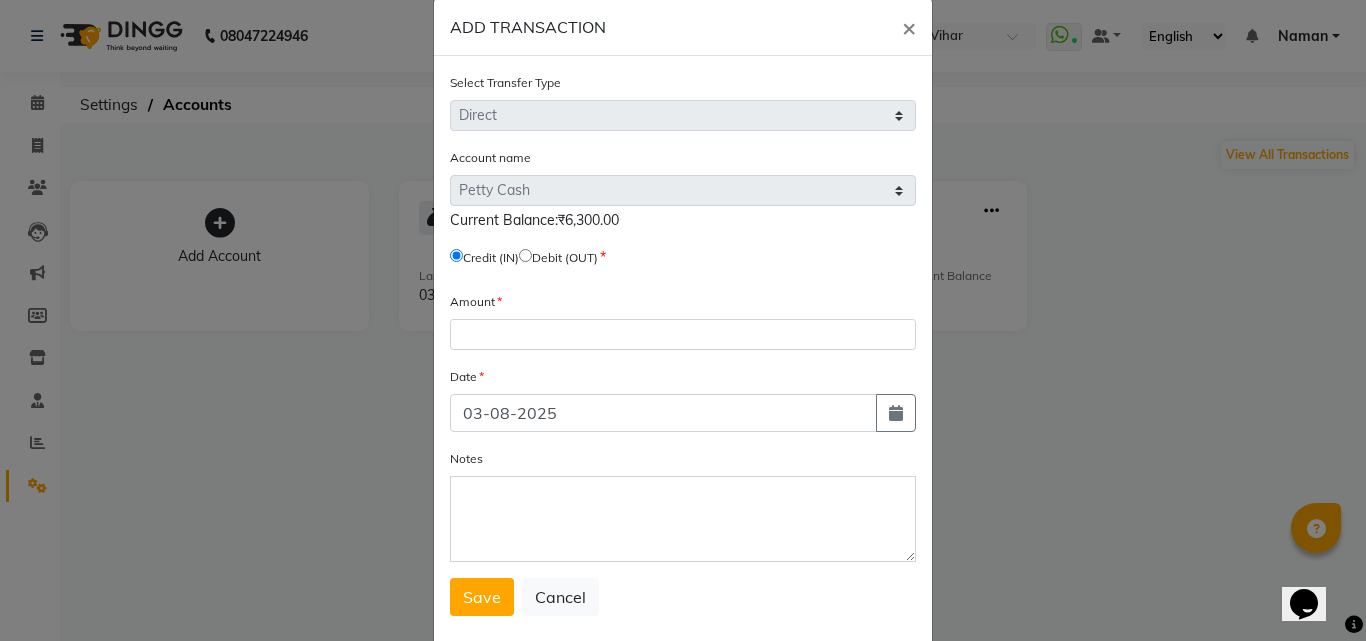 scroll, scrollTop: 66, scrollLeft: 0, axis: vertical 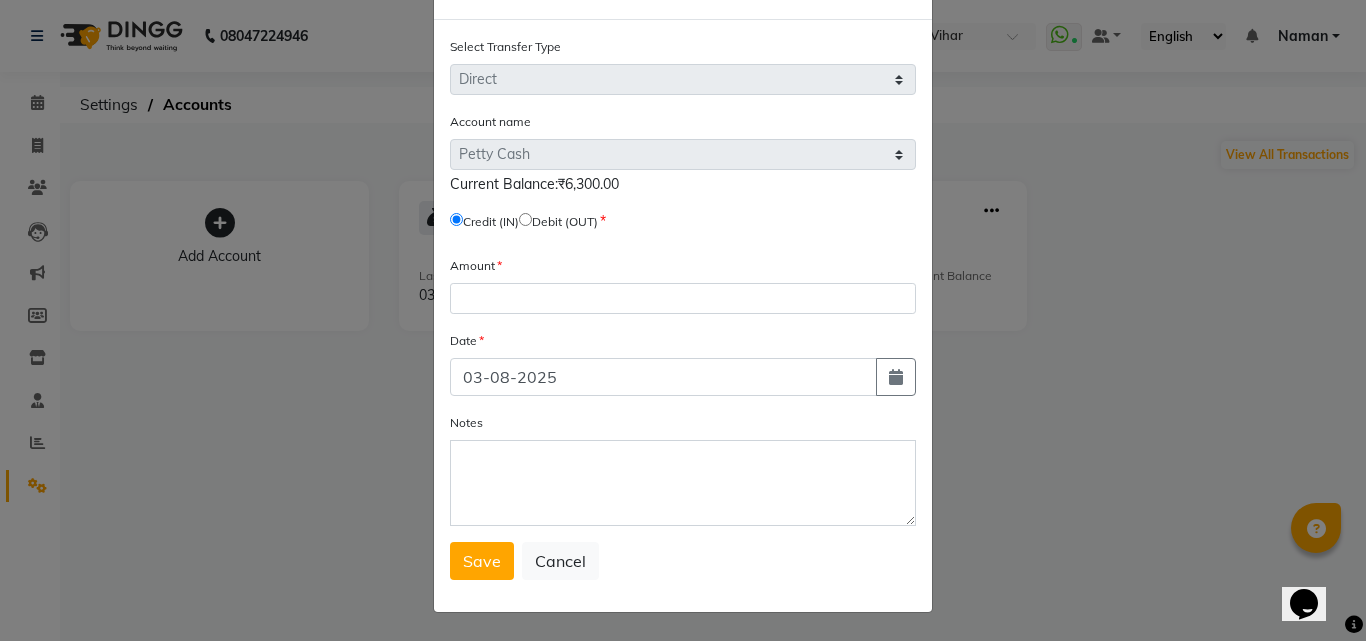 click 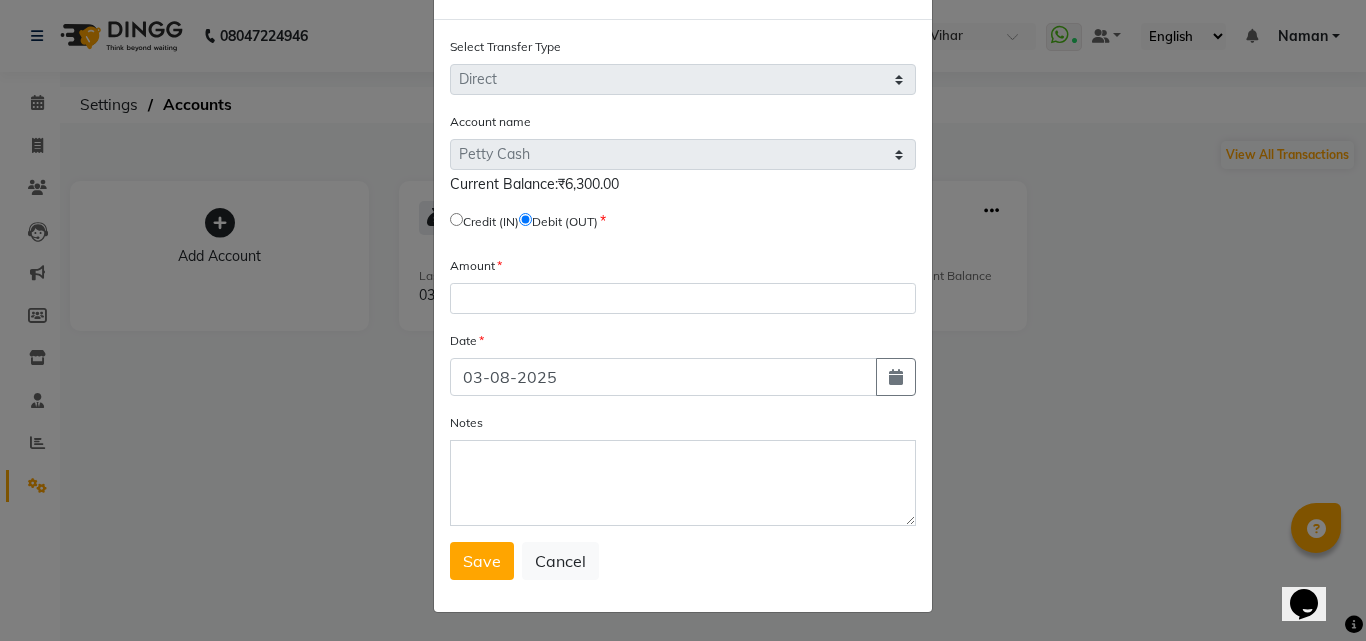 click on "Credit (IN)" 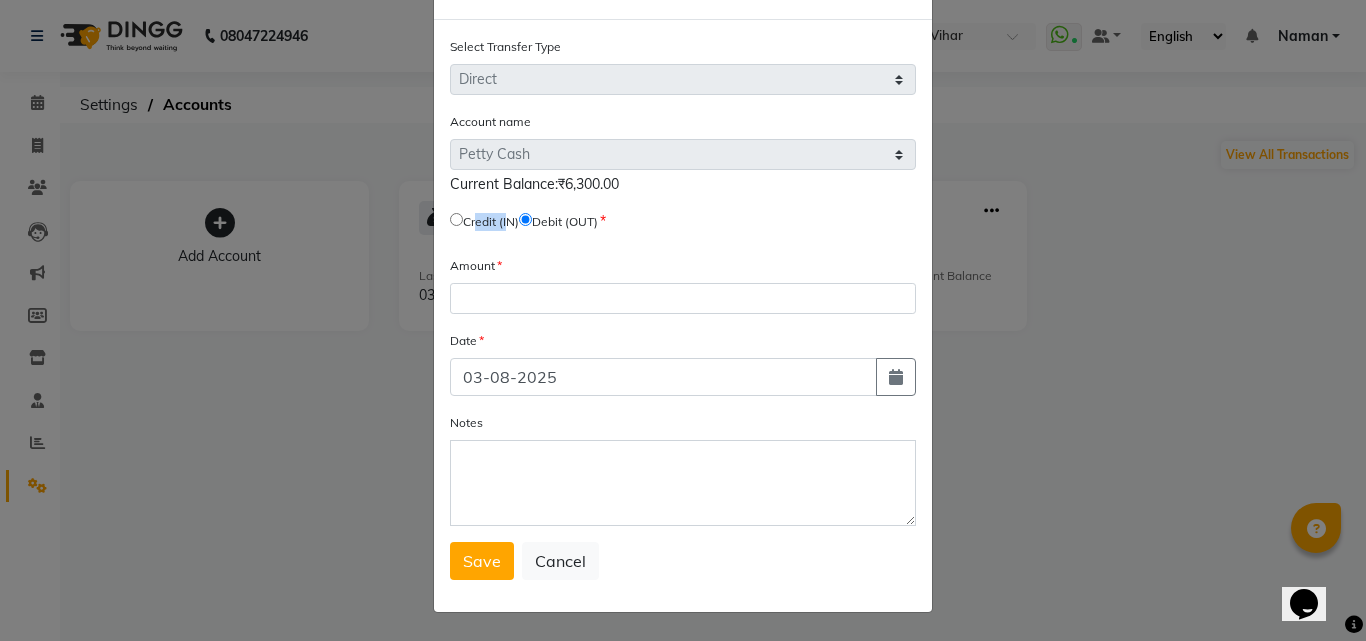 click on "Credit (IN)" 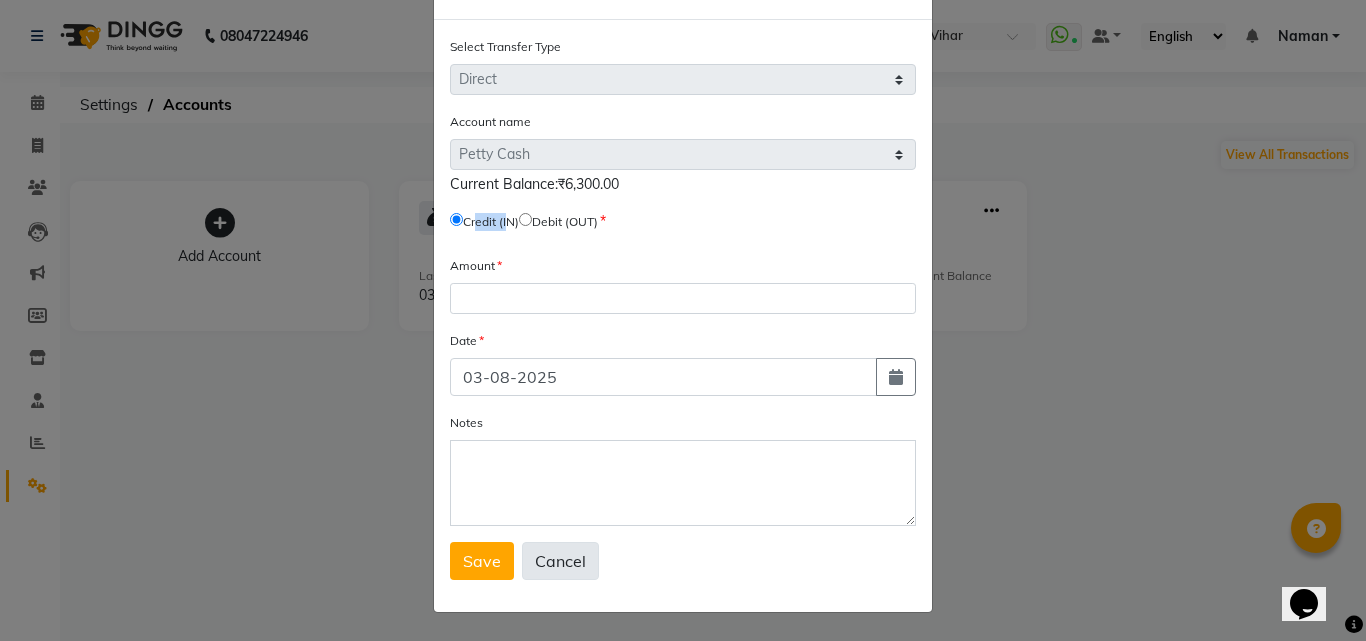 click on "Cancel" 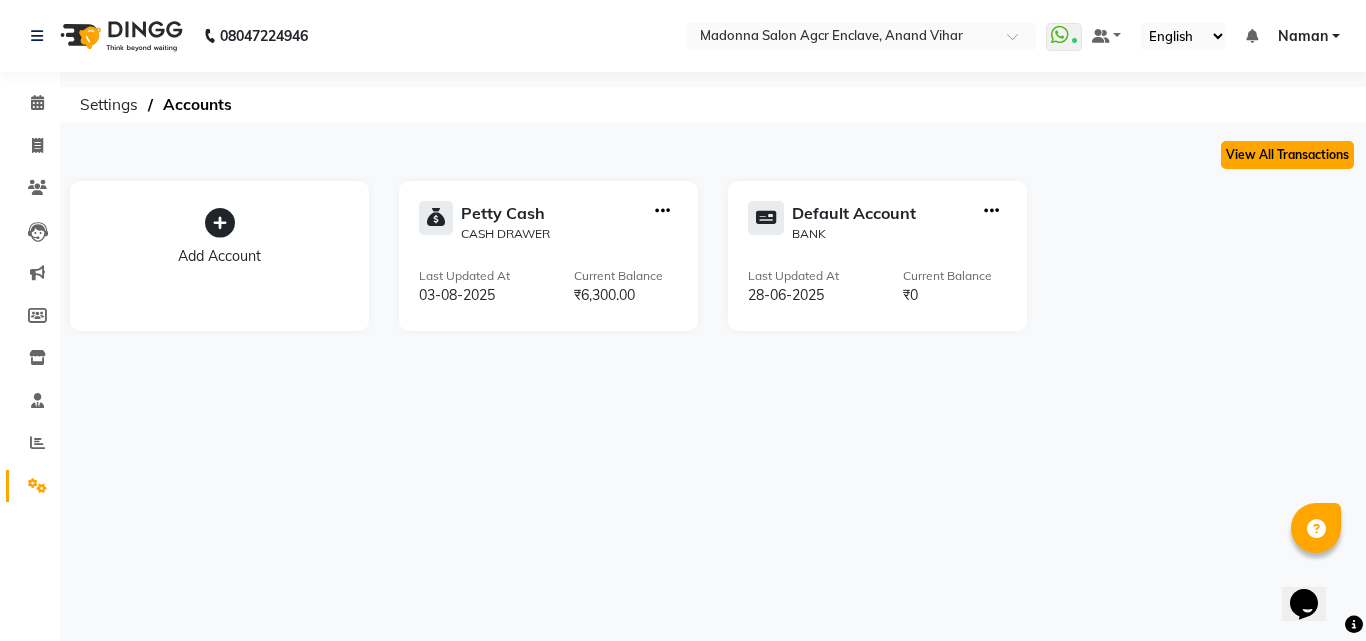 click on "View All Transactions" 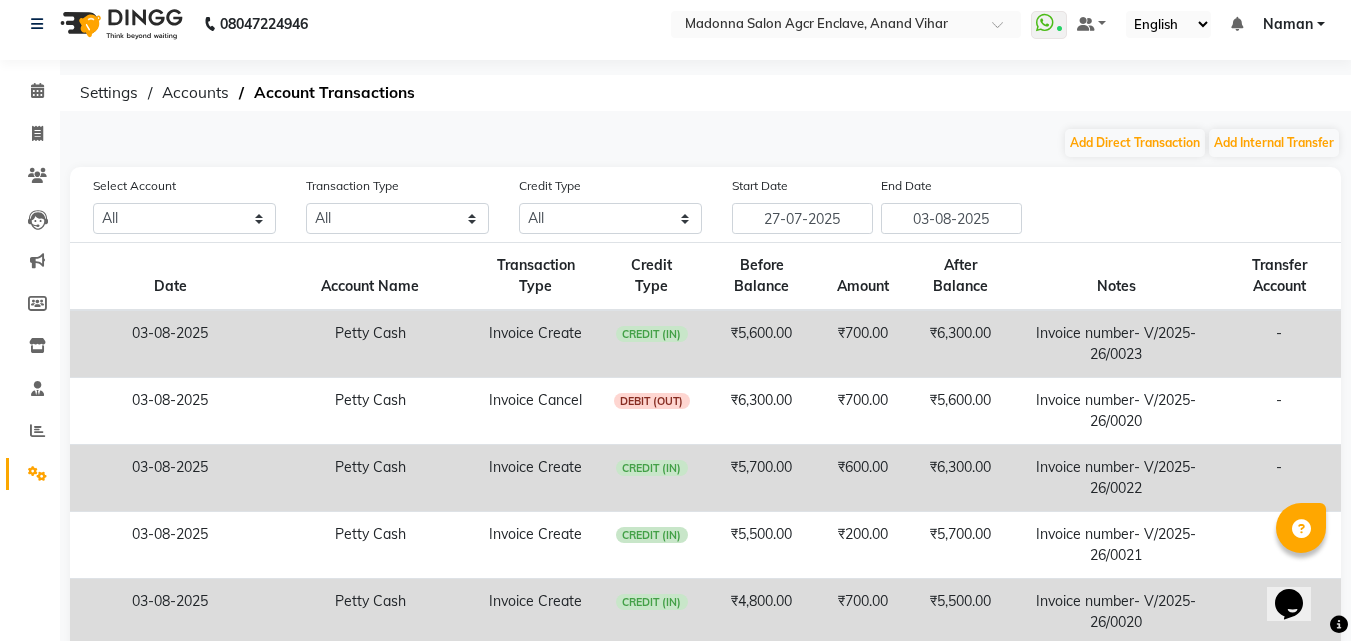 scroll, scrollTop: 0, scrollLeft: 0, axis: both 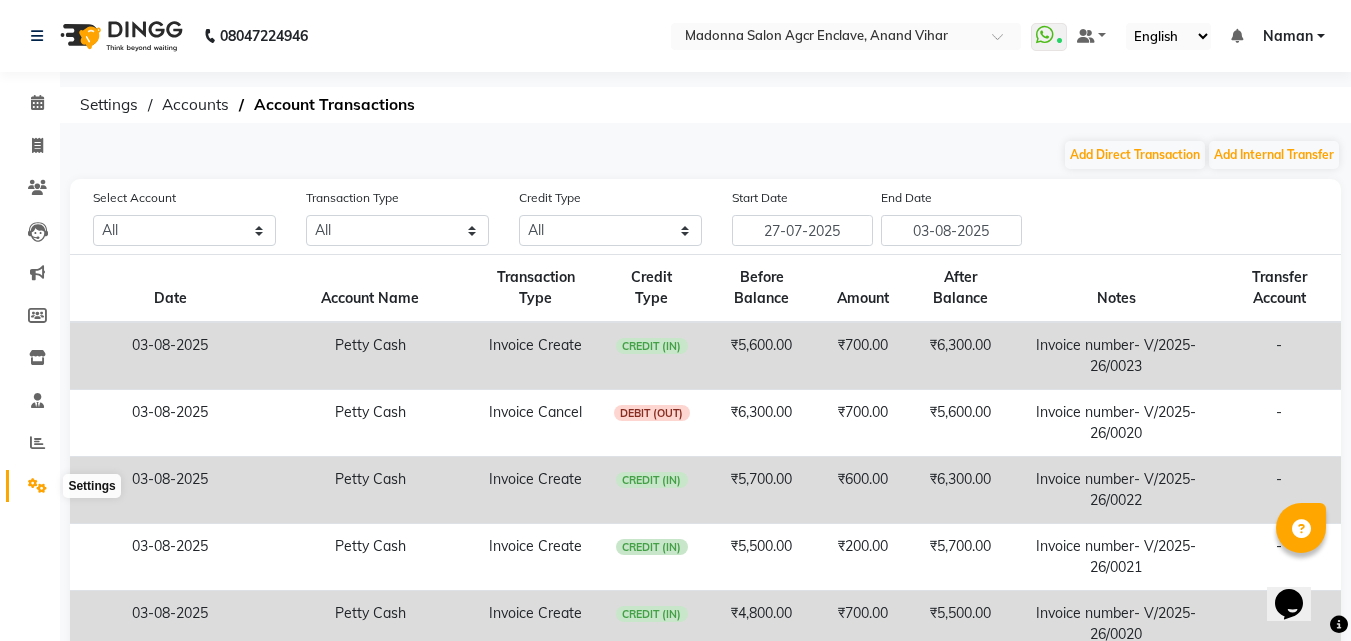 click 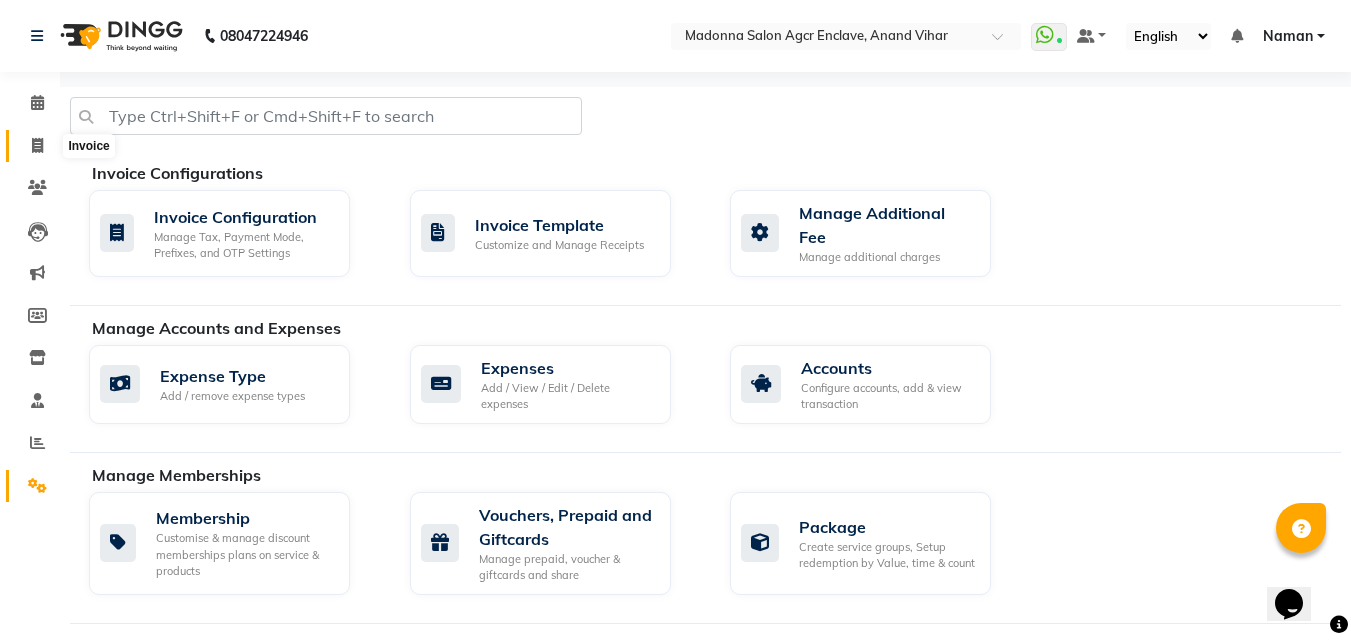click 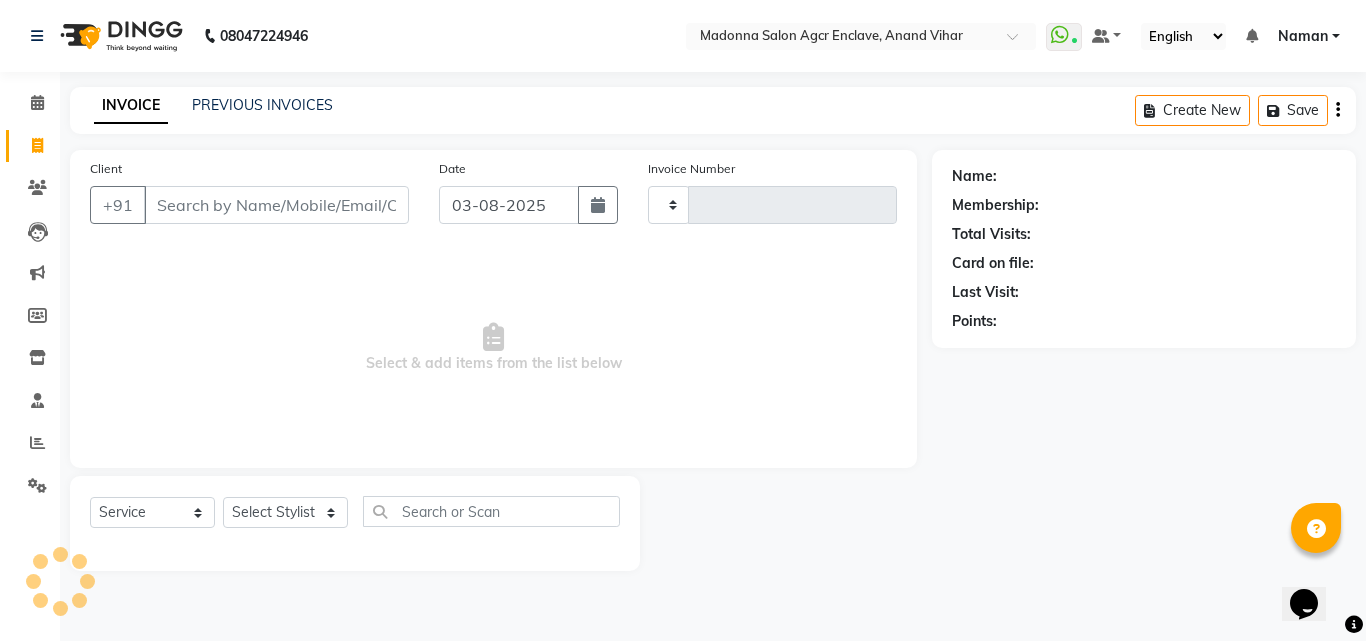 type on "0025" 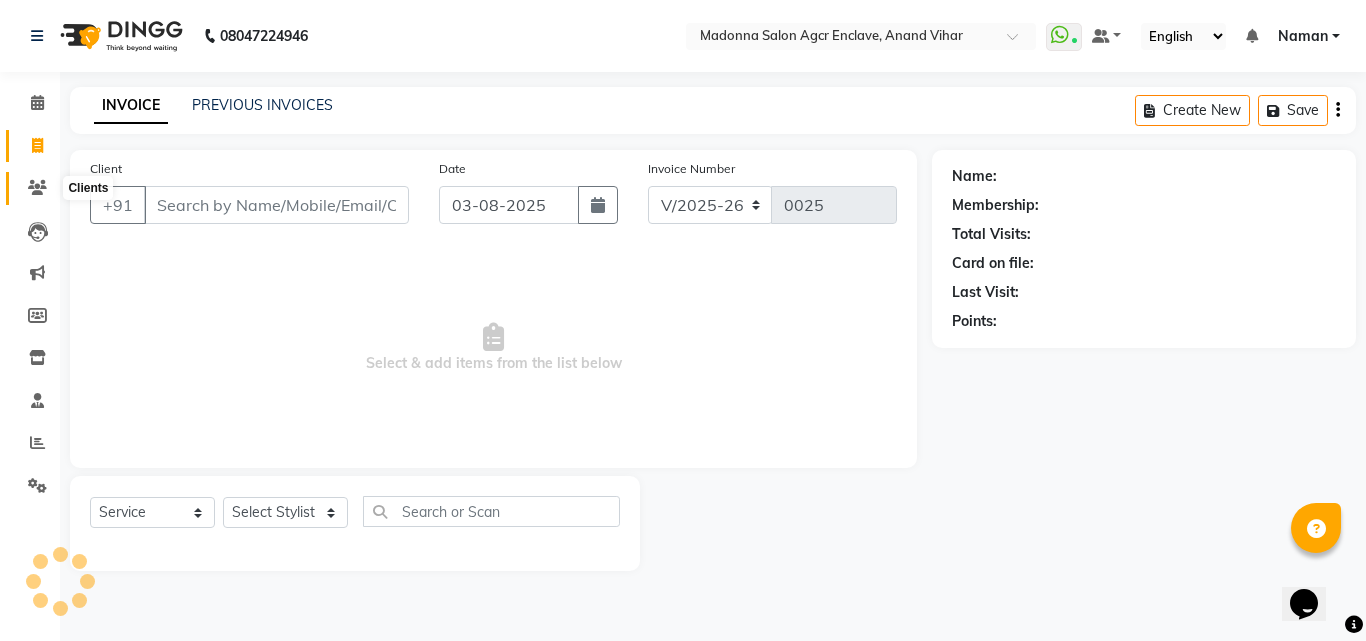 click 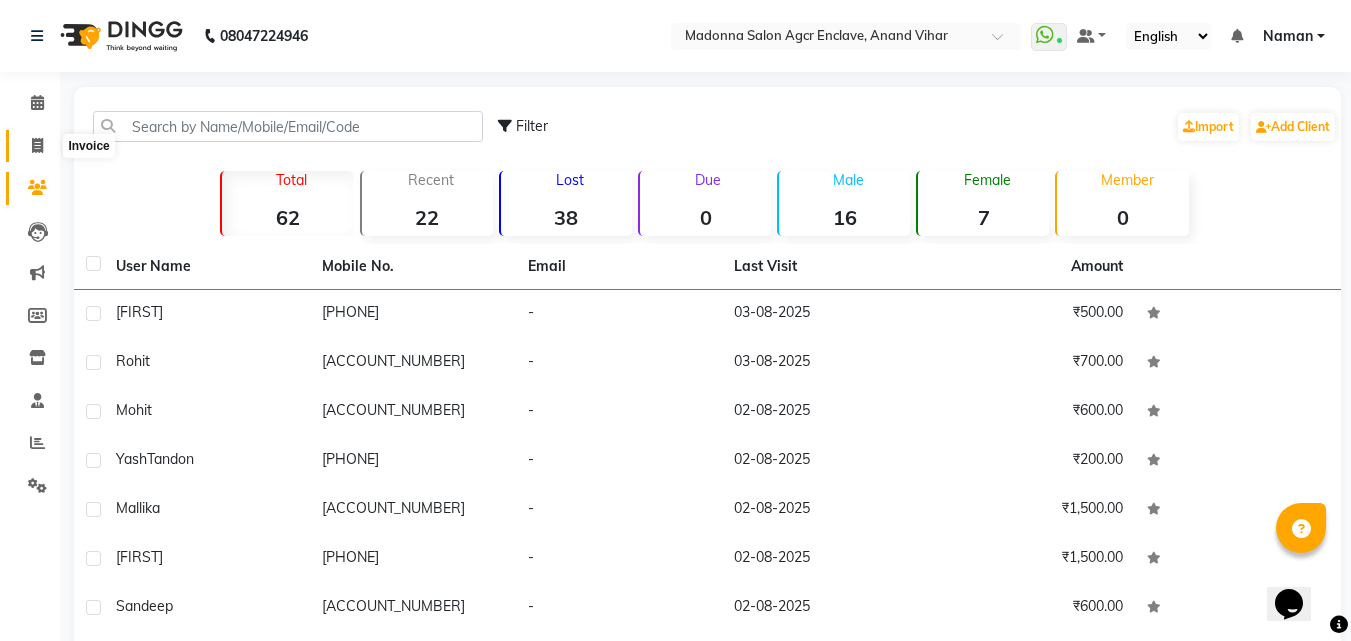 click 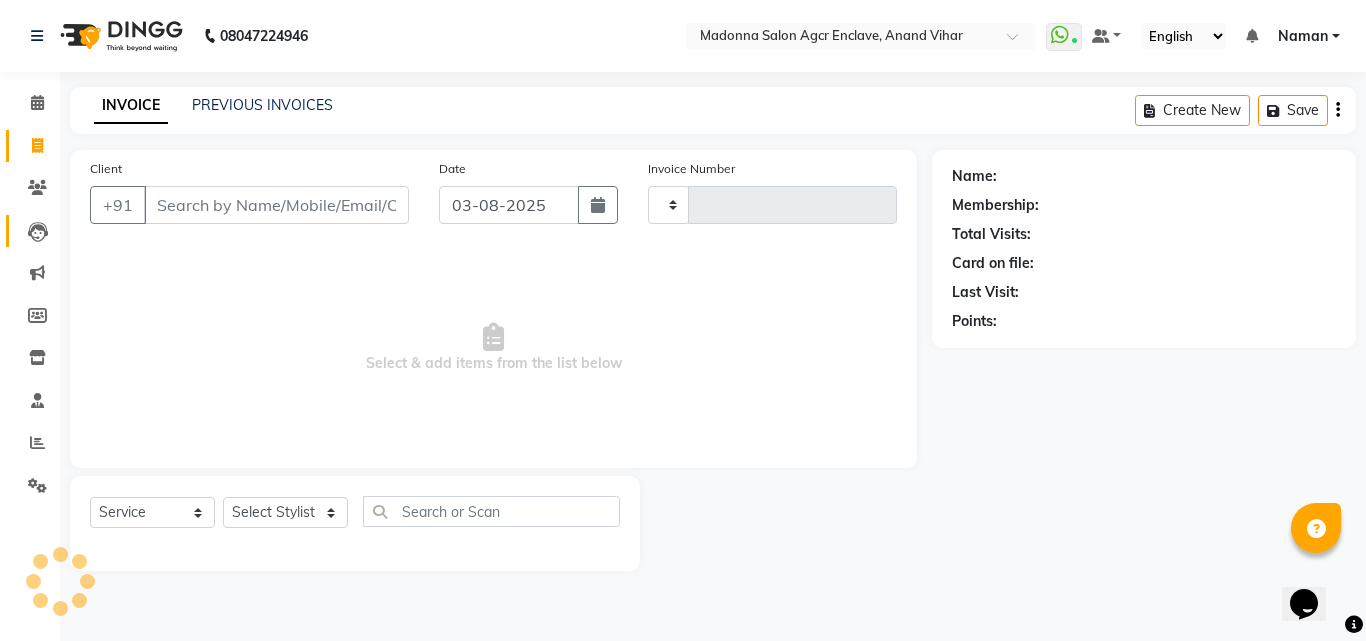 type on "0025" 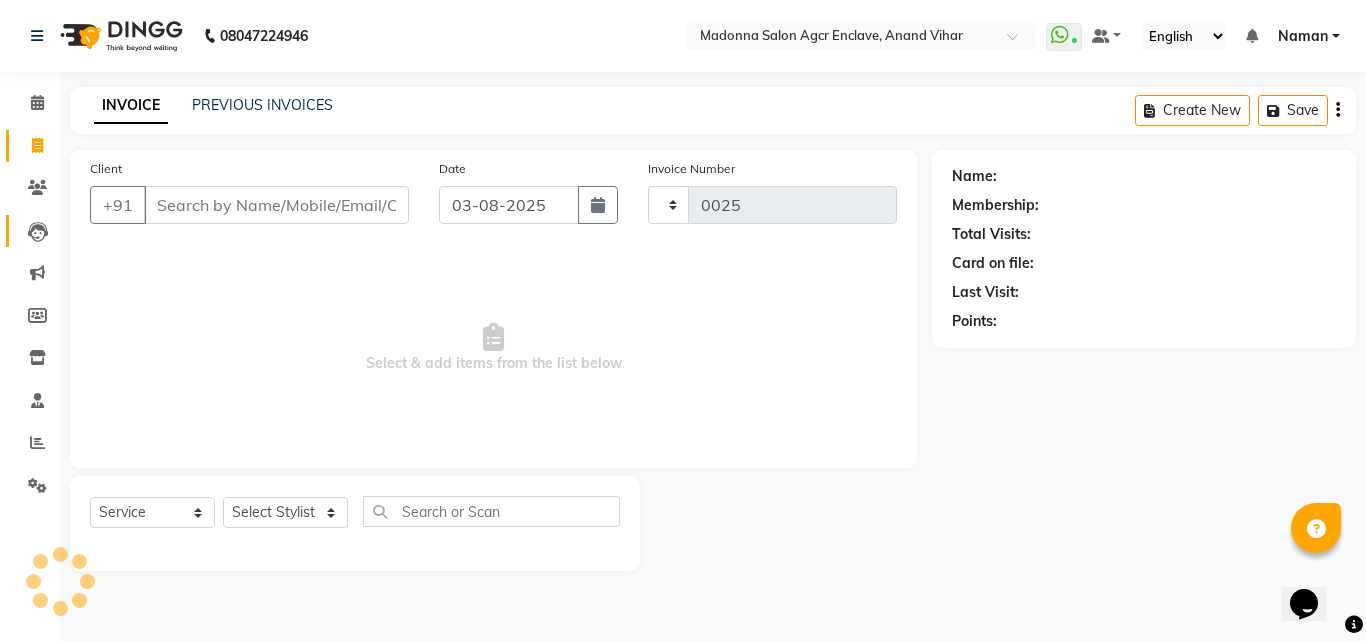 select on "8560" 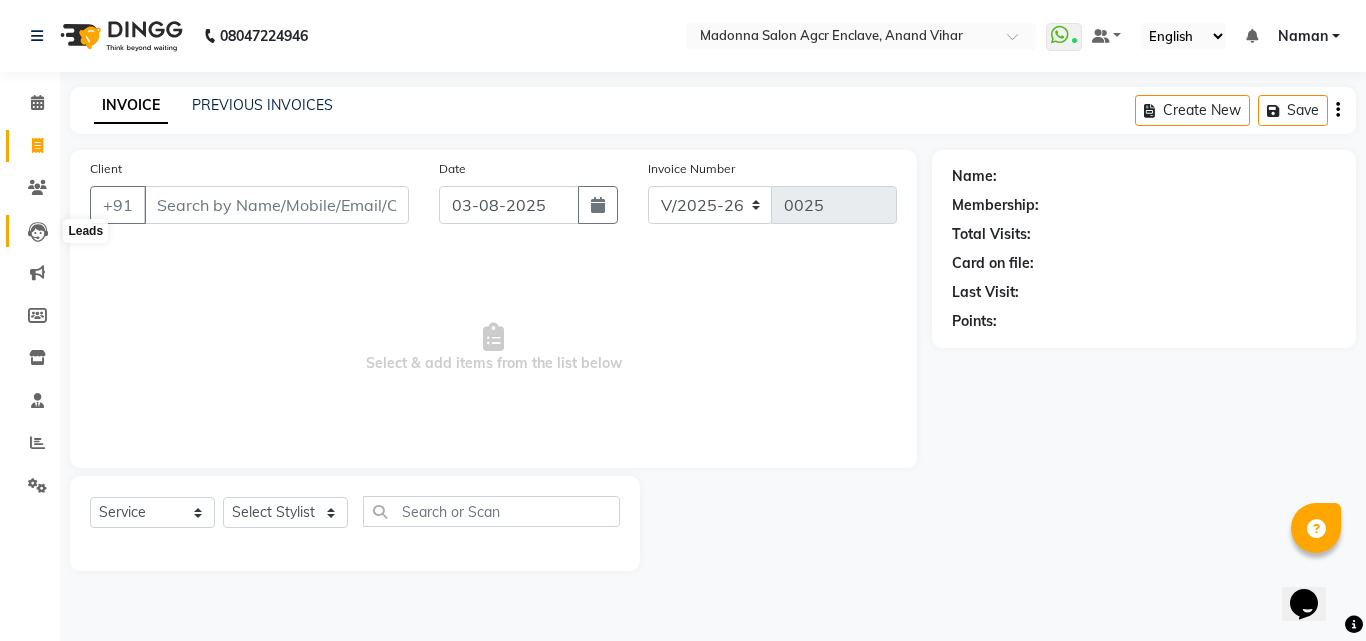 click 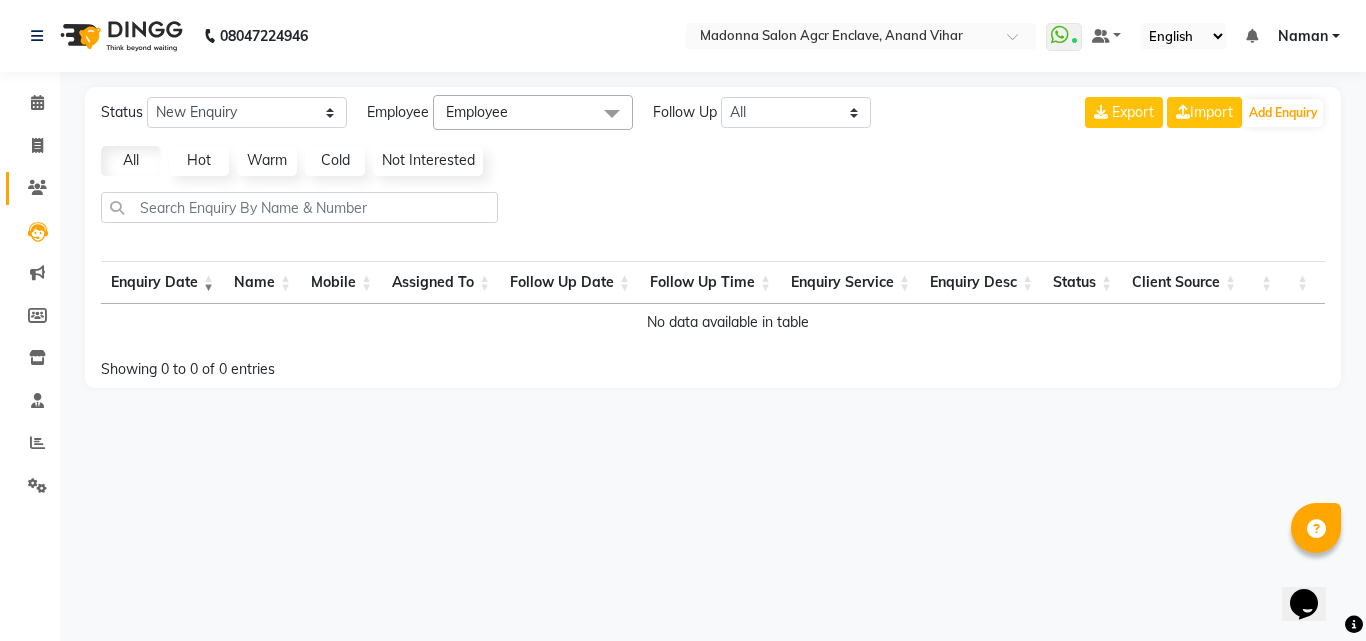 click on "Clients" 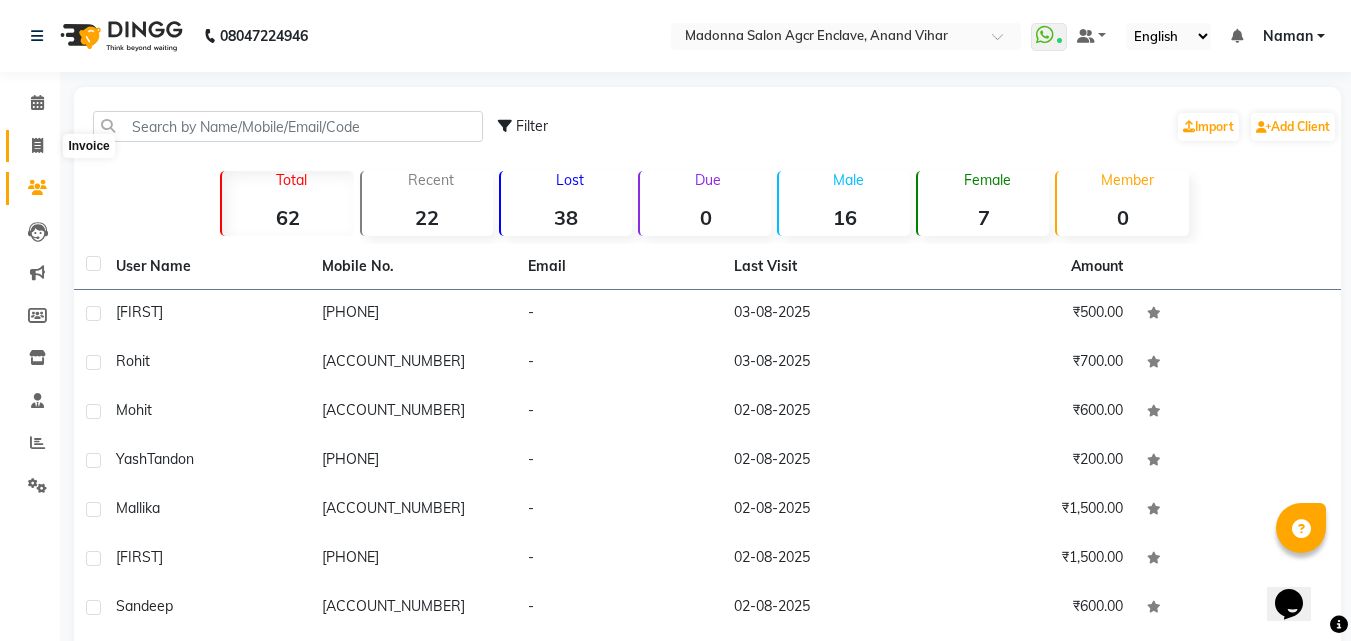 click 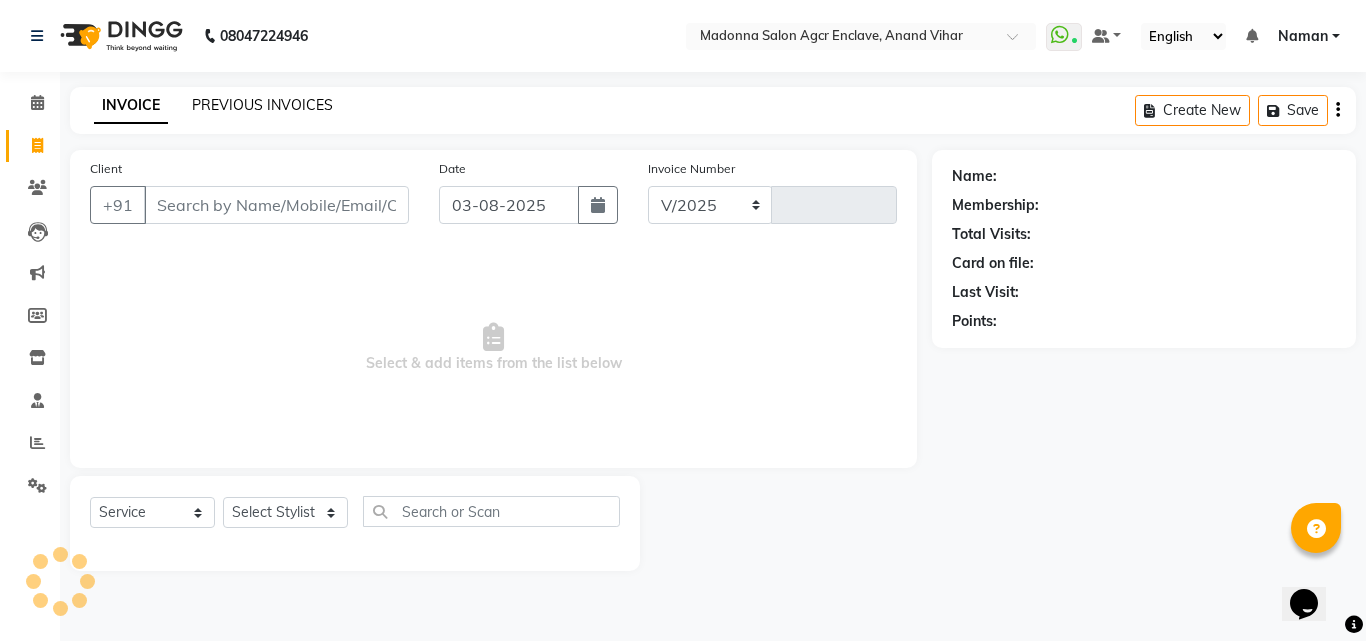 select on "8560" 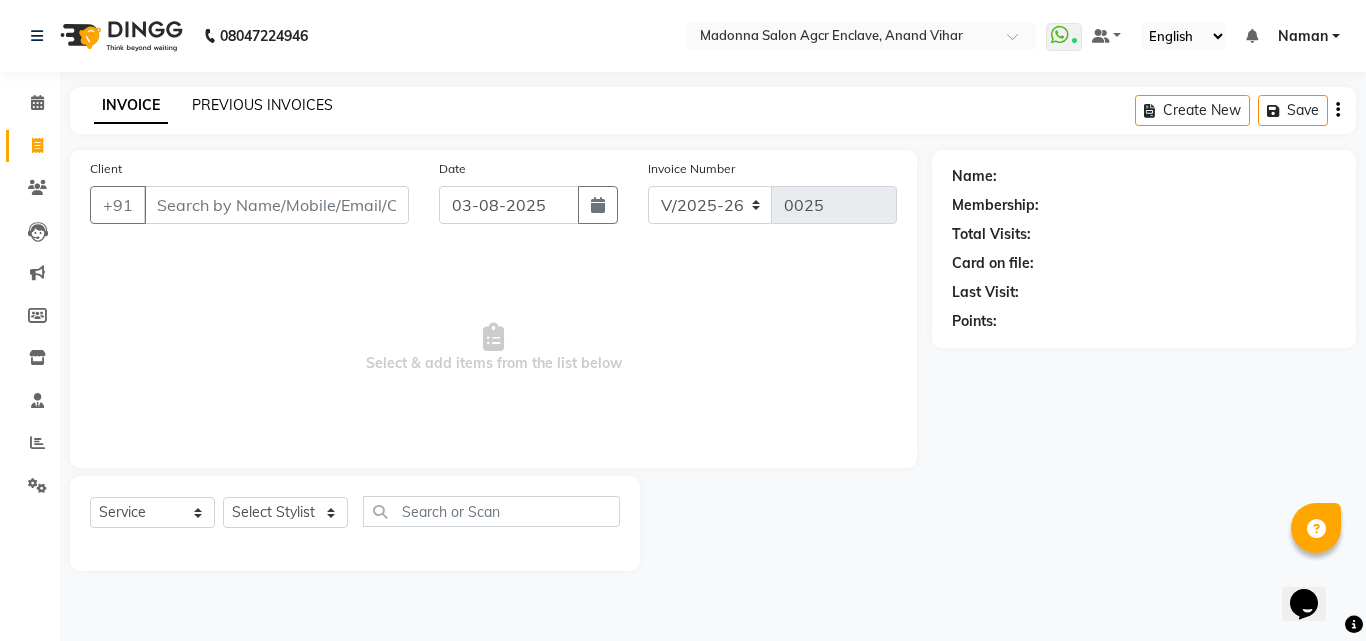 click on "PREVIOUS INVOICES" 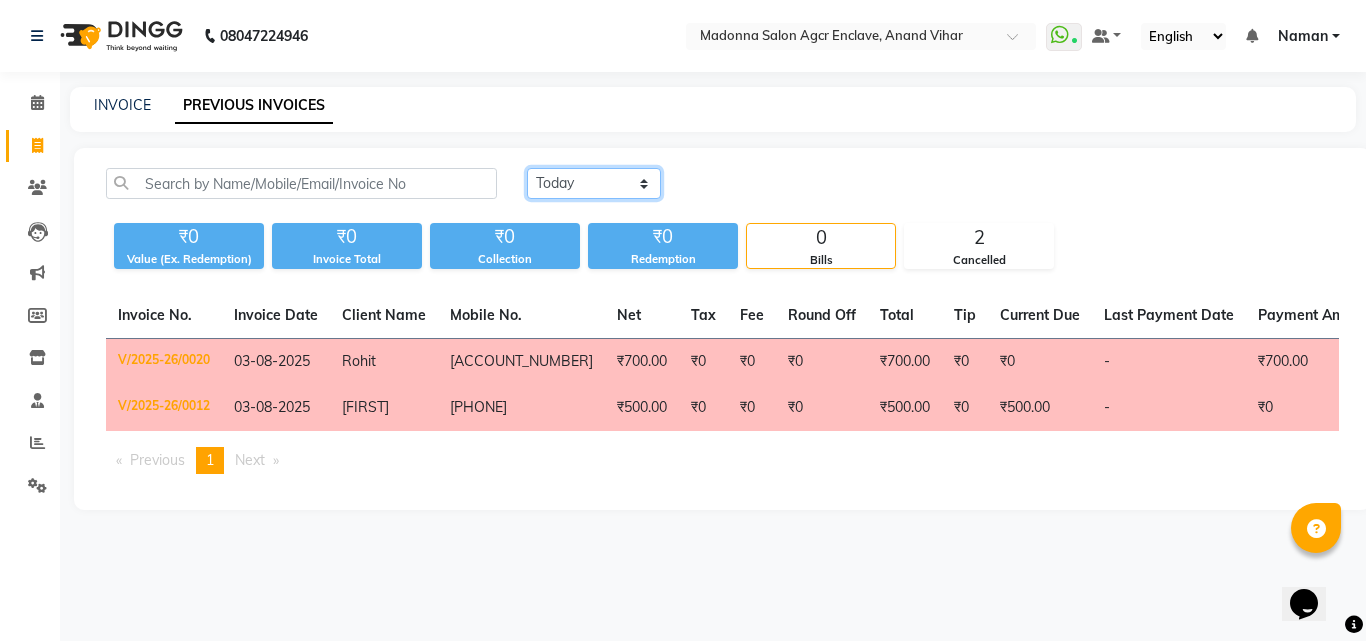 click on "Today Yesterday Custom Range" 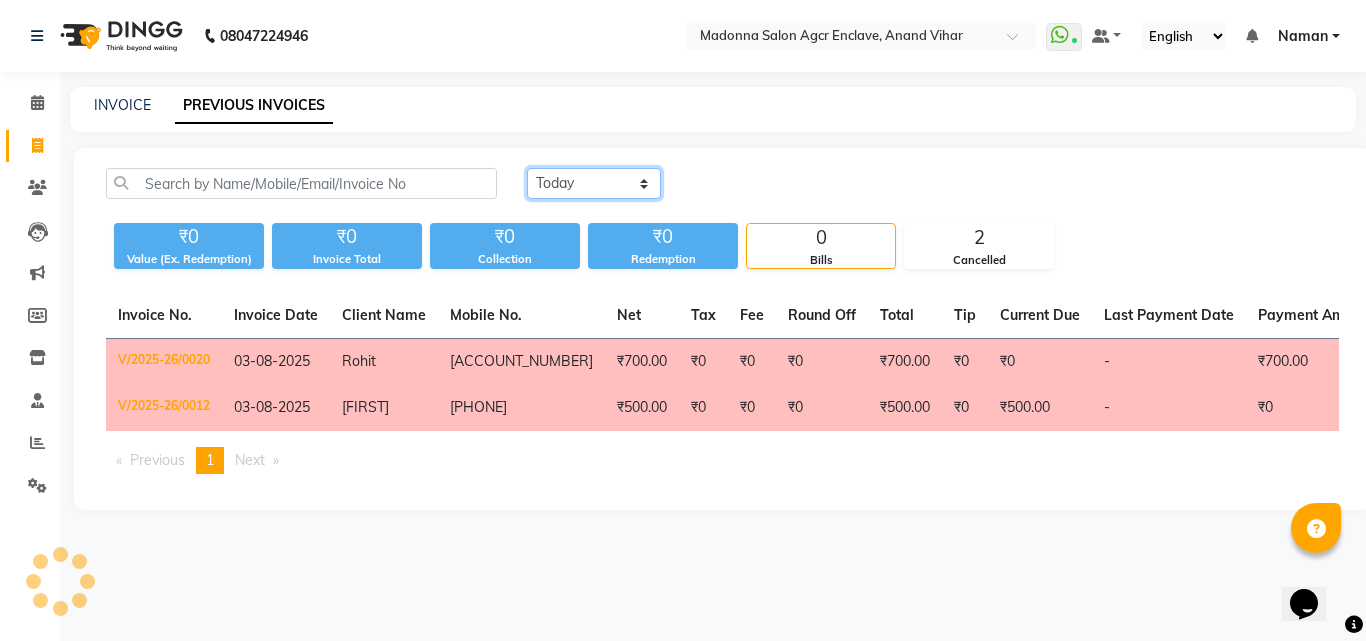 select on "yesterday" 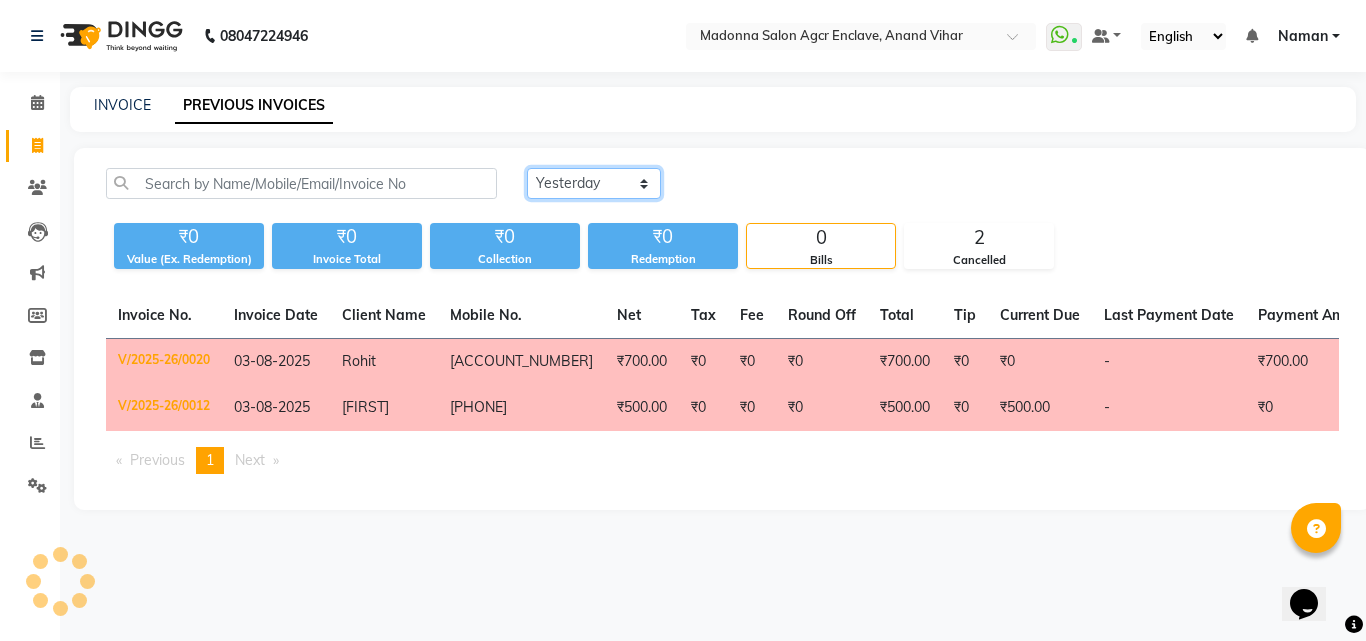click on "Today Yesterday Custom Range" 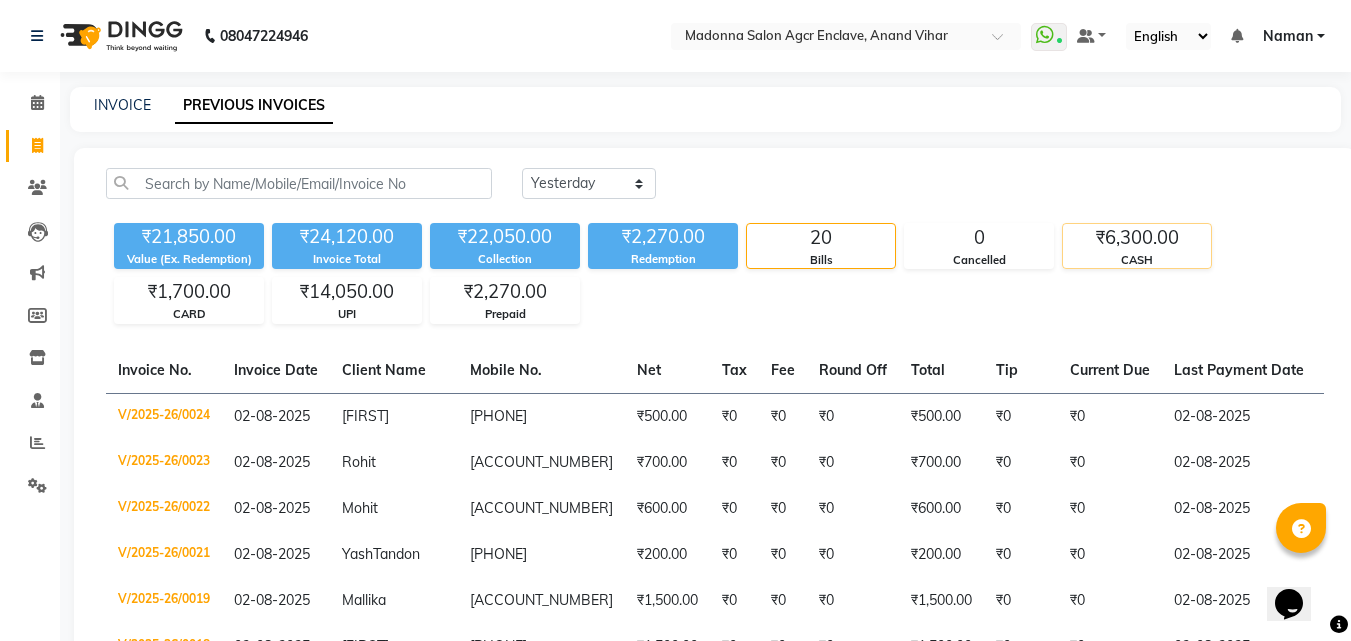 click on "₹6,300.00" 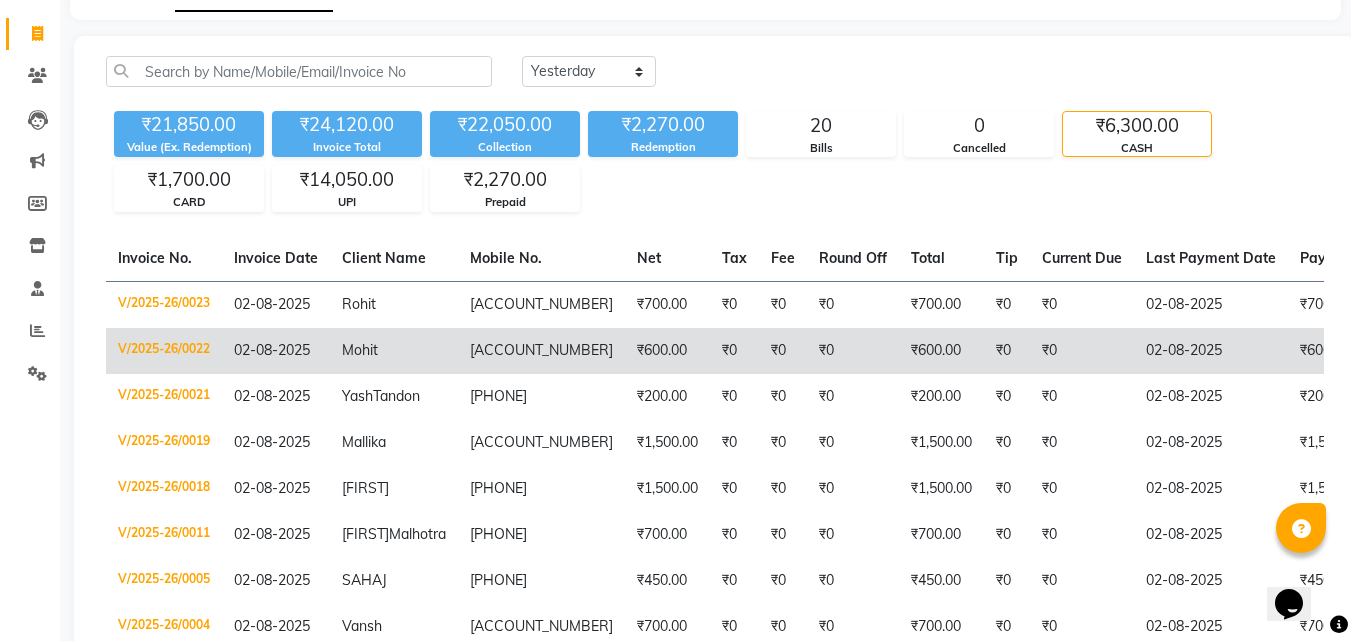 scroll, scrollTop: 81, scrollLeft: 0, axis: vertical 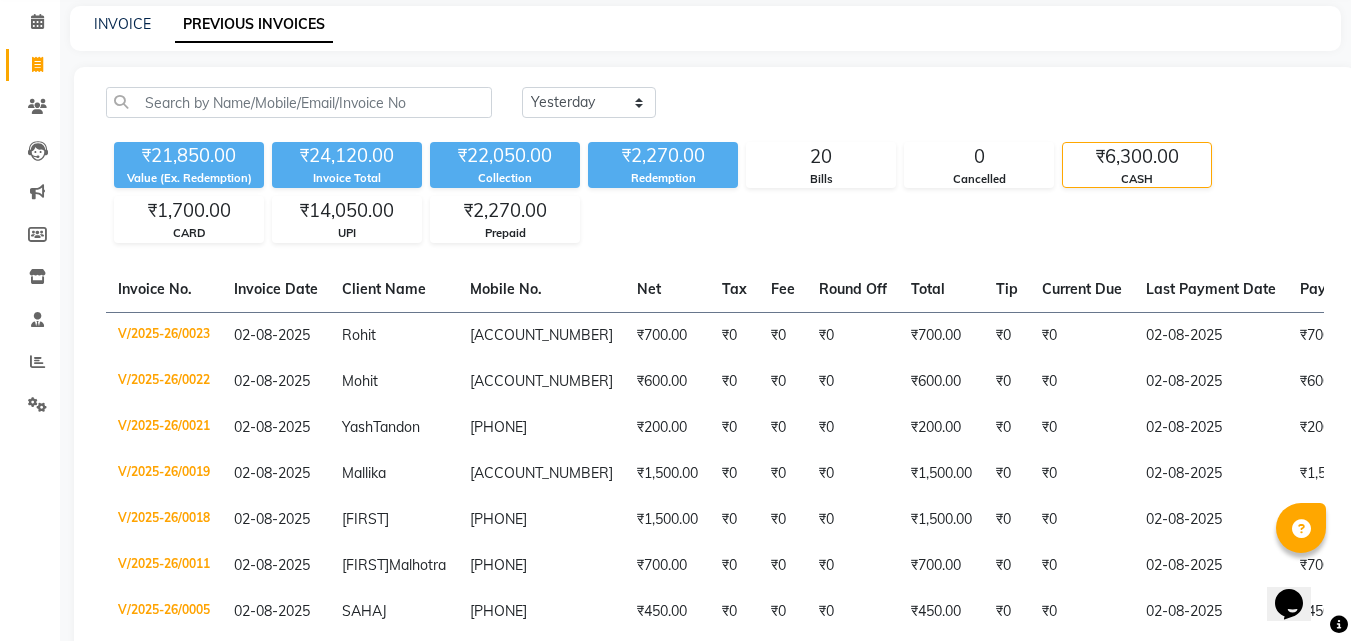 click on "CASH" 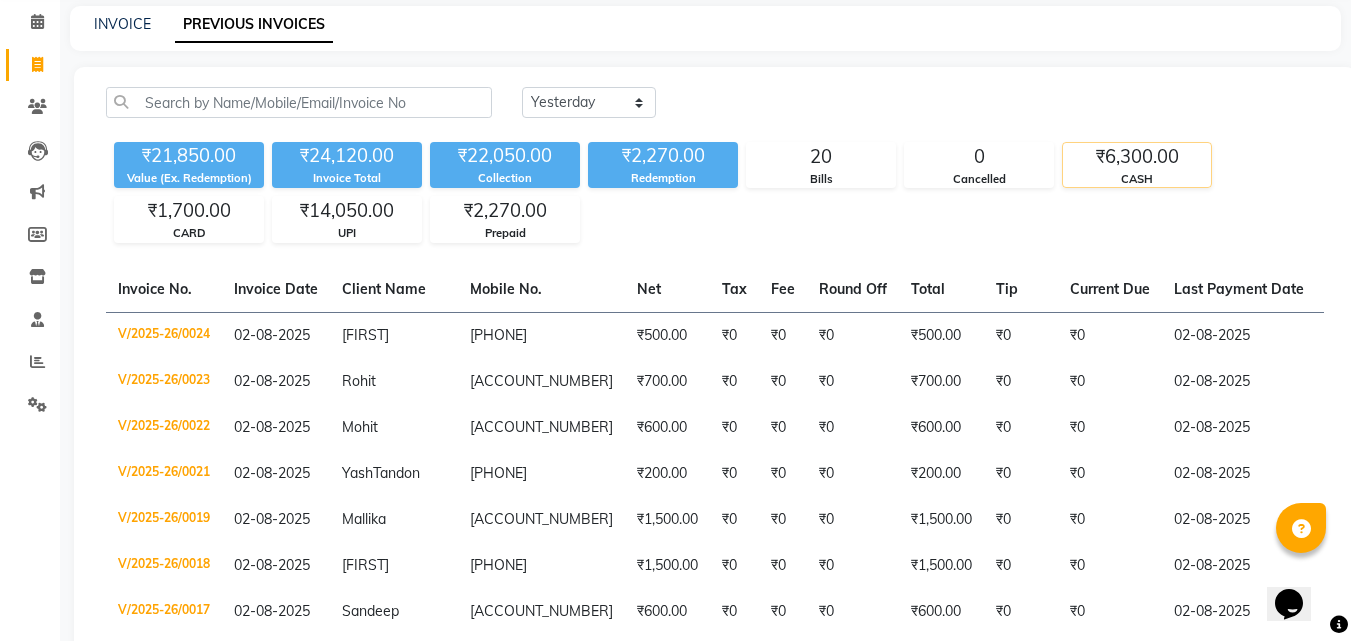 click on "₹6,300.00" 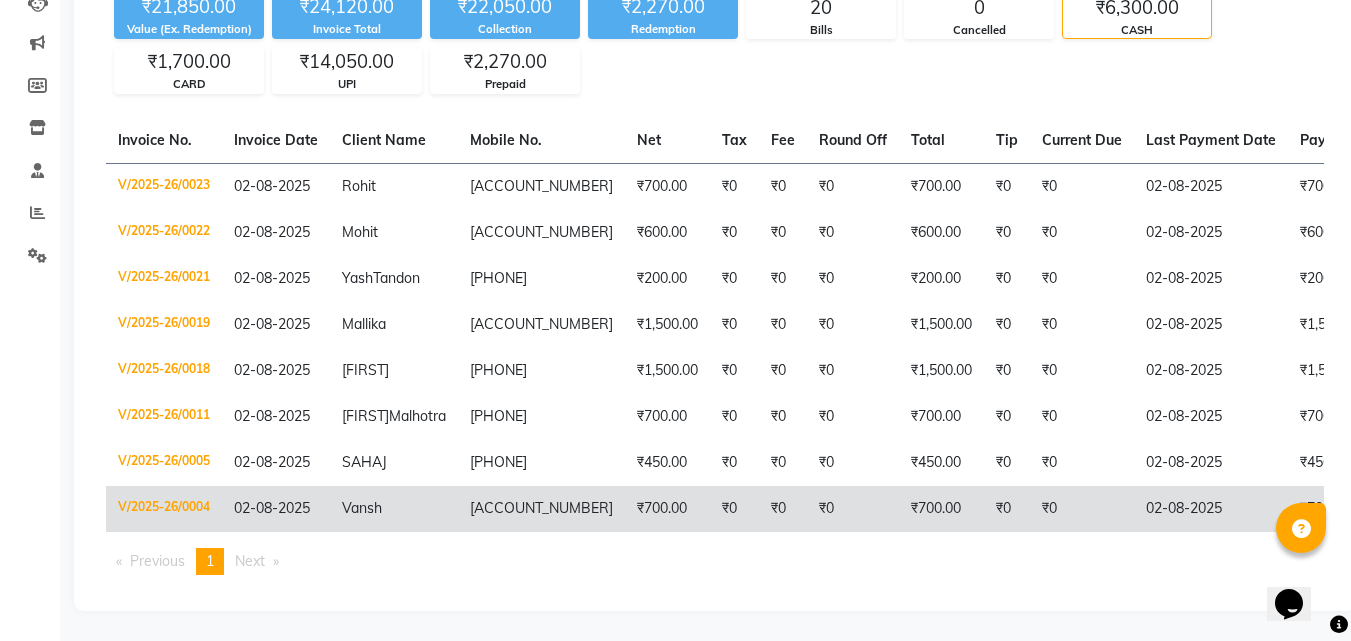 scroll, scrollTop: 273, scrollLeft: 0, axis: vertical 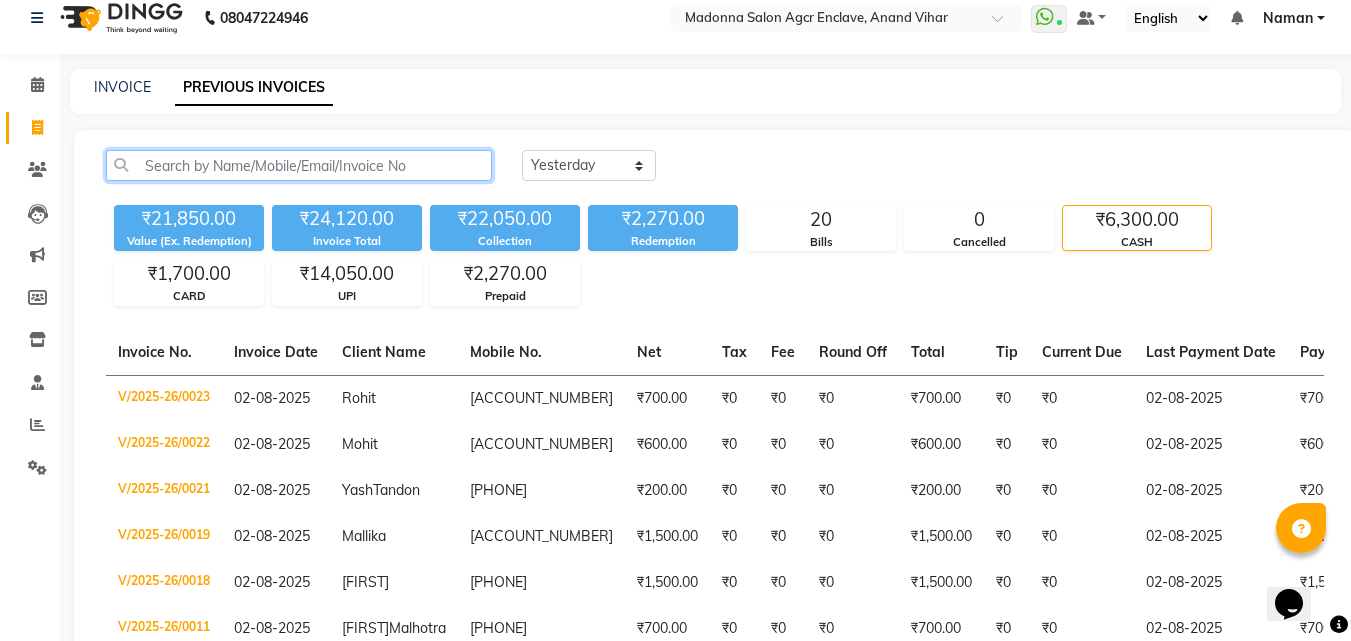 click 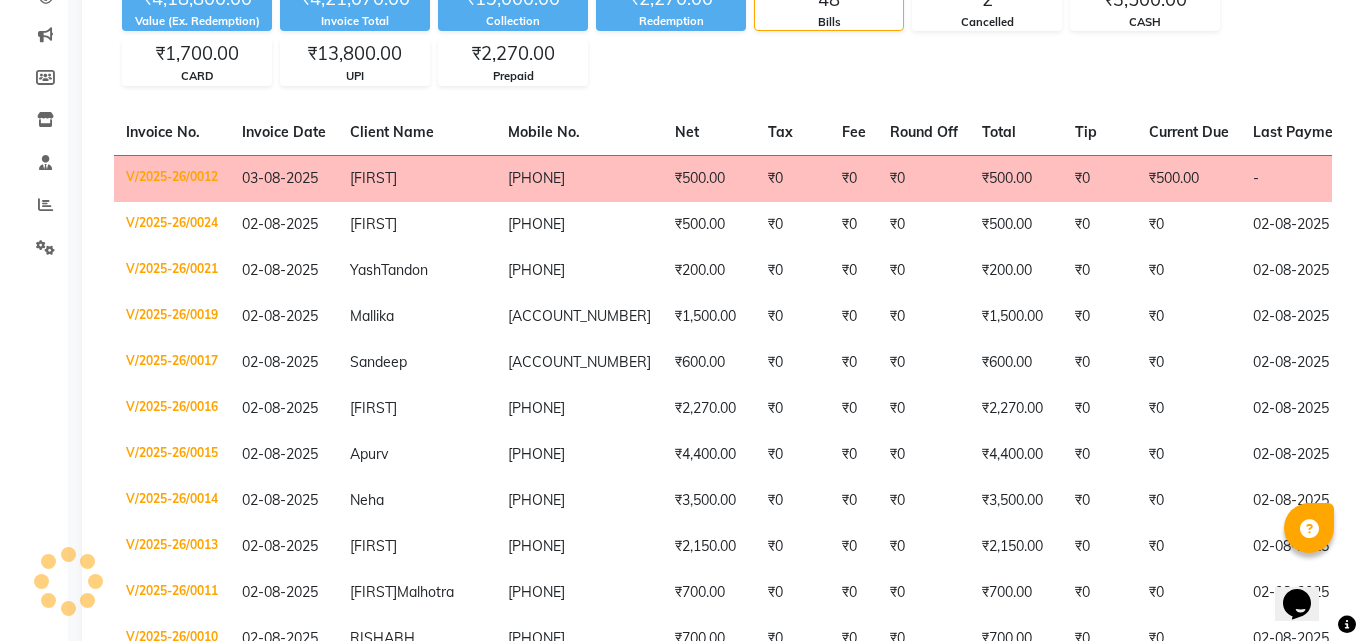scroll, scrollTop: 0, scrollLeft: 0, axis: both 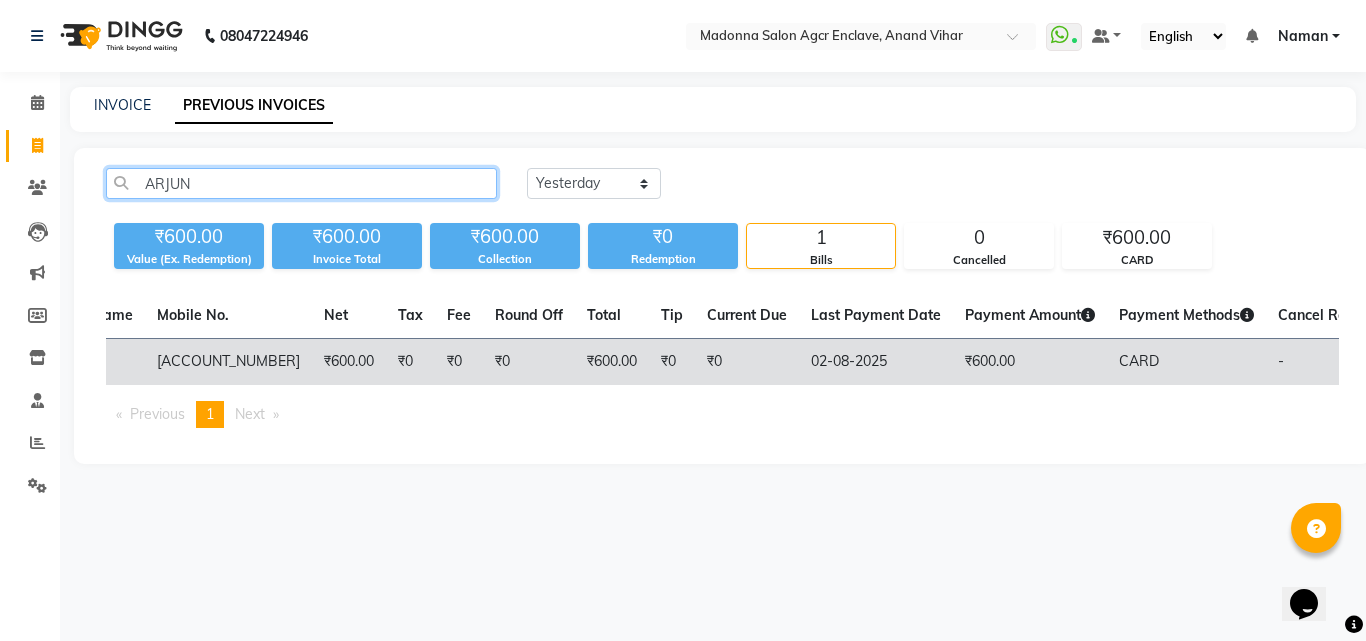 type on "ARJUN" 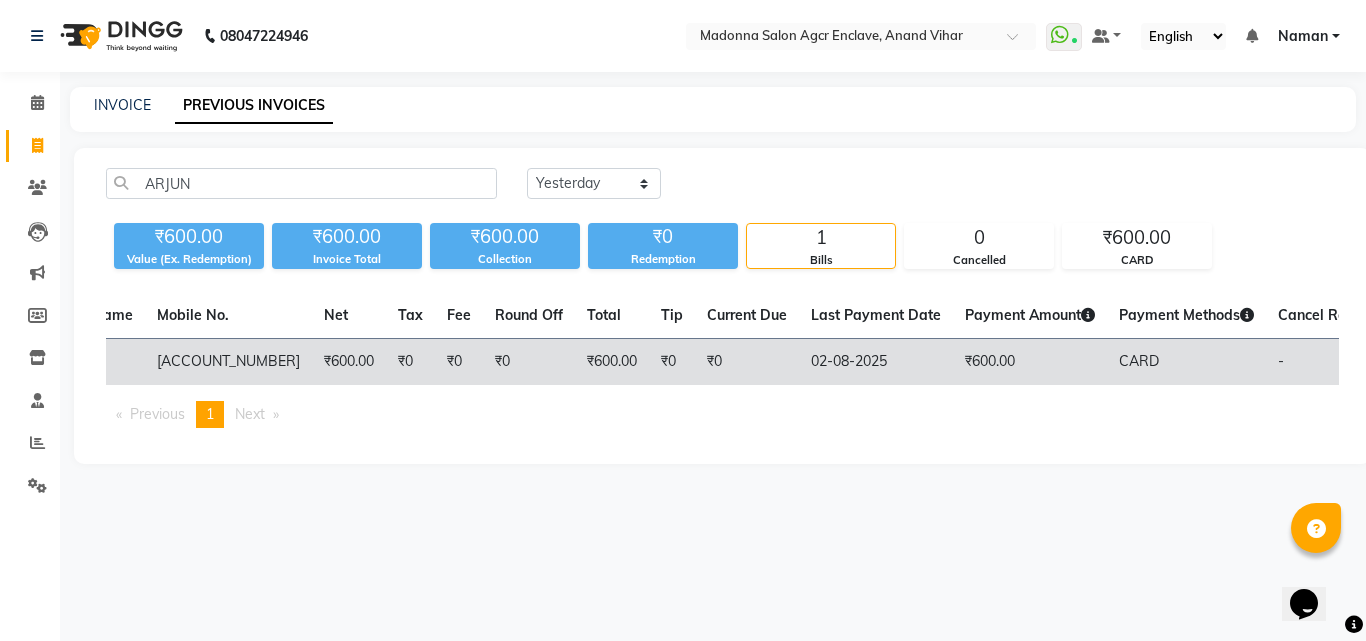 click on "02-08-2025" 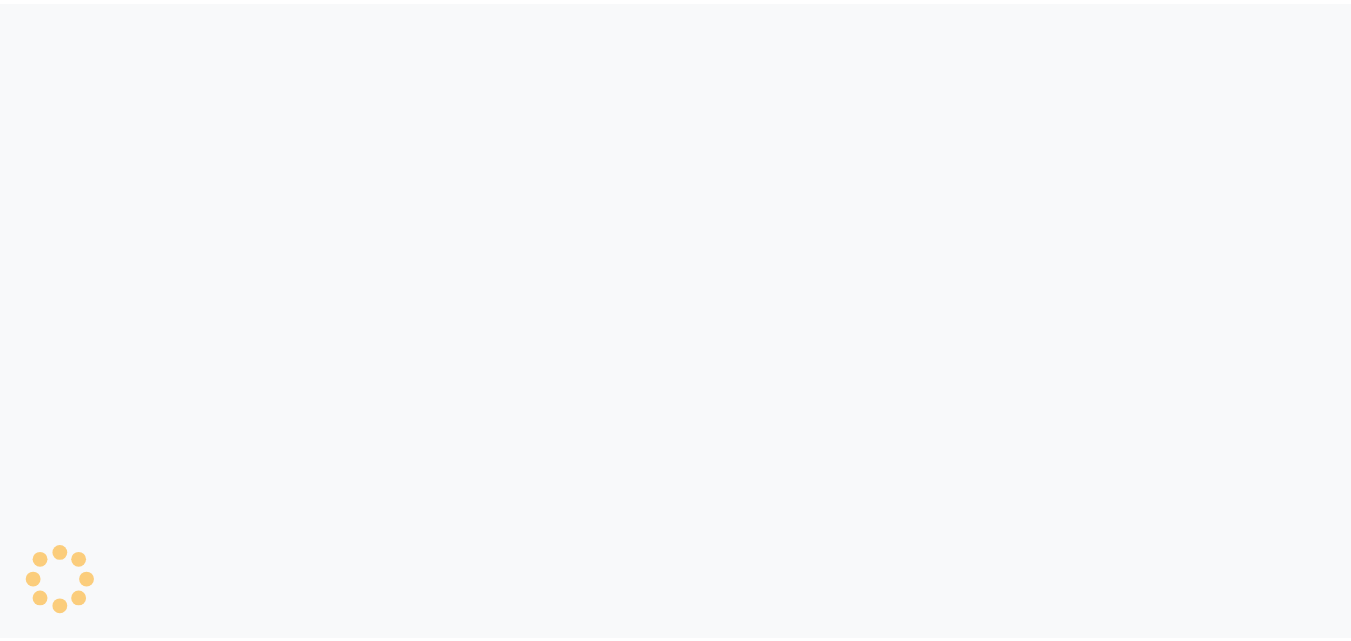 scroll, scrollTop: 0, scrollLeft: 0, axis: both 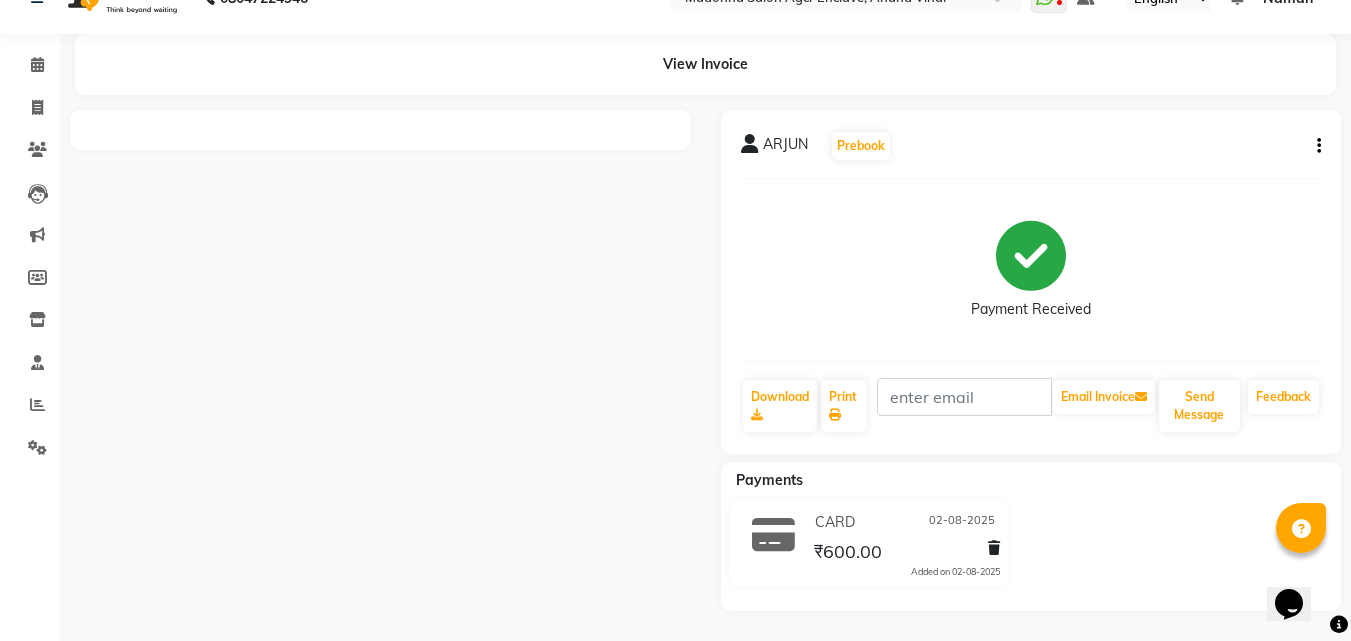 click 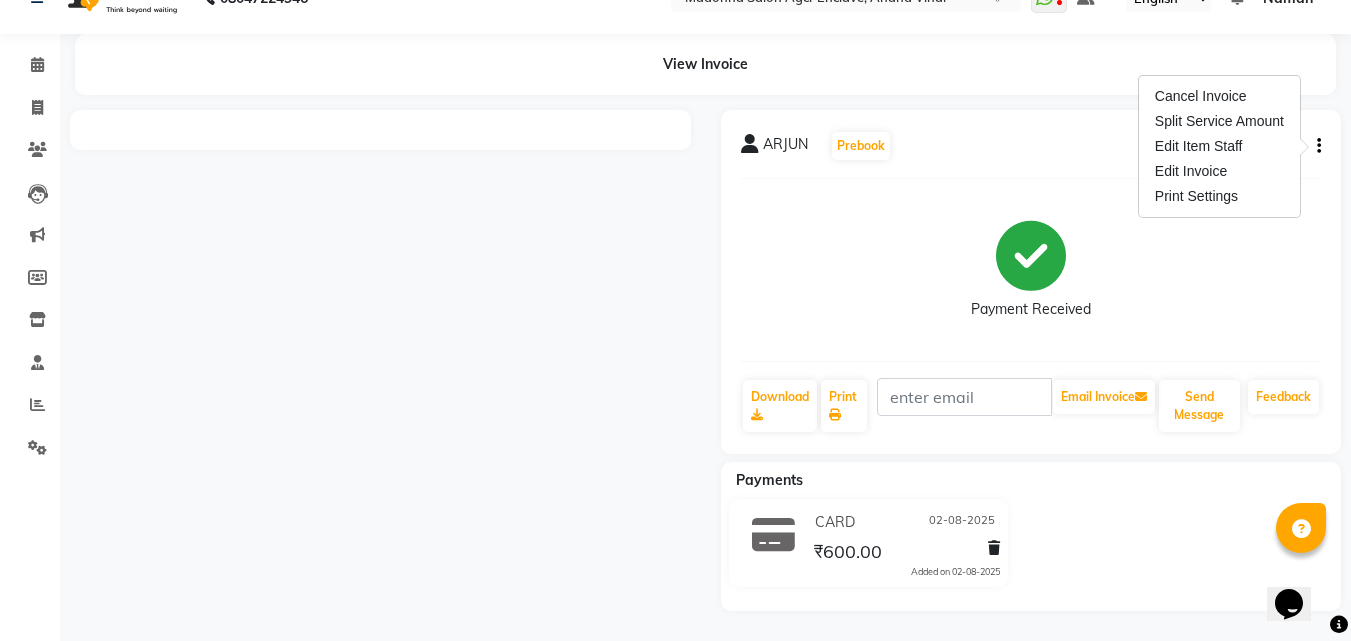 click 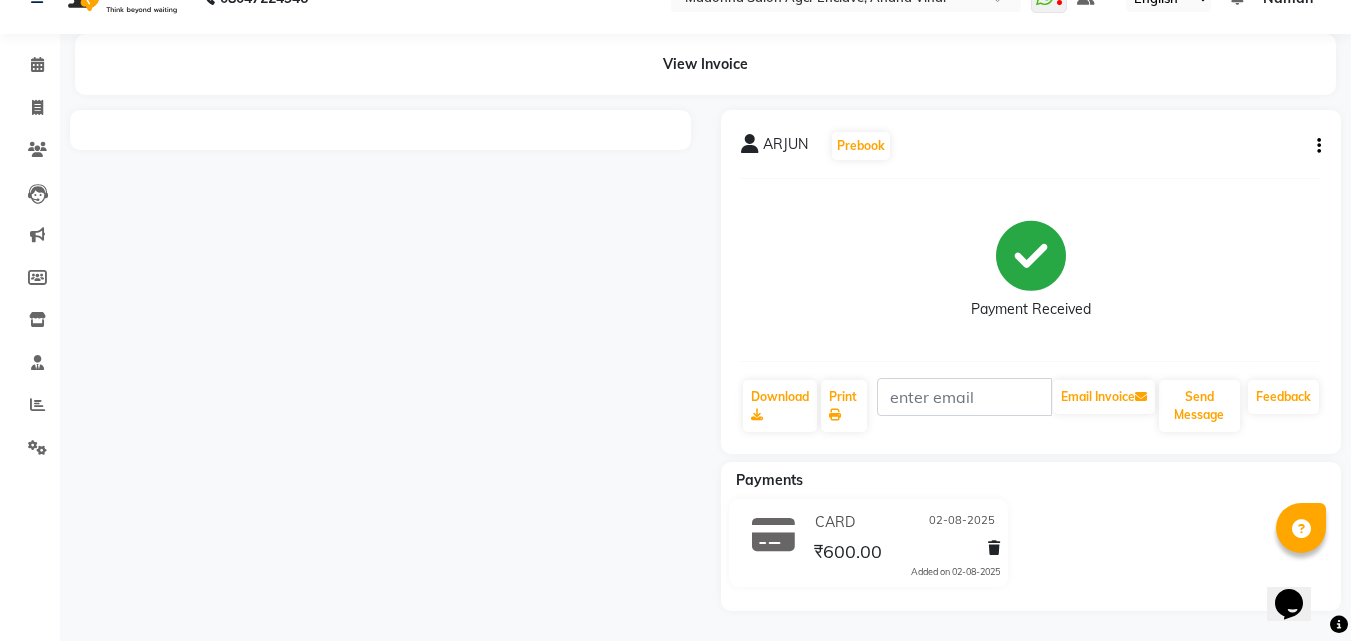 click 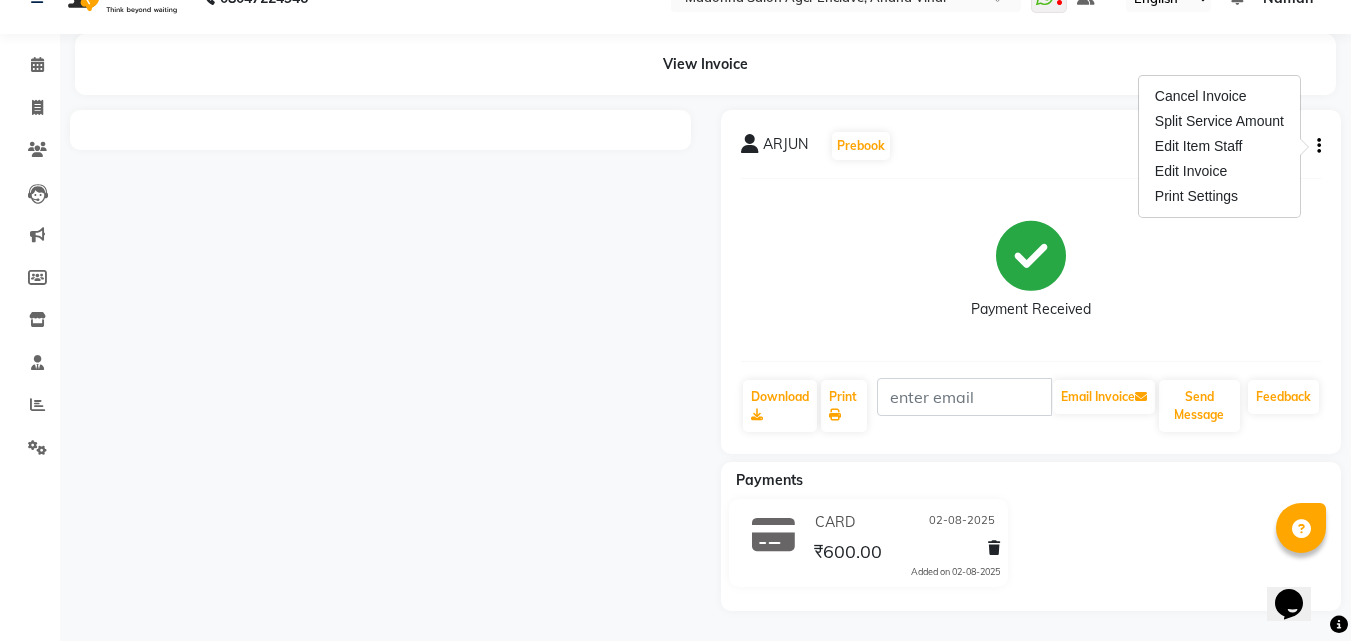 click 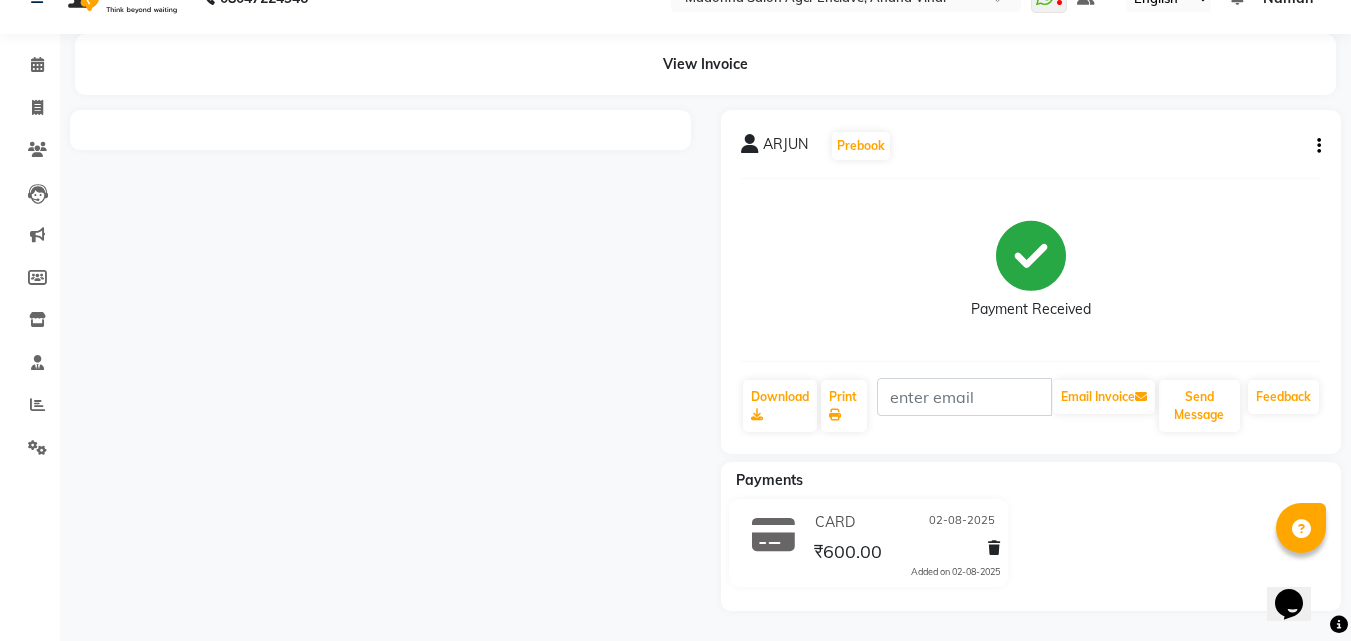 click 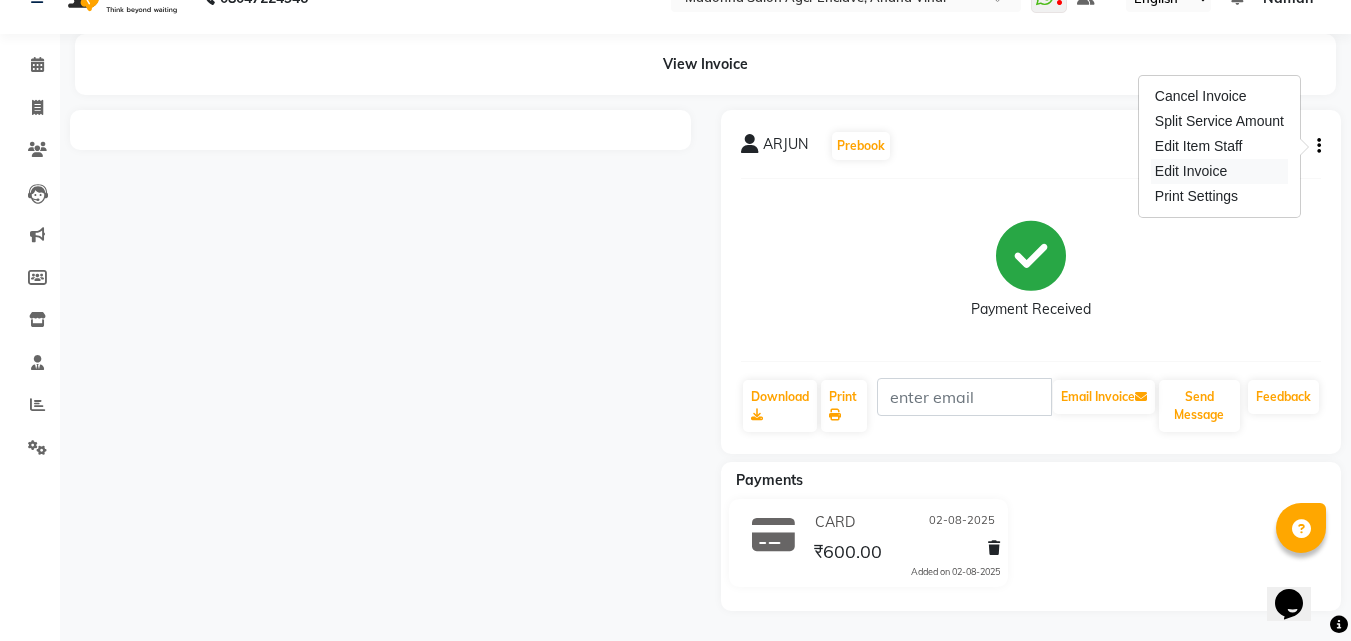 click on "Edit Invoice" at bounding box center (1219, 171) 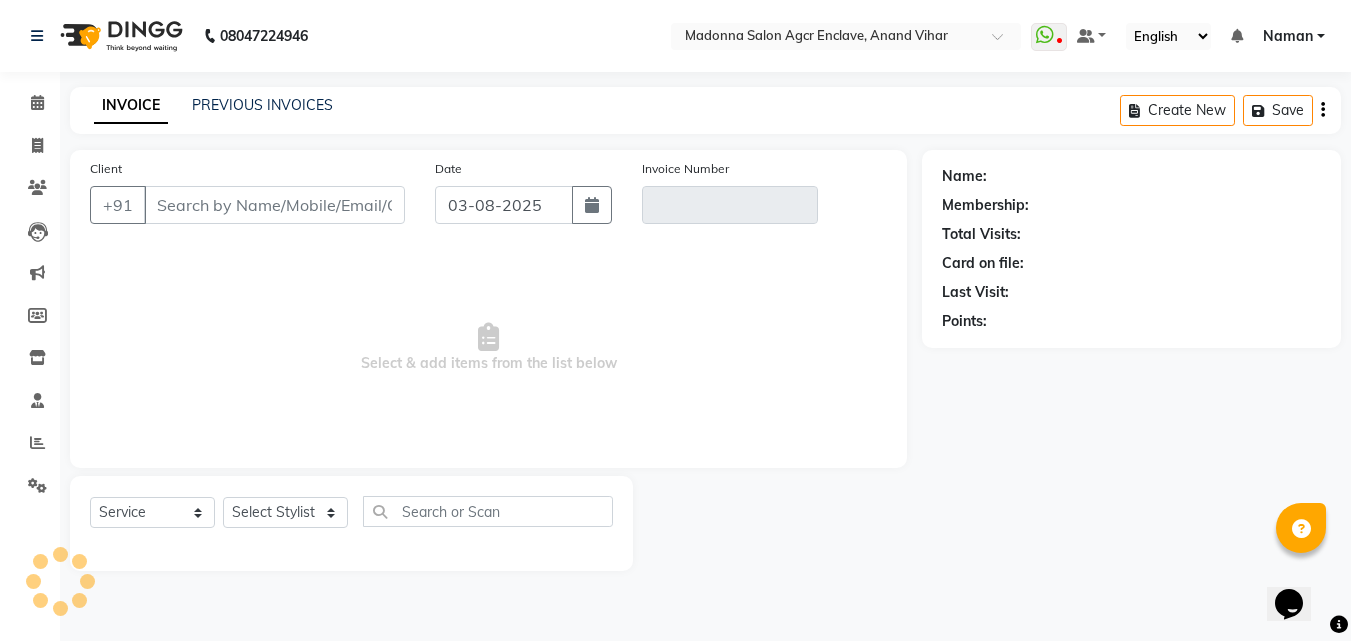 scroll, scrollTop: 0, scrollLeft: 0, axis: both 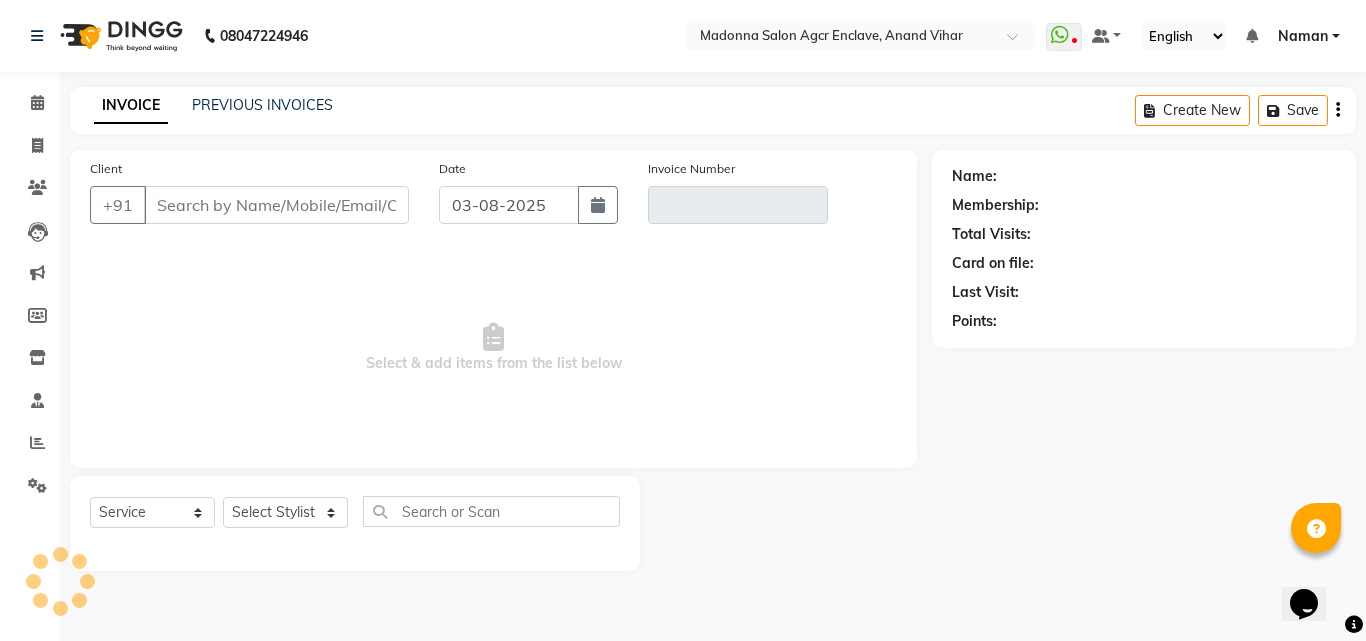 type on "[ACCOUNT_NUMBER]" 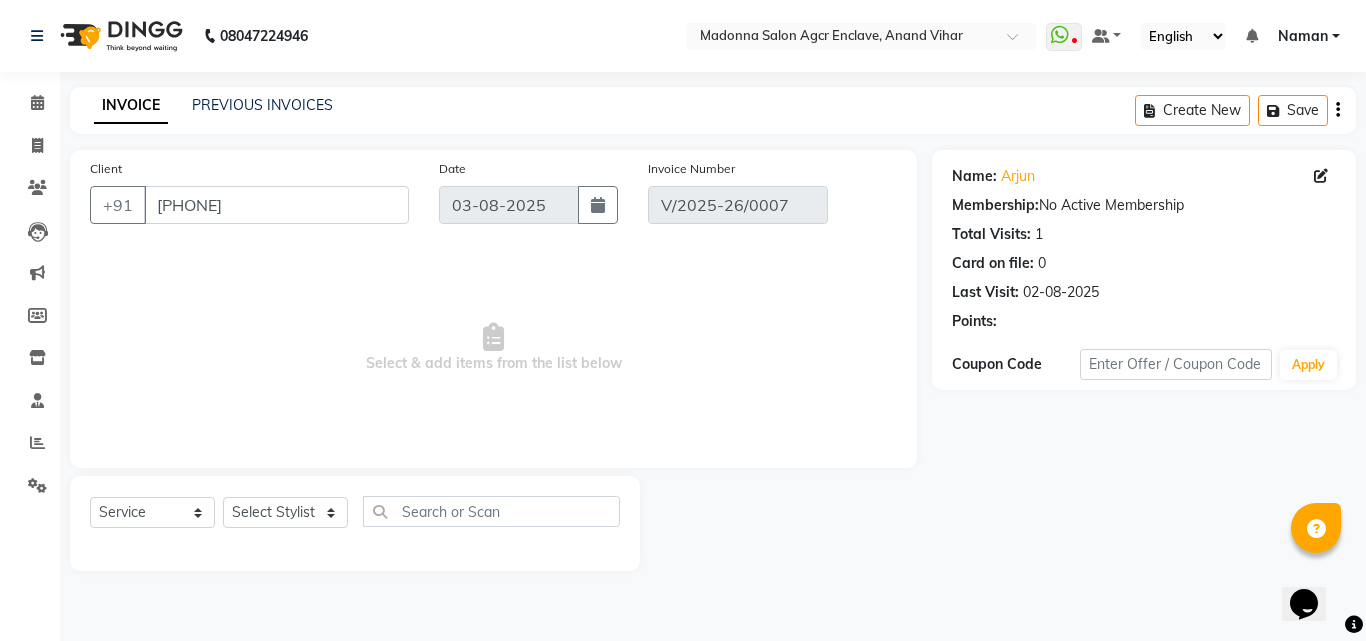 type on "02-08-2025" 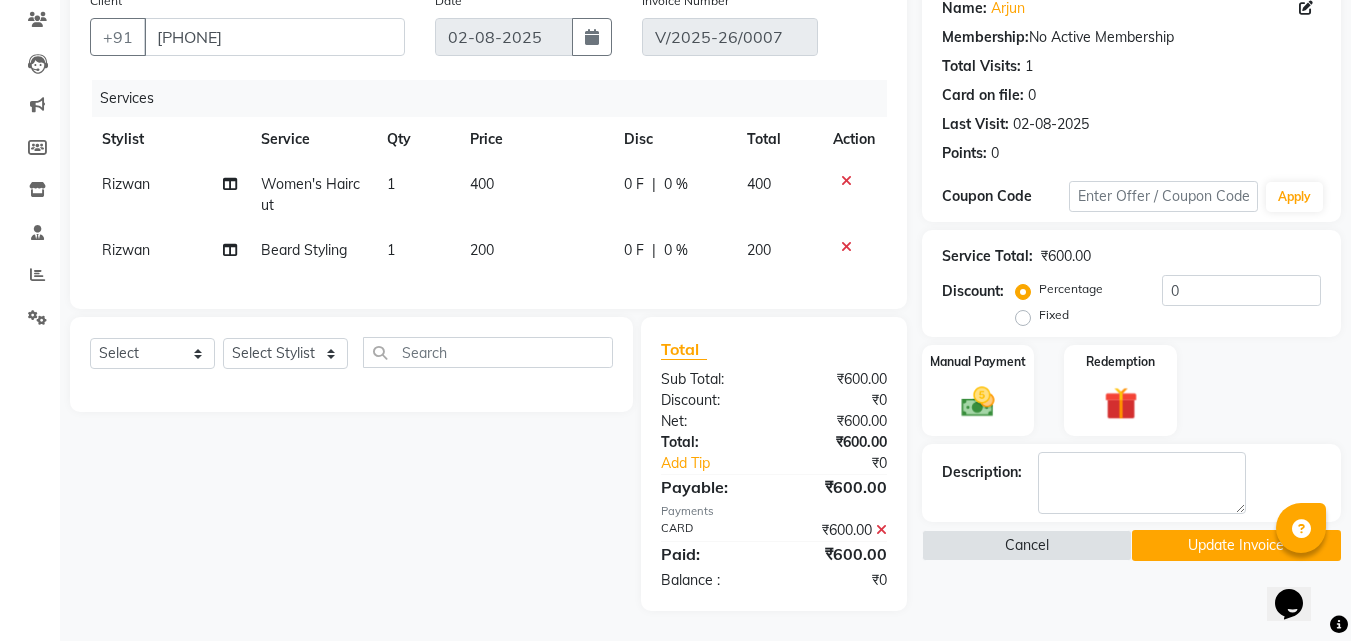 scroll, scrollTop: 183, scrollLeft: 0, axis: vertical 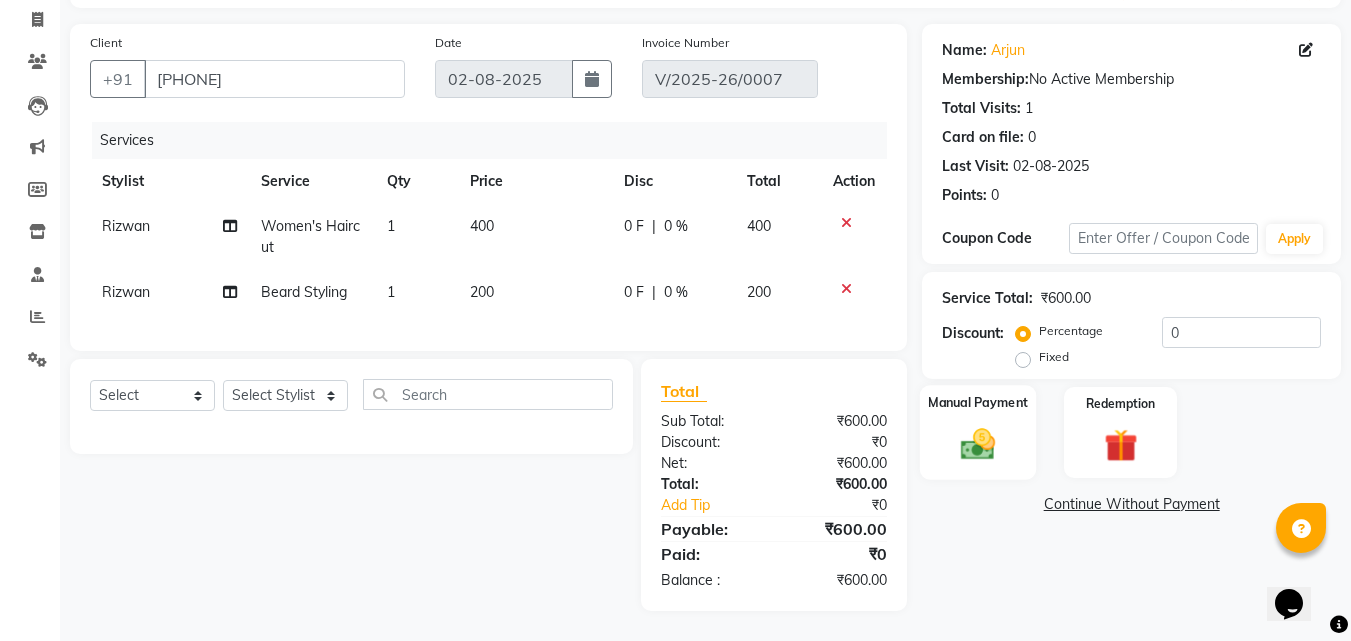 click on "Manual Payment" 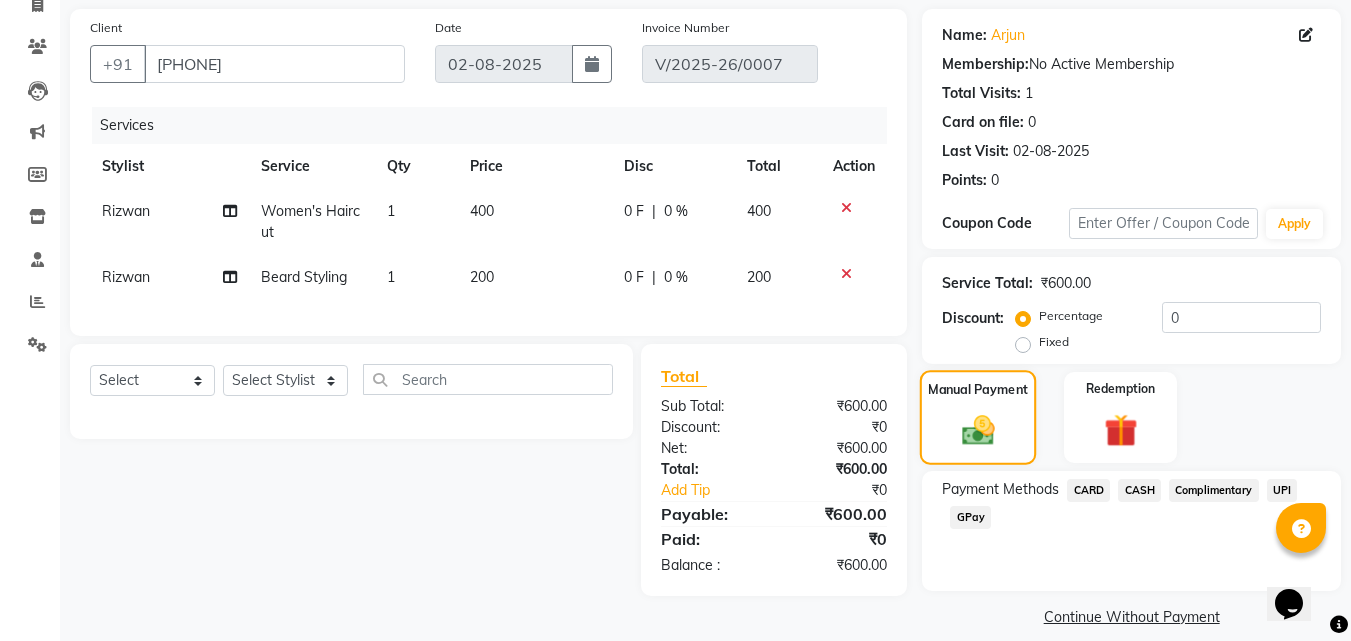 scroll, scrollTop: 162, scrollLeft: 0, axis: vertical 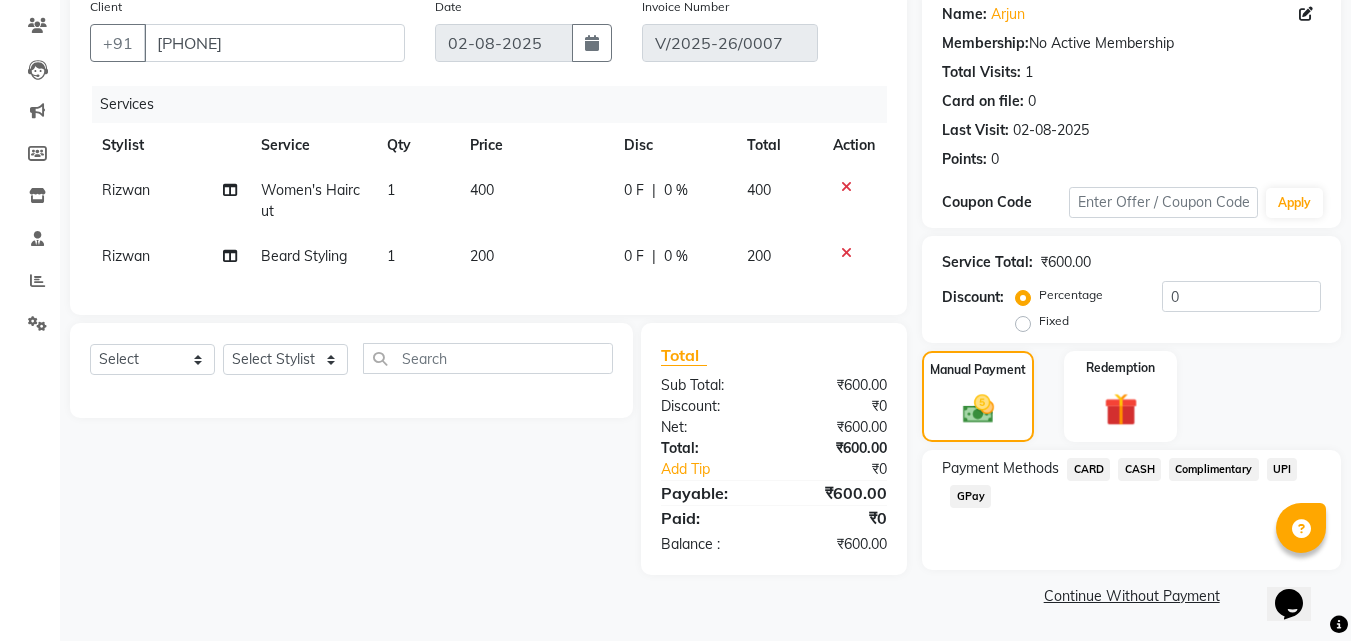 click on "CASH" 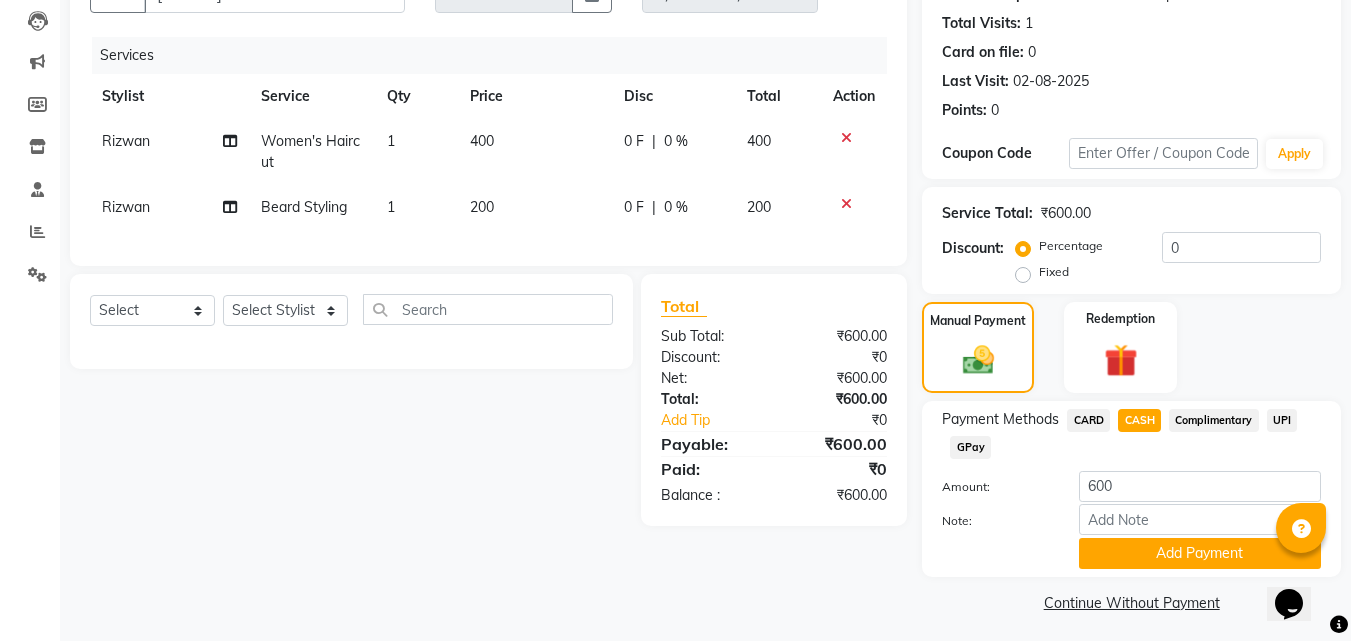 scroll, scrollTop: 218, scrollLeft: 0, axis: vertical 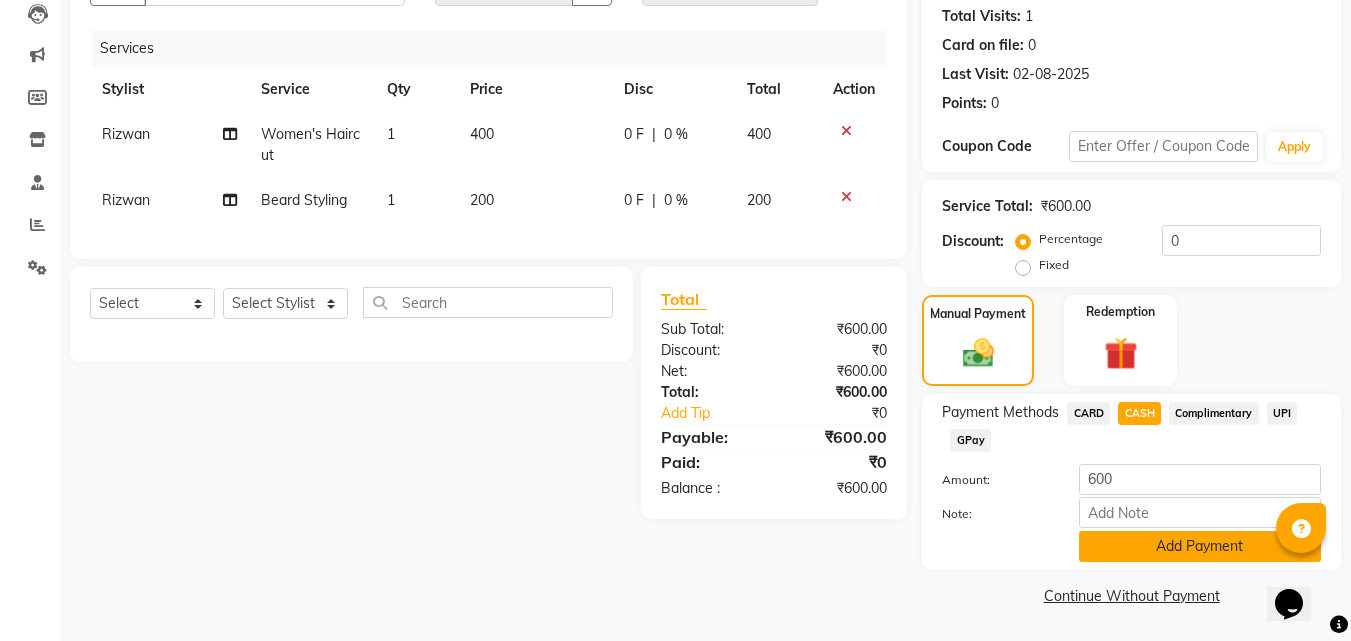 click on "Add Payment" 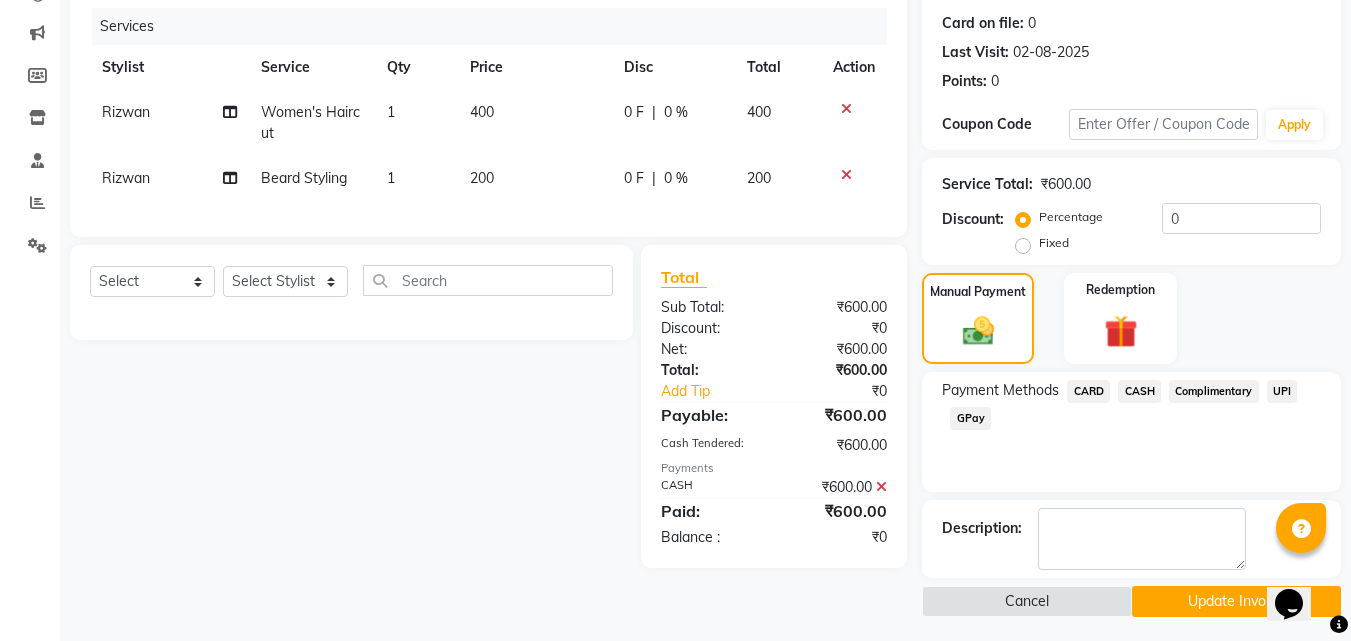 scroll, scrollTop: 246, scrollLeft: 0, axis: vertical 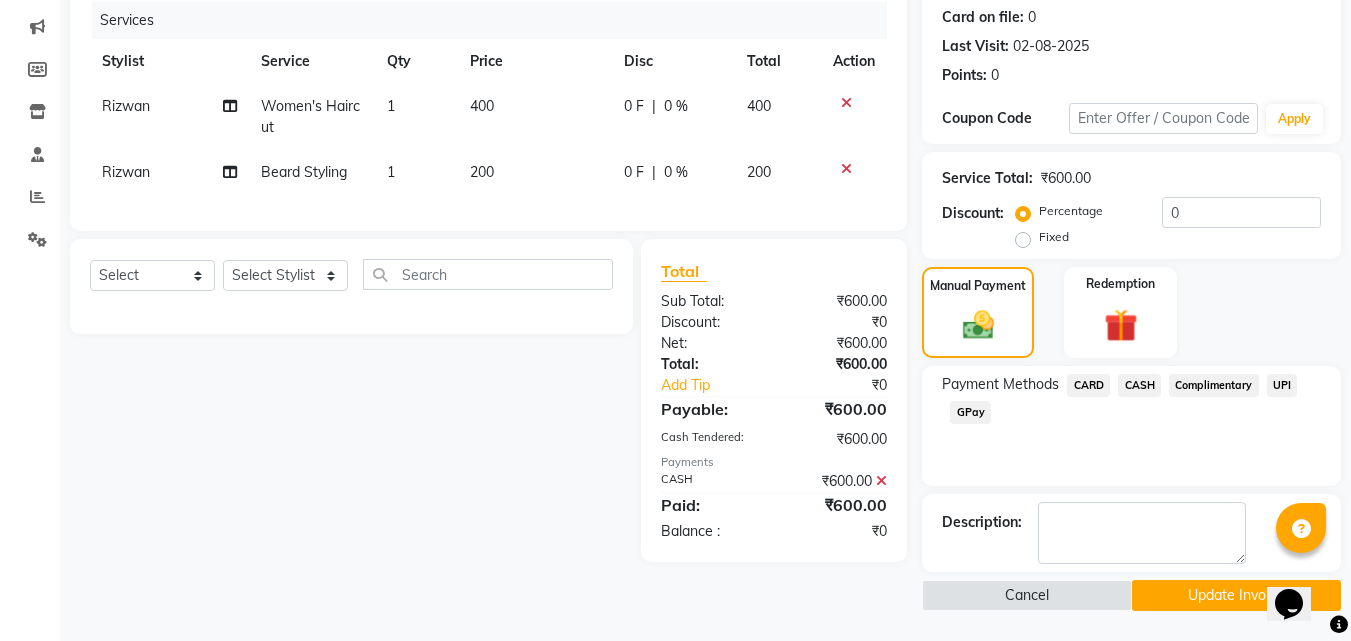 click on "Update Invoice" 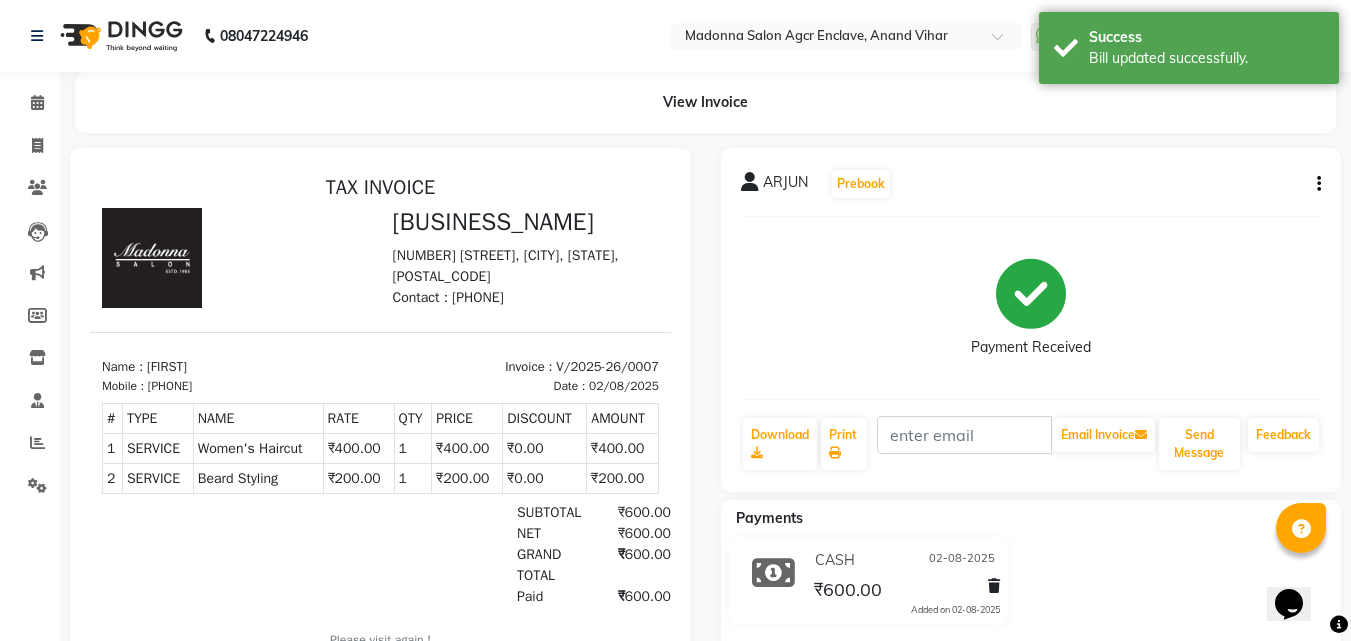 scroll, scrollTop: 0, scrollLeft: 0, axis: both 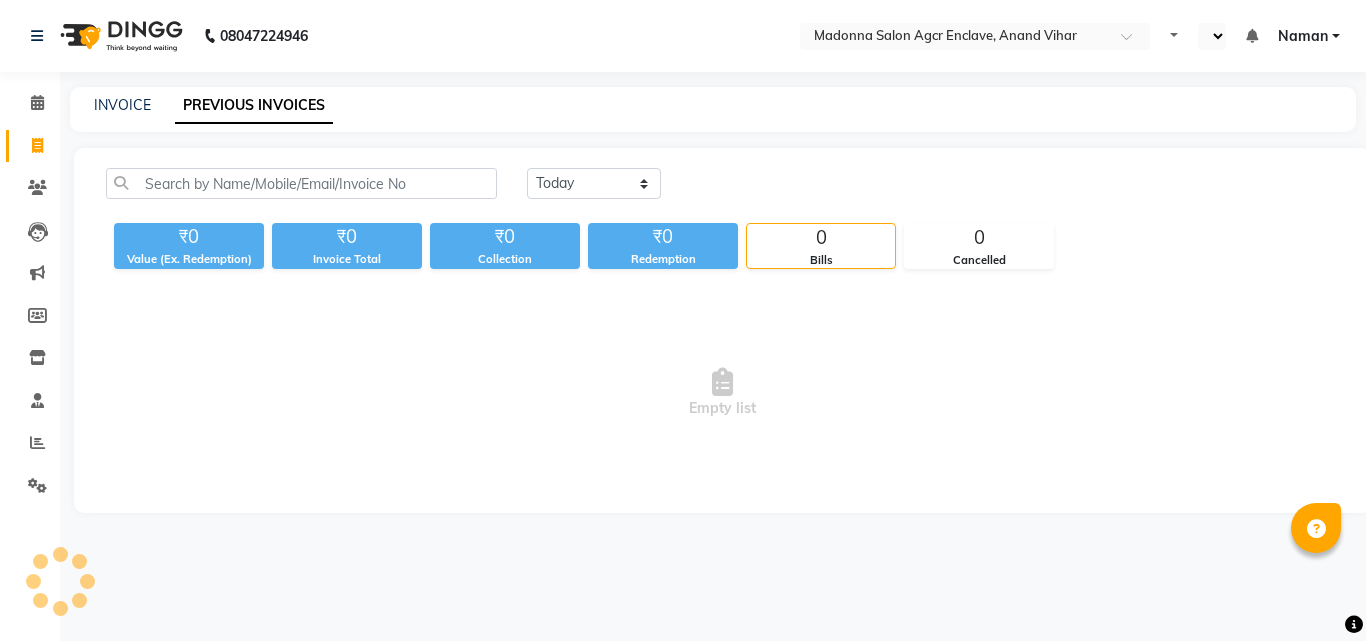 select on "en" 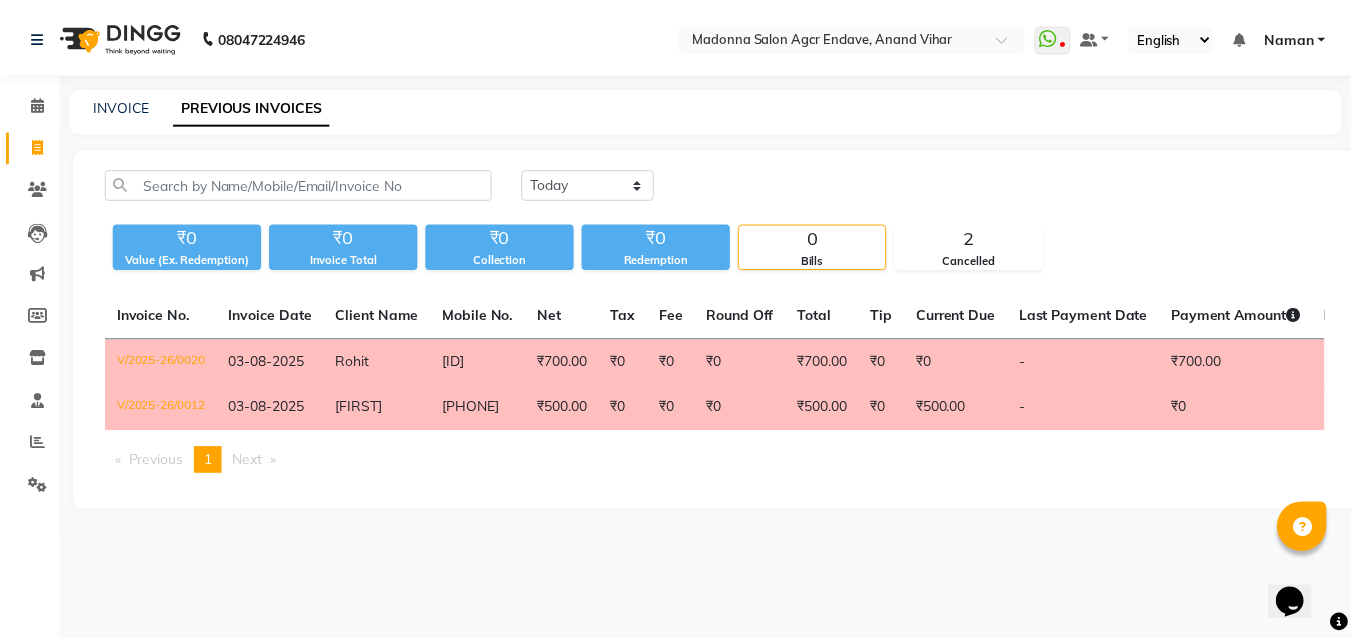 scroll, scrollTop: 0, scrollLeft: 0, axis: both 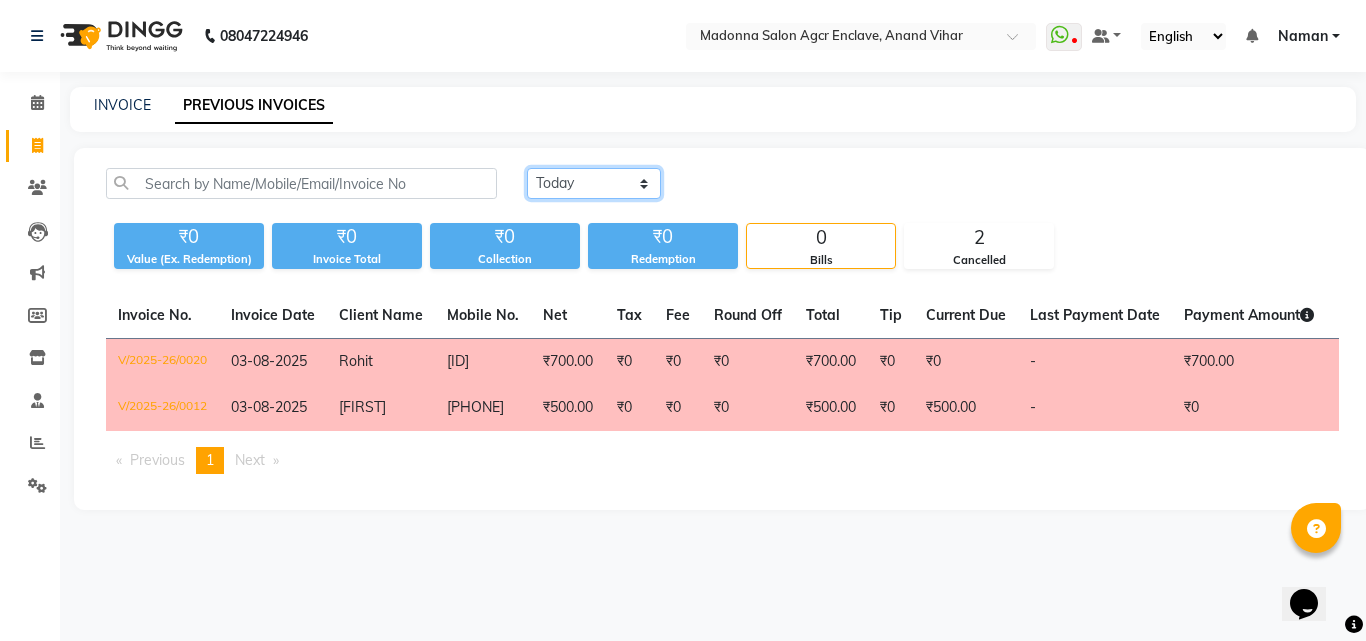 click on "Today Yesterday Custom Range" 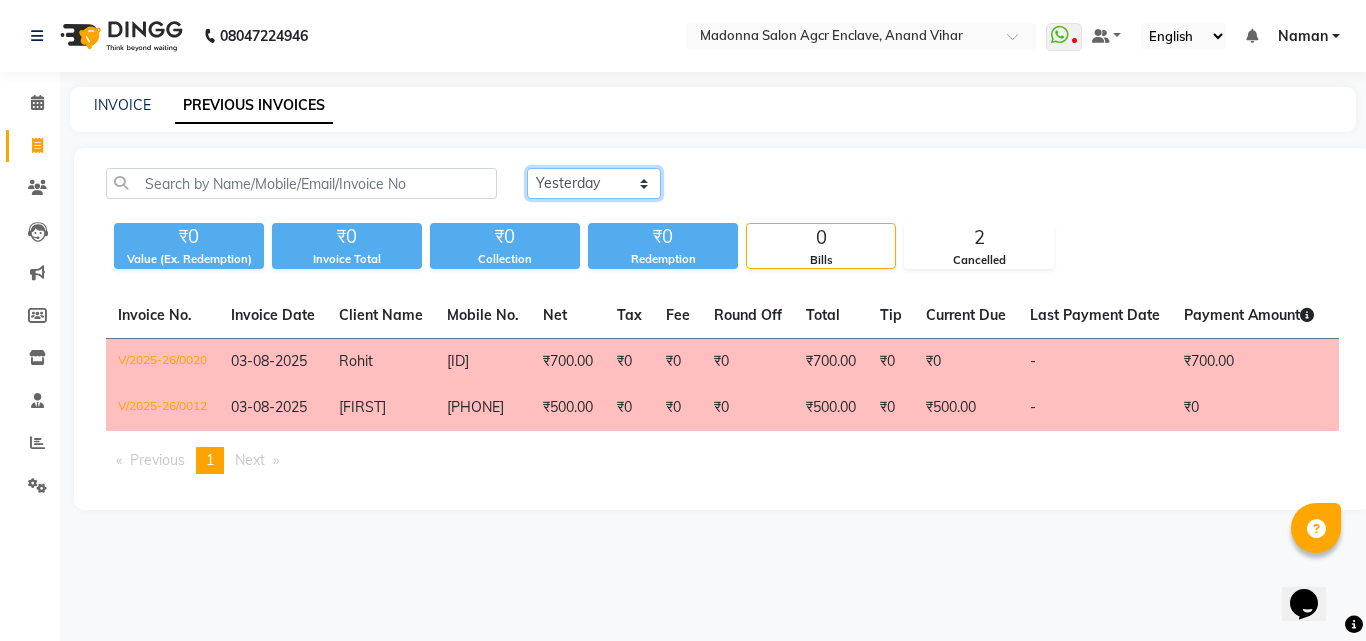click on "Today Yesterday Custom Range" 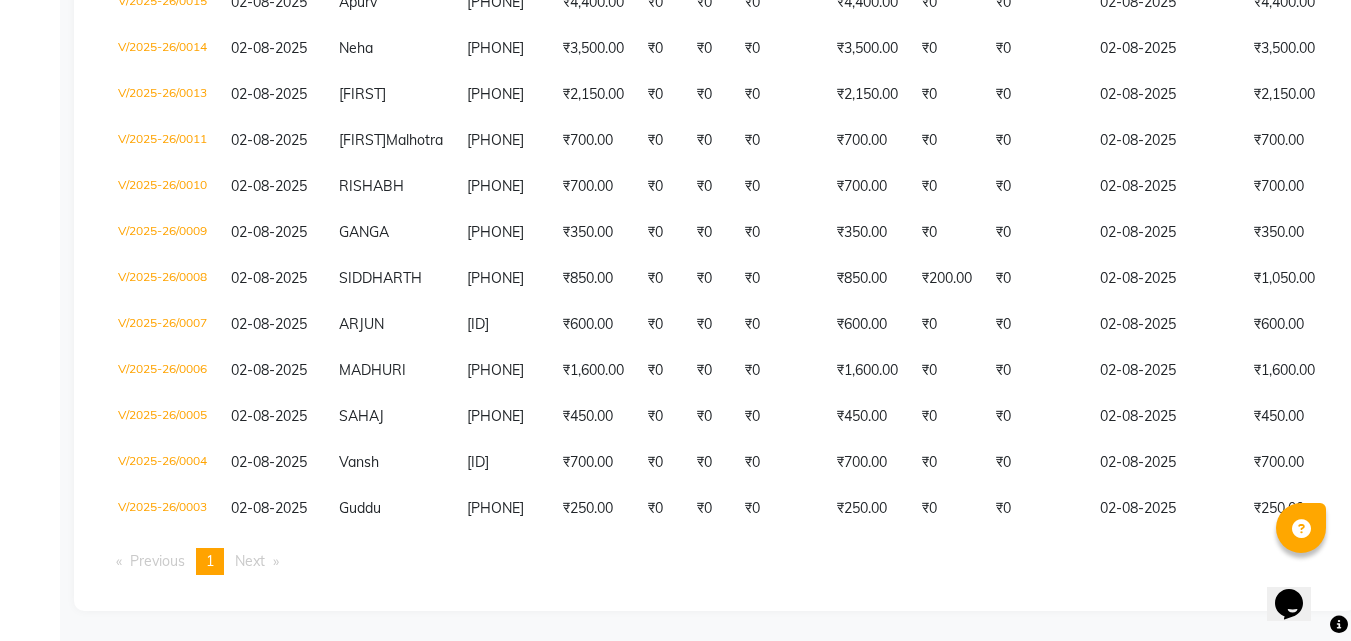 scroll, scrollTop: 795, scrollLeft: 0, axis: vertical 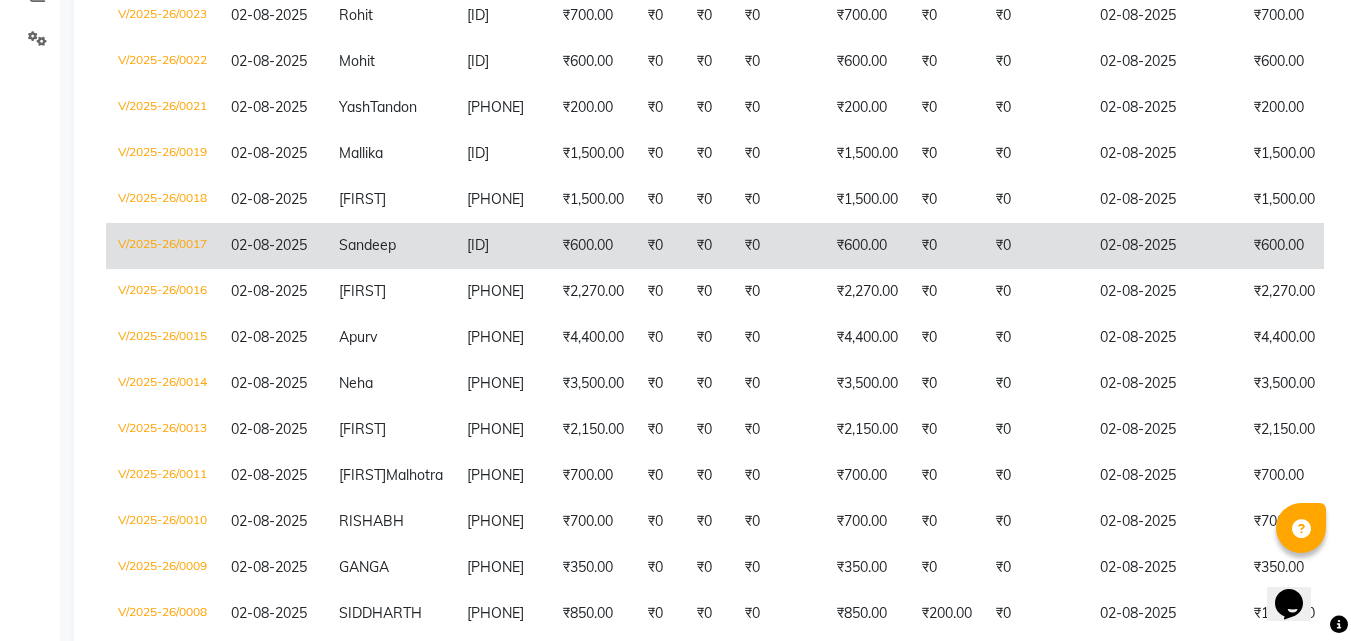 drag, startPoint x: 683, startPoint y: 223, endPoint x: 690, endPoint y: 254, distance: 31.780497 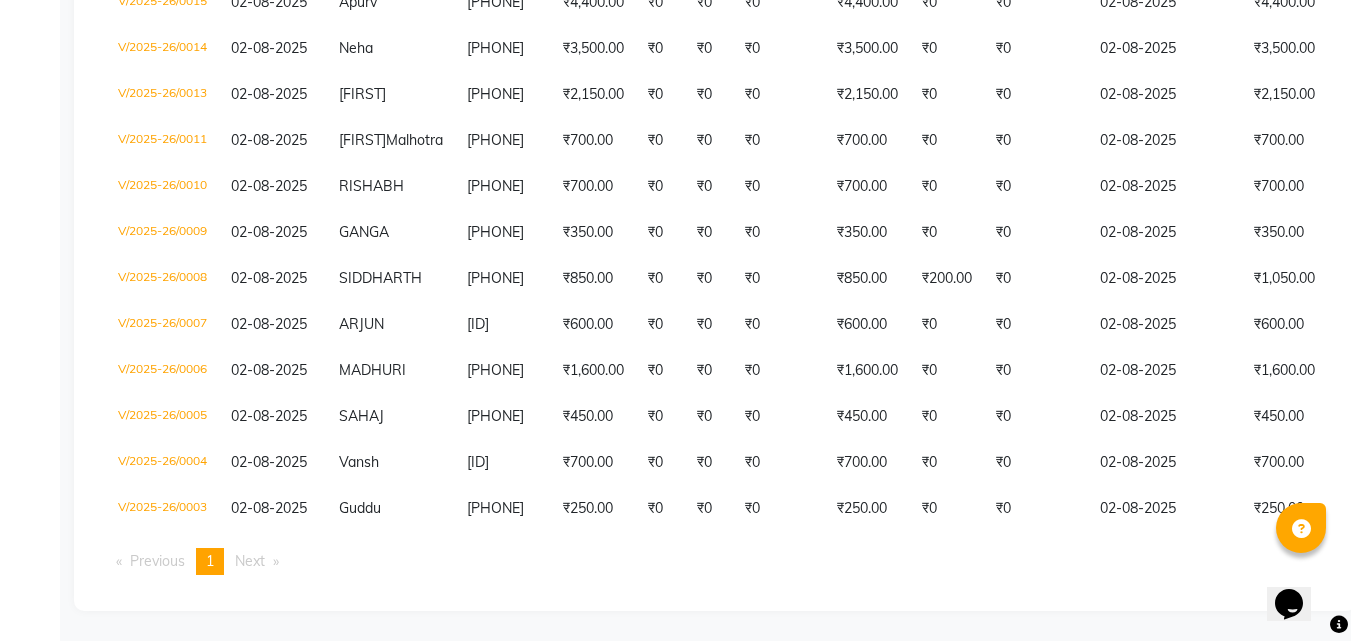 scroll, scrollTop: 837, scrollLeft: 0, axis: vertical 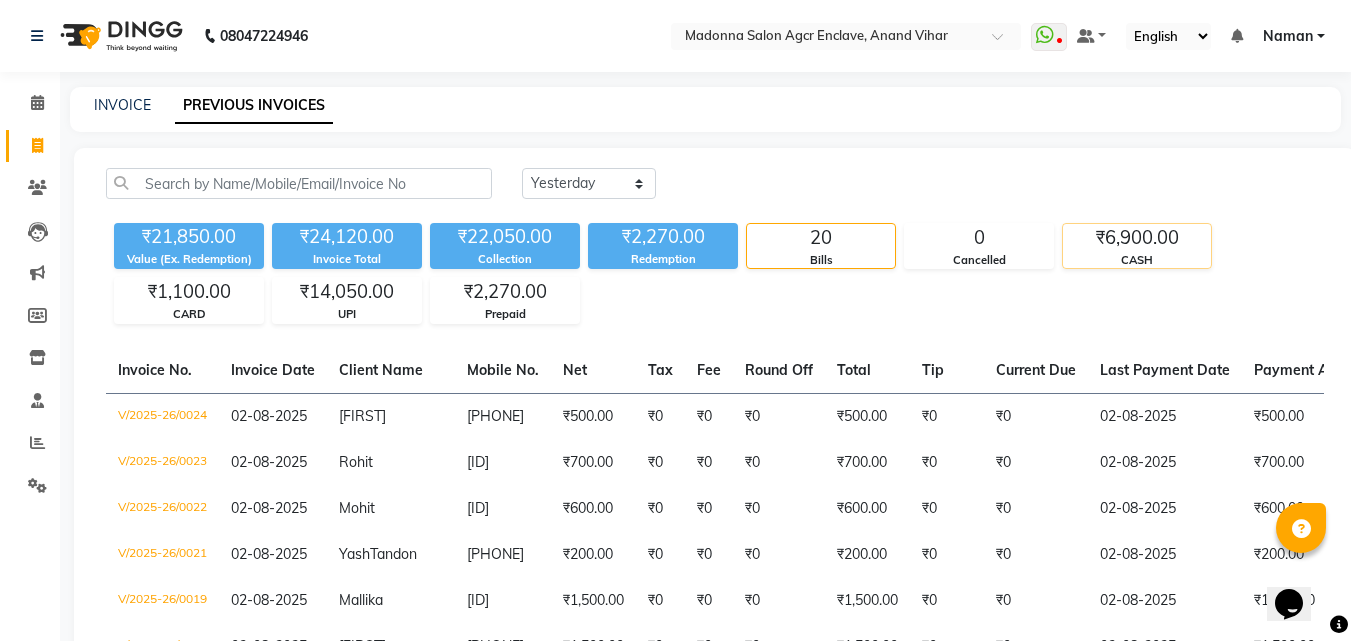 click on "₹6,900.00" 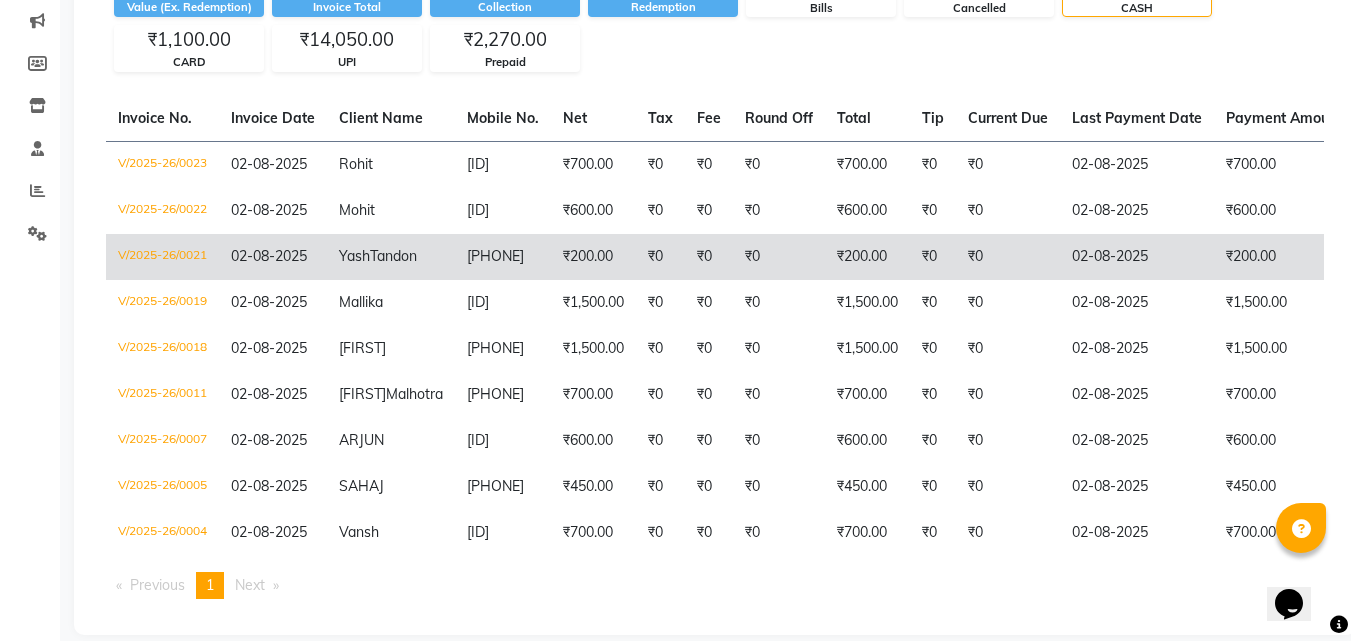 scroll, scrollTop: 331, scrollLeft: 0, axis: vertical 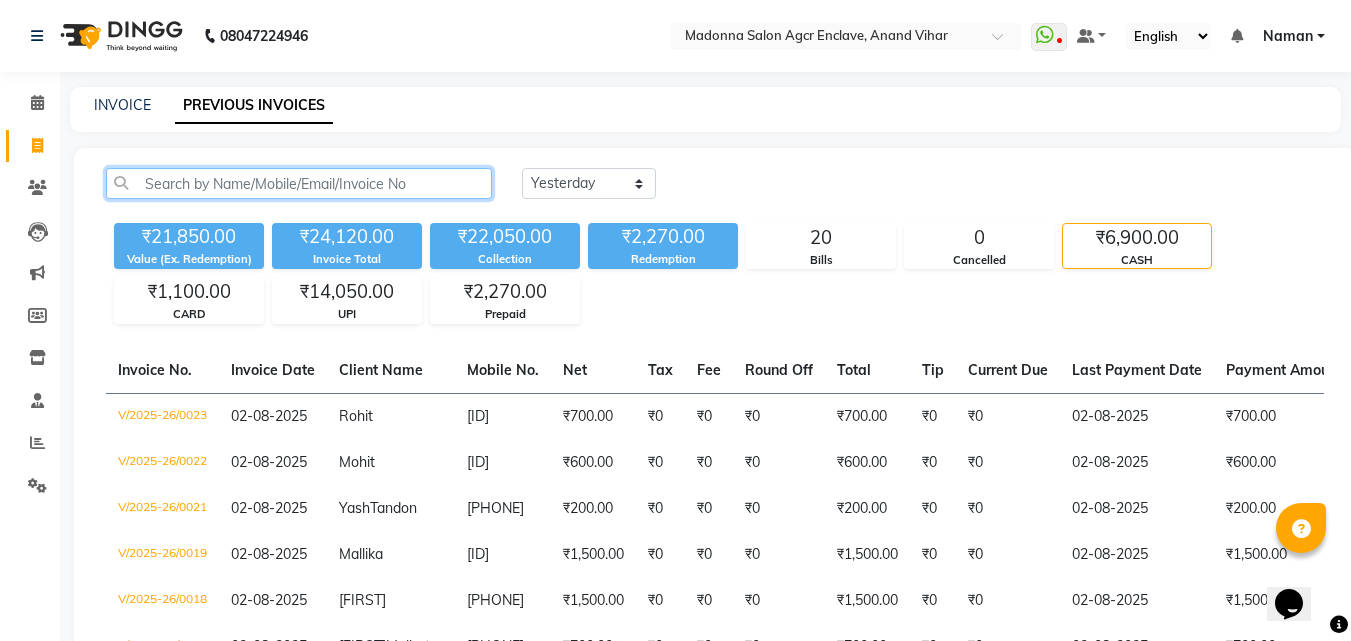 click 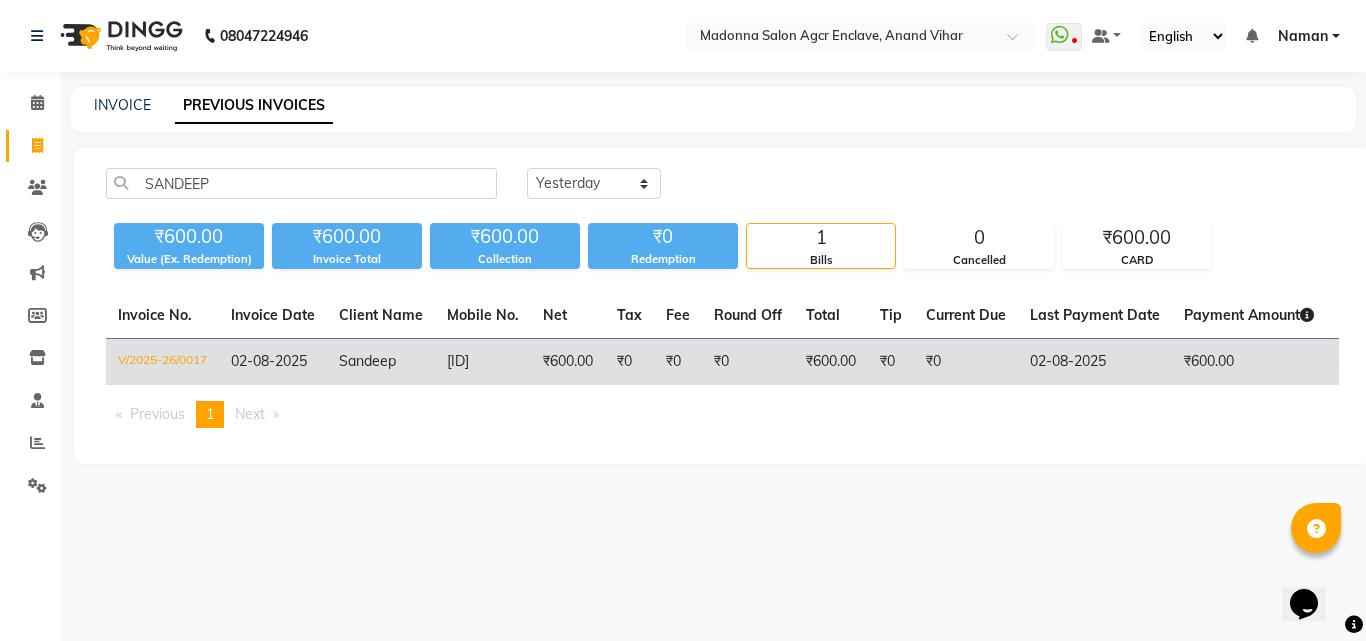 click on "Sandeep" 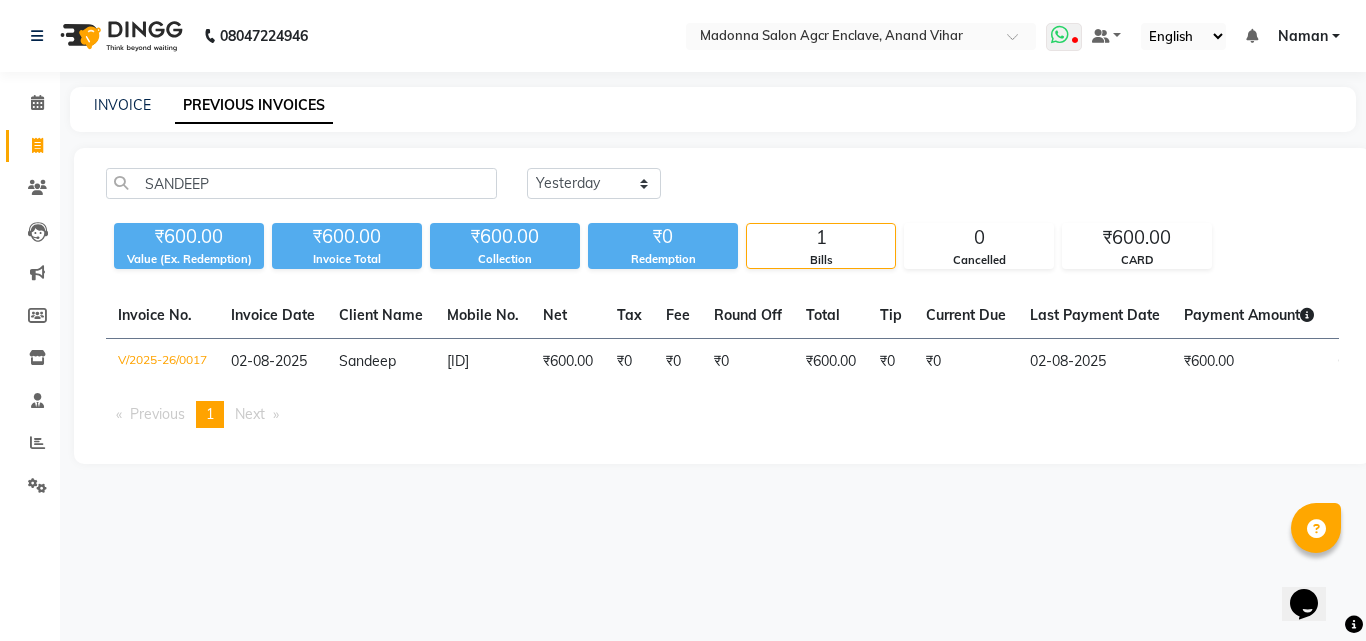 click at bounding box center [1060, 35] 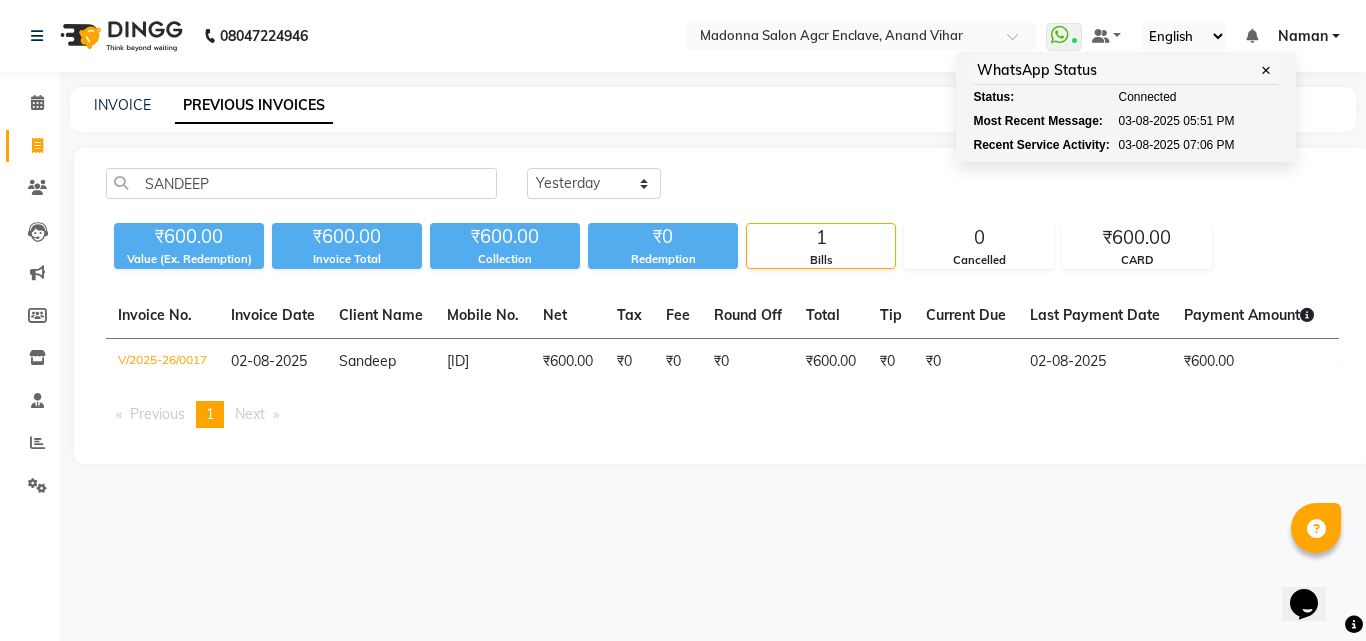click on "1" 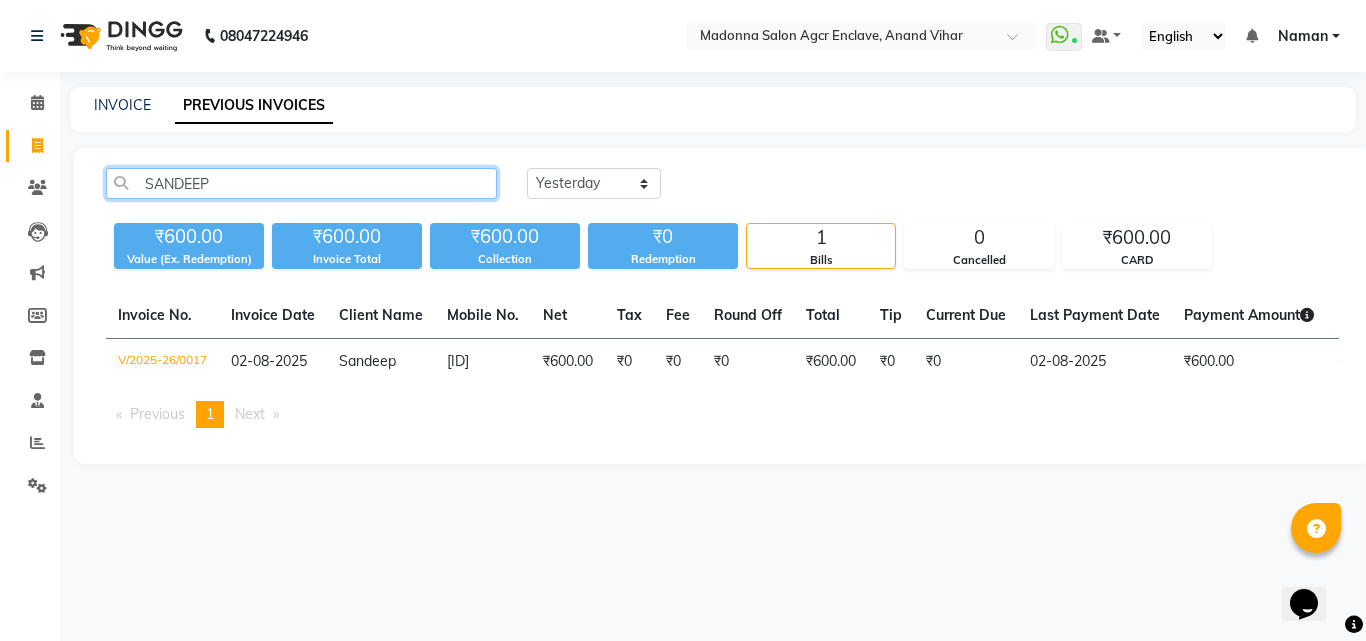 click on "SANDEEP" 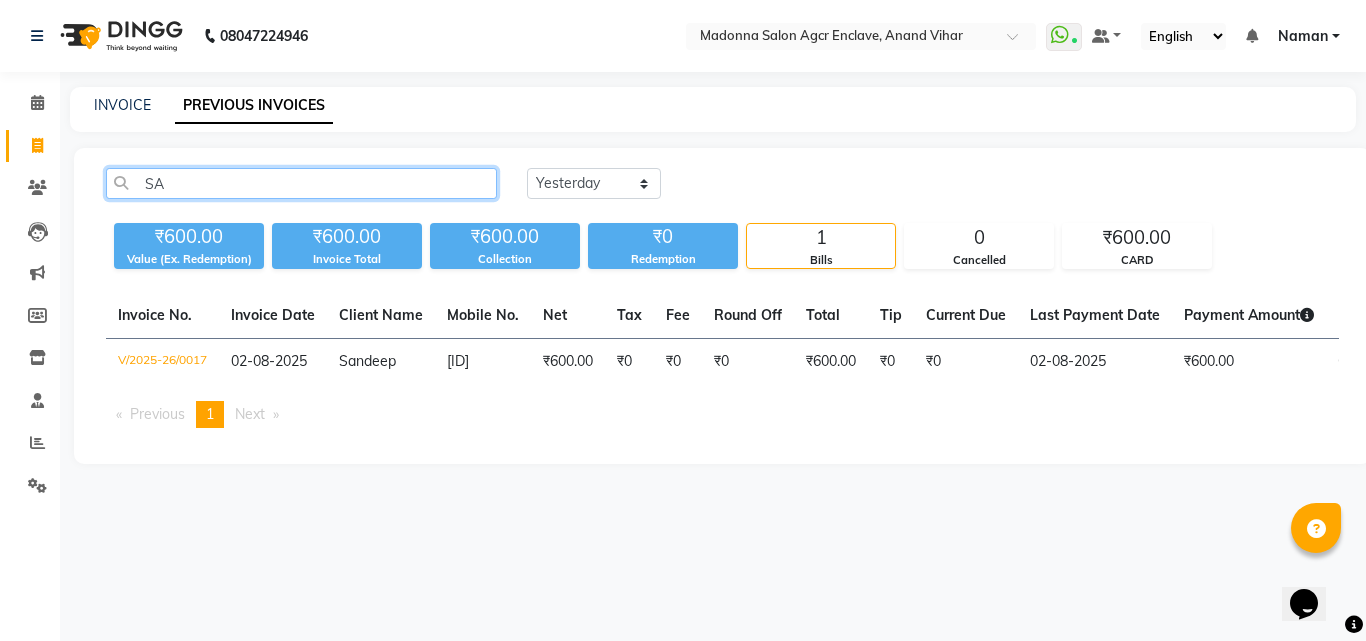 type on "S" 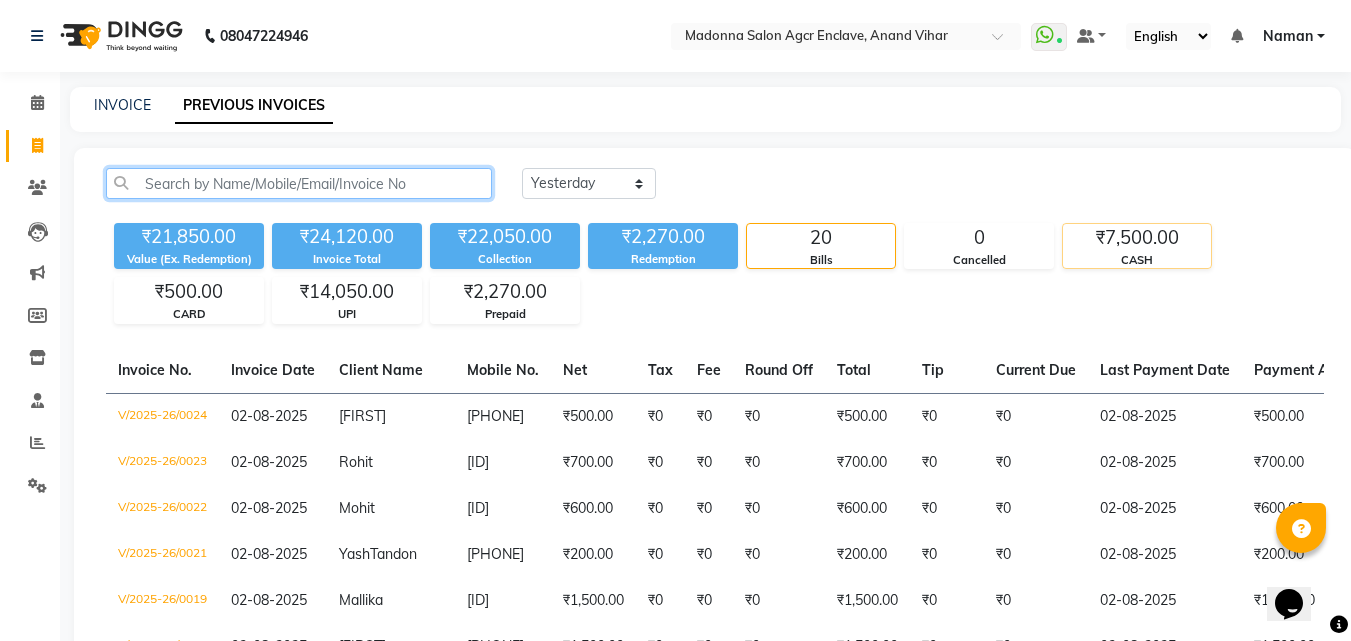 type 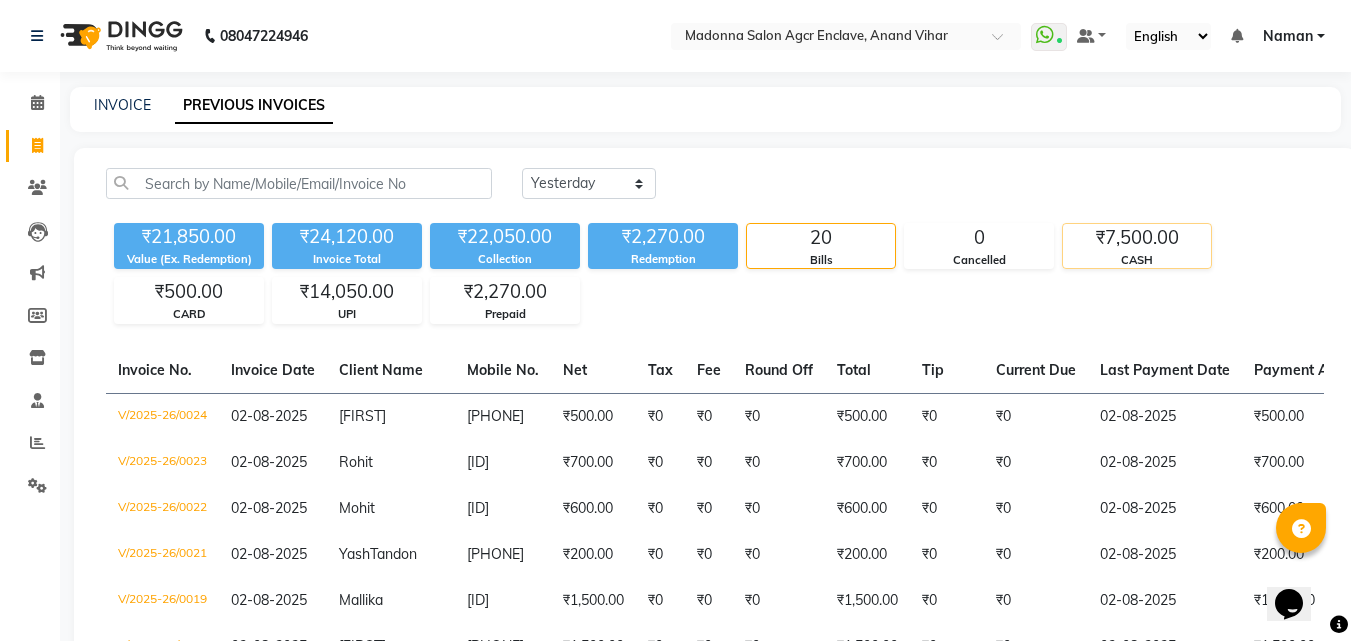 click on "₹7,500.00" 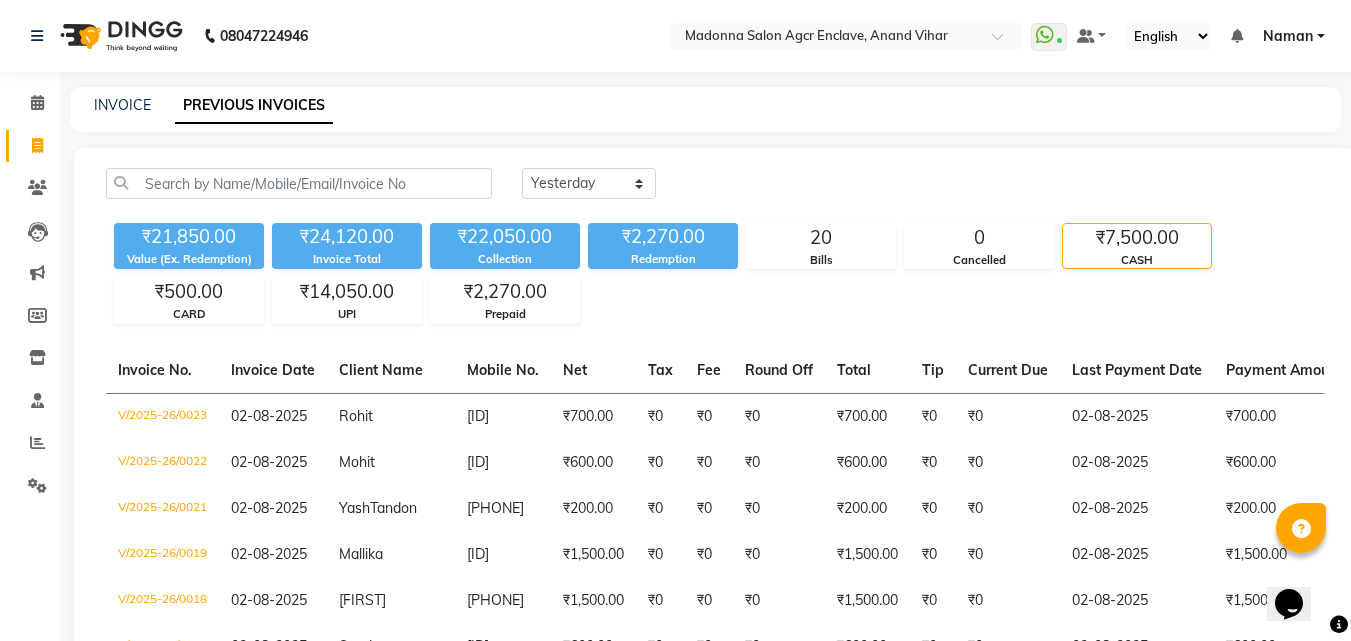 click on "₹7,500.00" 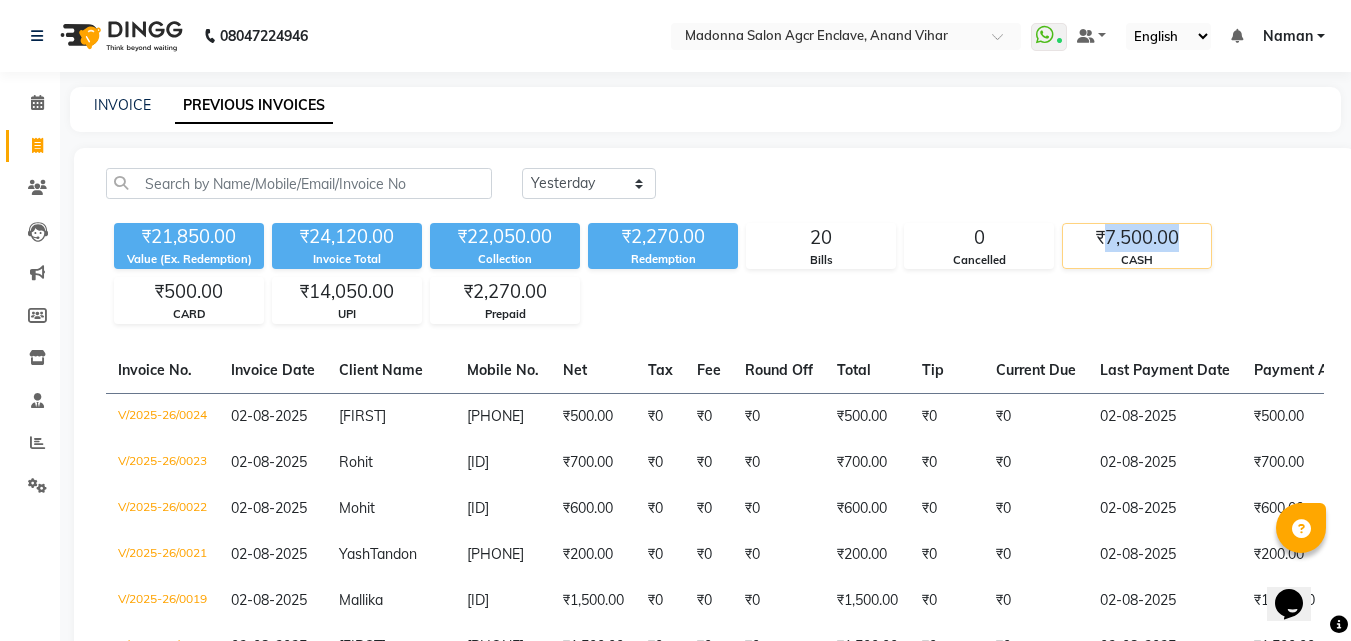 click on "₹7,500.00" 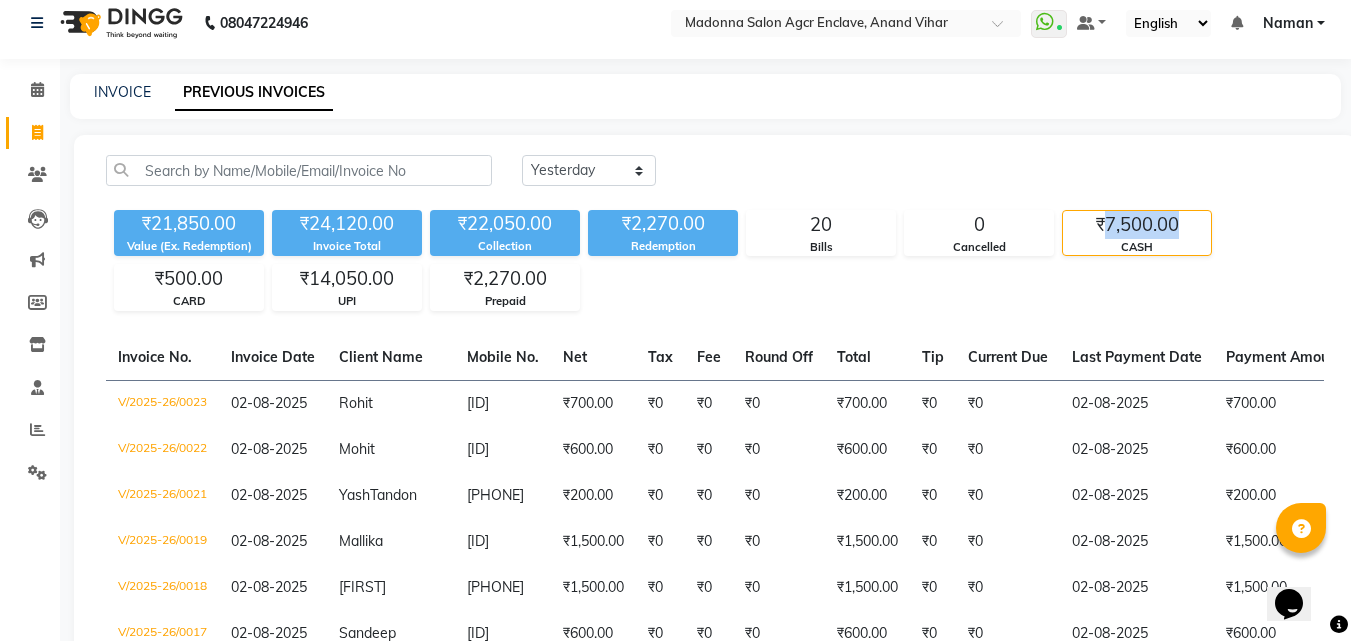 scroll, scrollTop: 0, scrollLeft: 0, axis: both 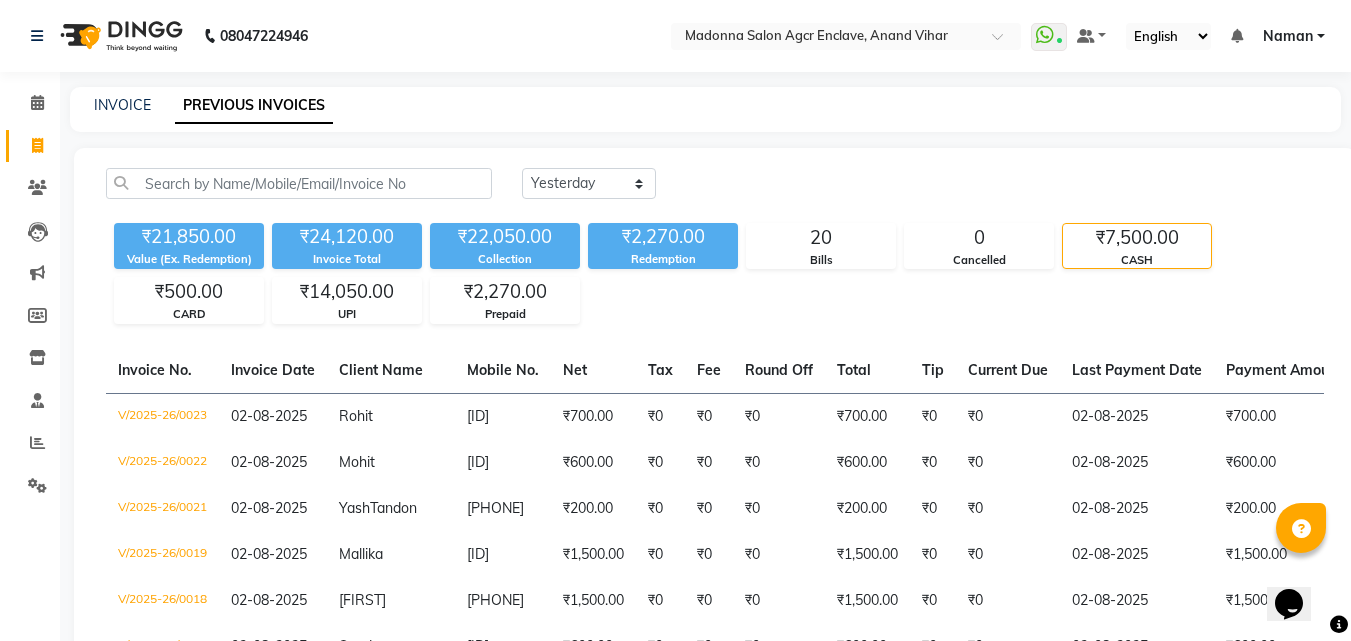 click on "₹21,850.00 Value (Ex. Redemption) ₹24,120.00 Invoice Total  ₹22,050.00 Collection ₹2,270.00 Redemption 20 Bills 0 Cancelled ₹7,500.00 CASH ₹500.00 CARD ₹14,050.00 UPI ₹2,270.00 Prepaid" 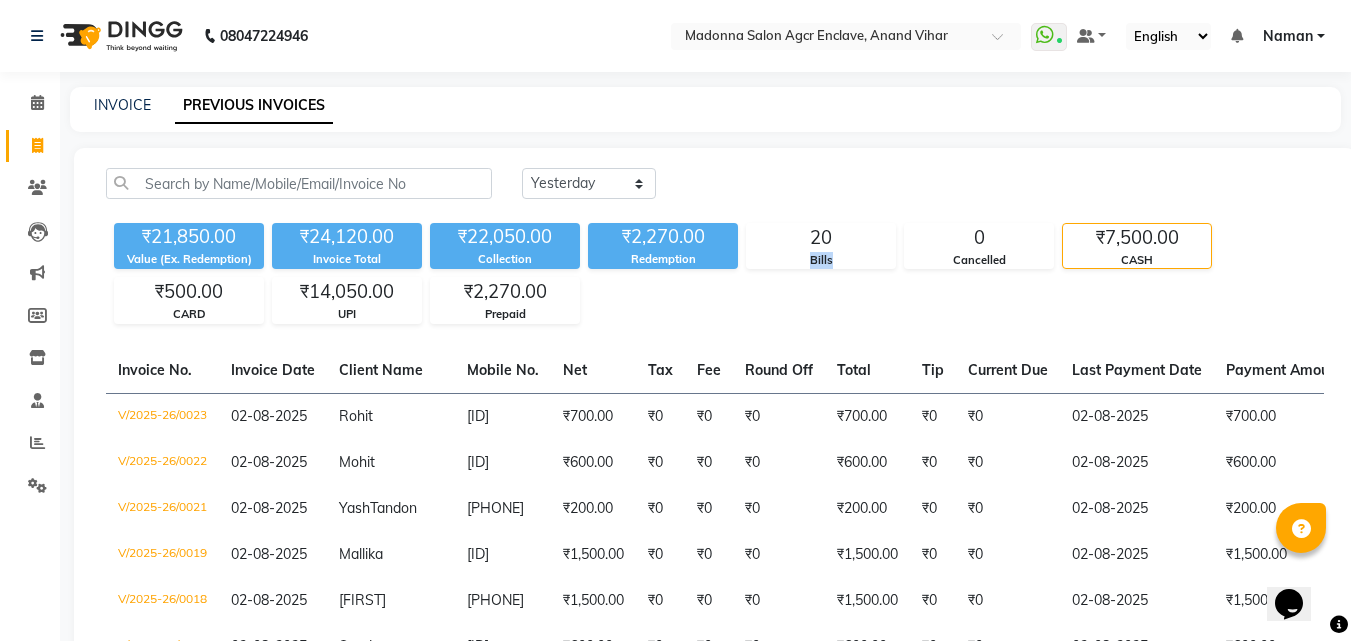 click on "₹21,850.00 Value (Ex. Redemption) ₹24,120.00 Invoice Total  ₹22,050.00 Collection ₹2,270.00 Redemption 20 Bills 0 Cancelled ₹7,500.00 CASH ₹500.00 CARD ₹14,050.00 UPI ₹2,270.00 Prepaid" 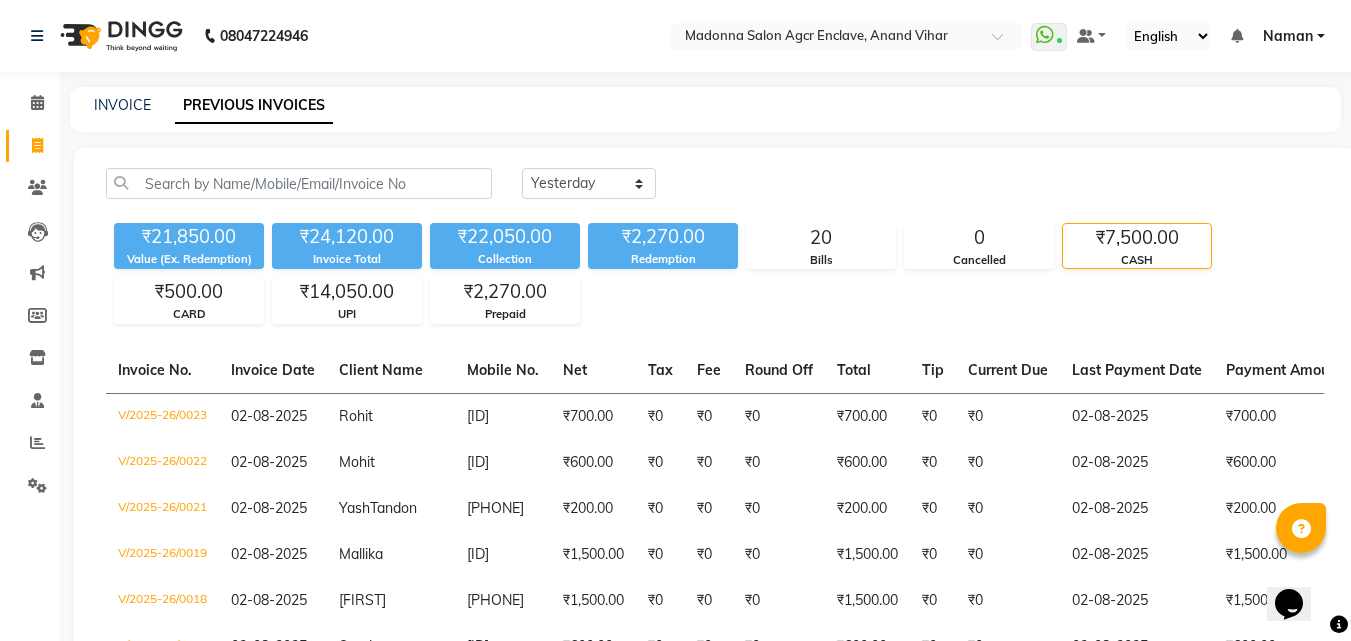 click on "₹21,850.00 Value (Ex. Redemption) ₹24,120.00 Invoice Total  ₹22,050.00 Collection ₹2,270.00 Redemption 20 Bills 0 Cancelled ₹7,500.00 CASH ₹500.00 CARD ₹14,050.00 UPI ₹2,270.00 Prepaid" 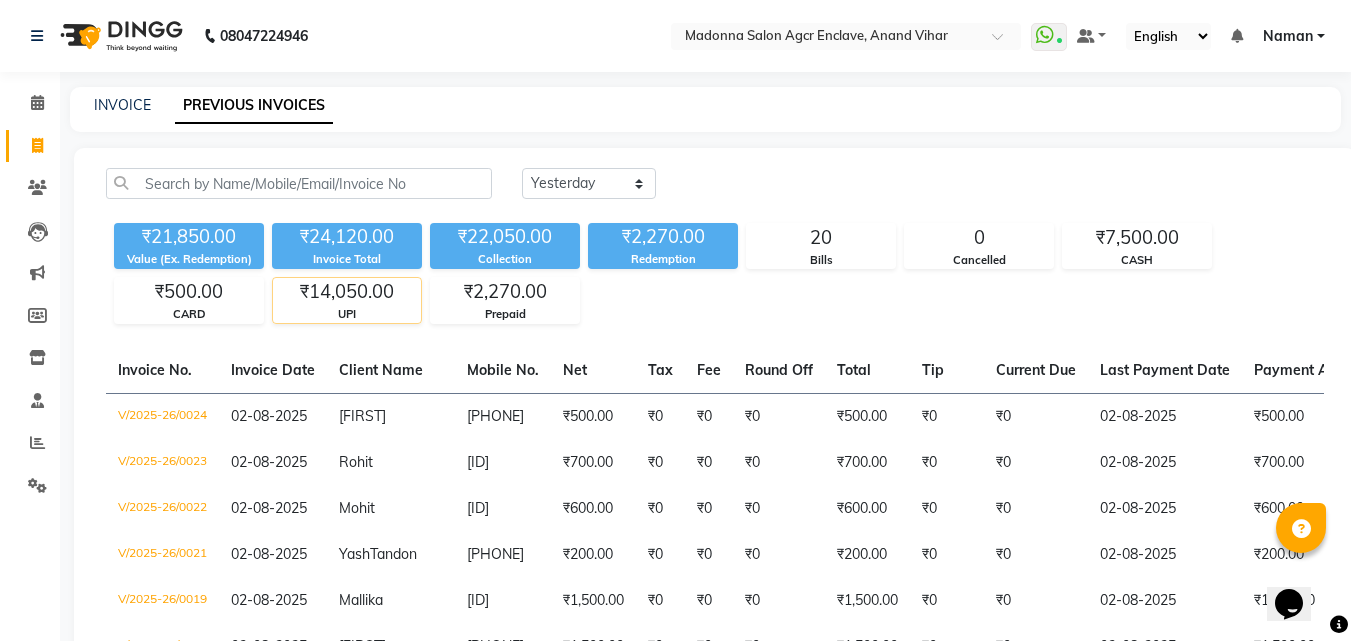 click on "₹14,050.00" 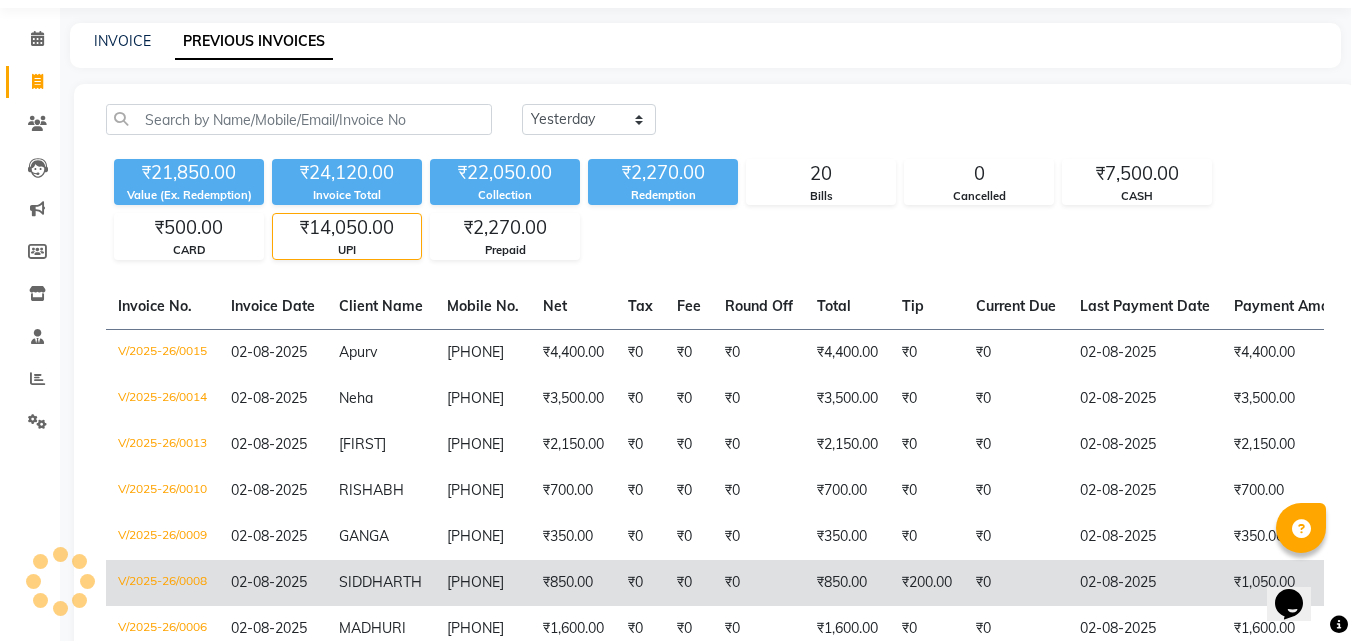 scroll, scrollTop: 63, scrollLeft: 0, axis: vertical 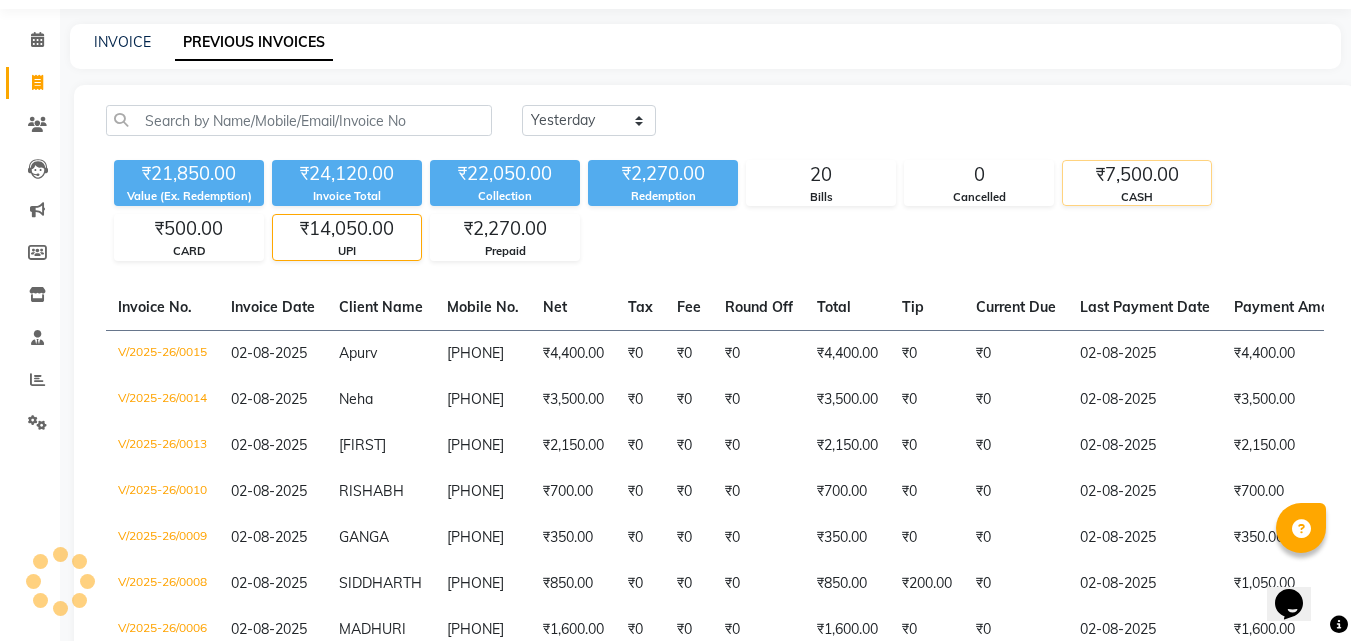 click on "₹7,500.00" 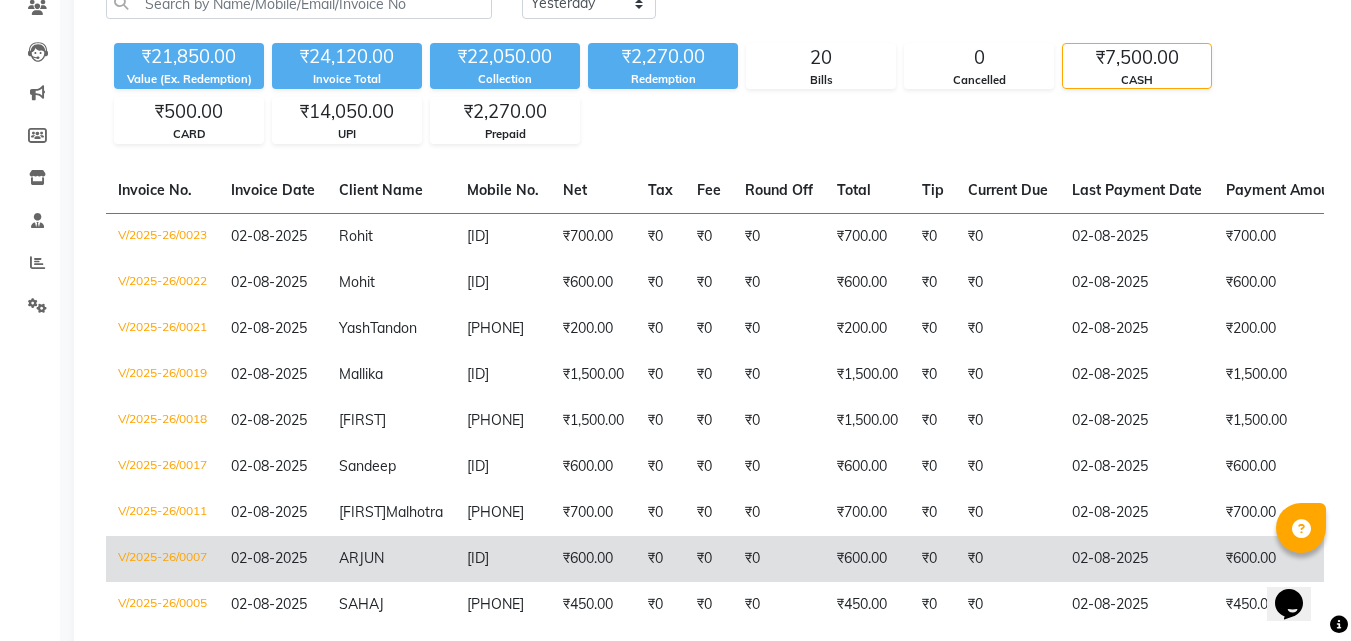 scroll, scrollTop: 168, scrollLeft: 0, axis: vertical 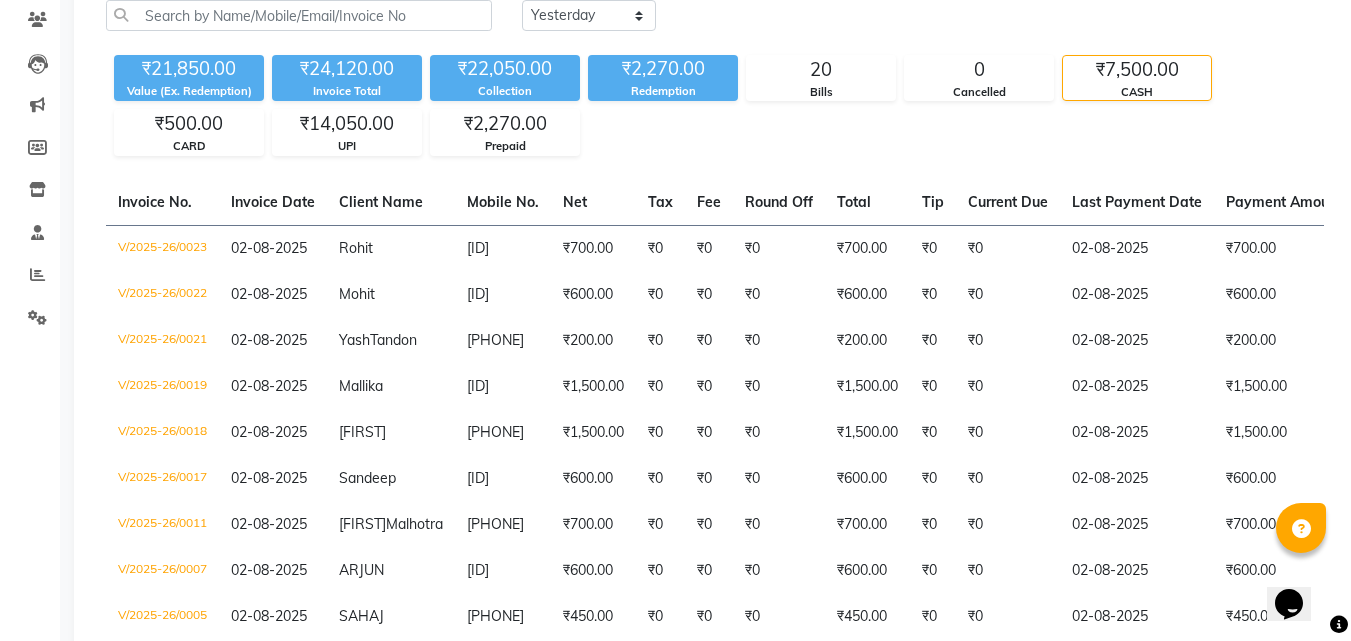 click on "₹21,850.00" 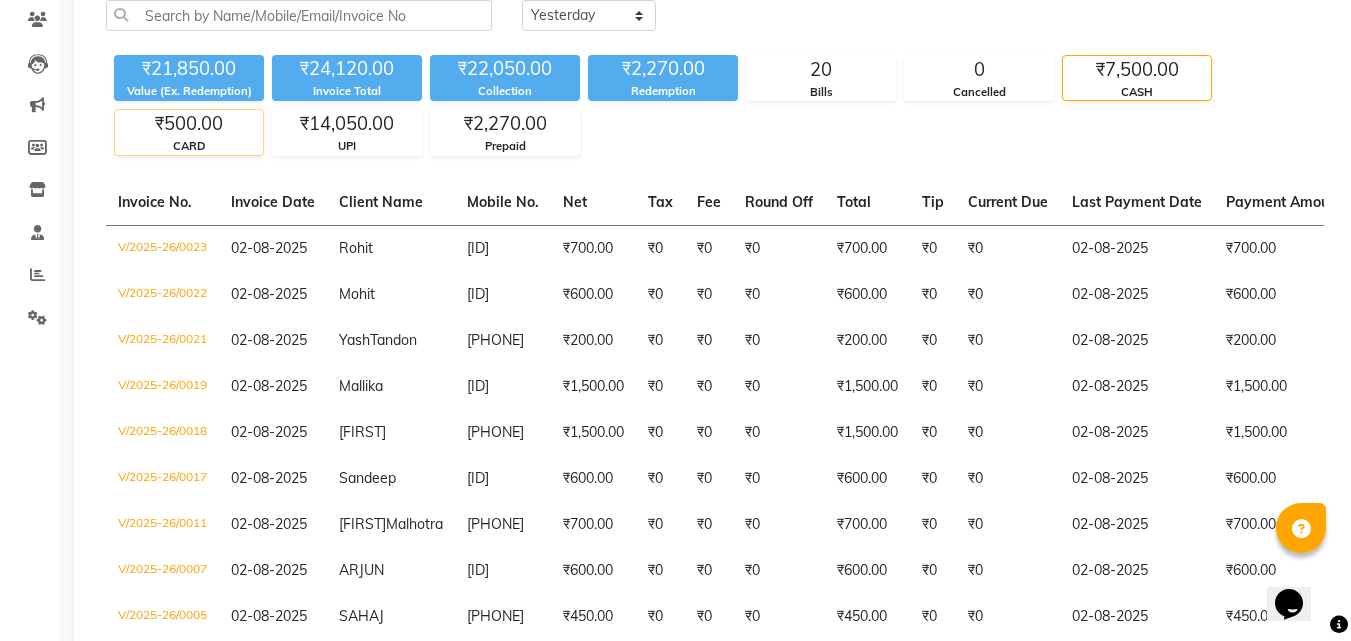 click on "₹500.00" 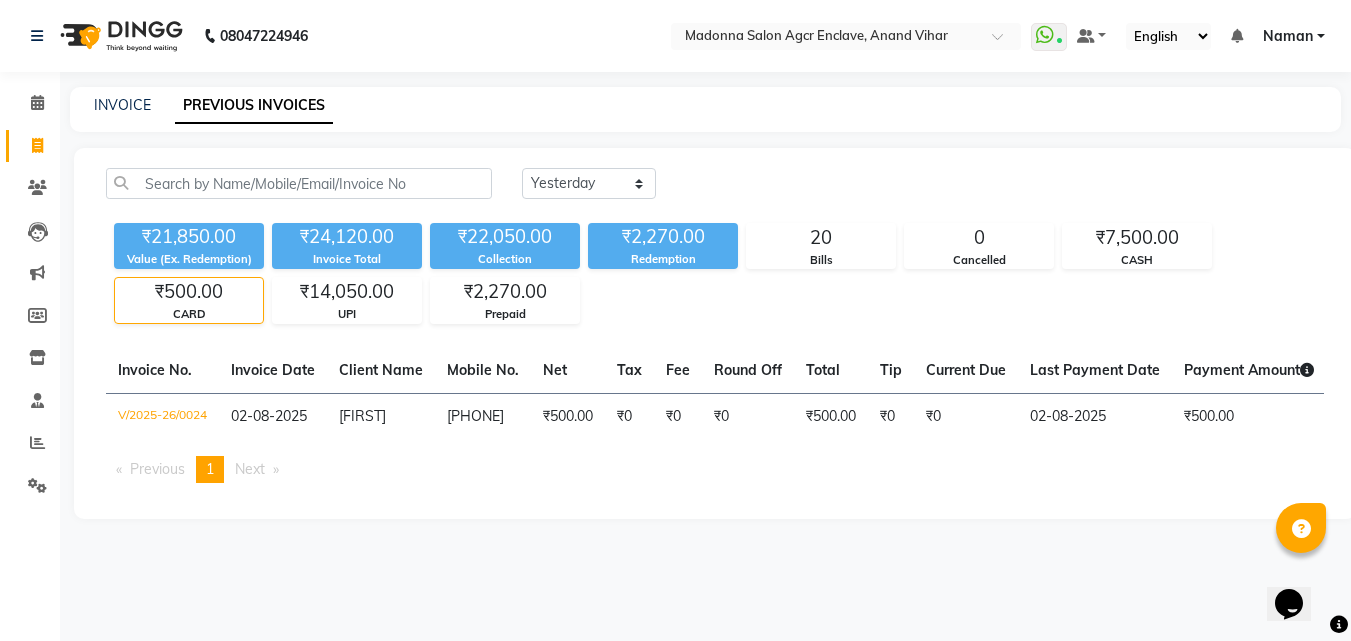 scroll, scrollTop: 0, scrollLeft: 0, axis: both 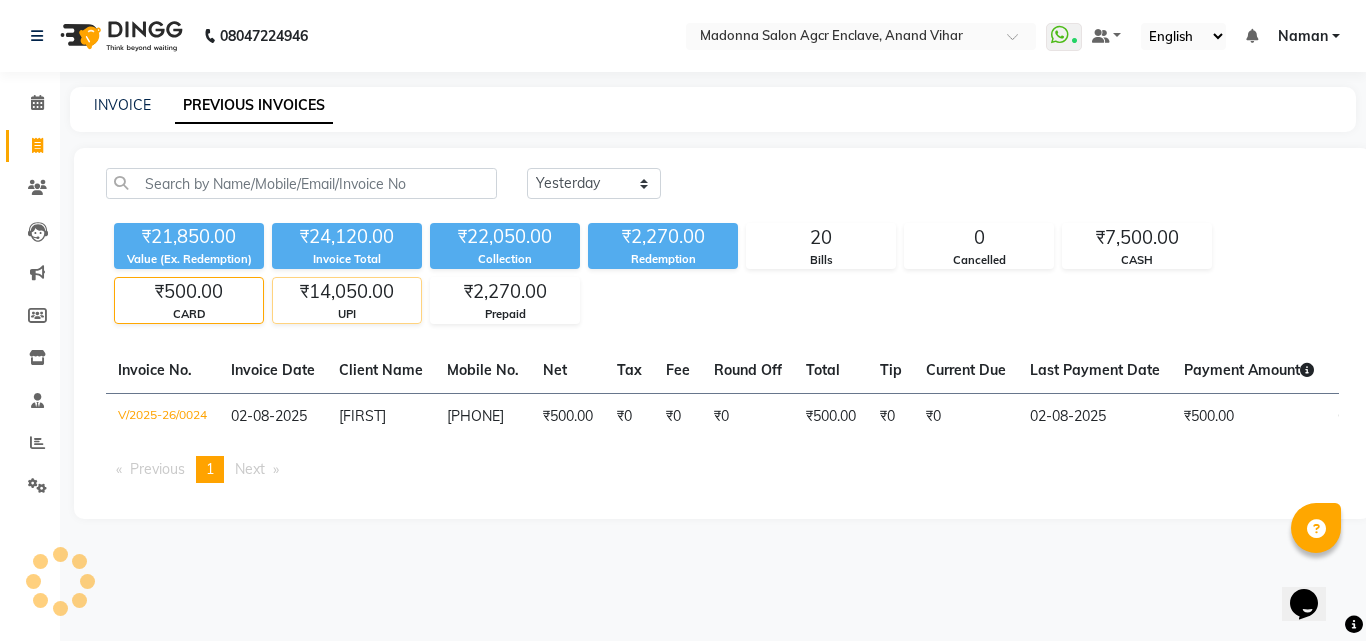 click on "UPI" 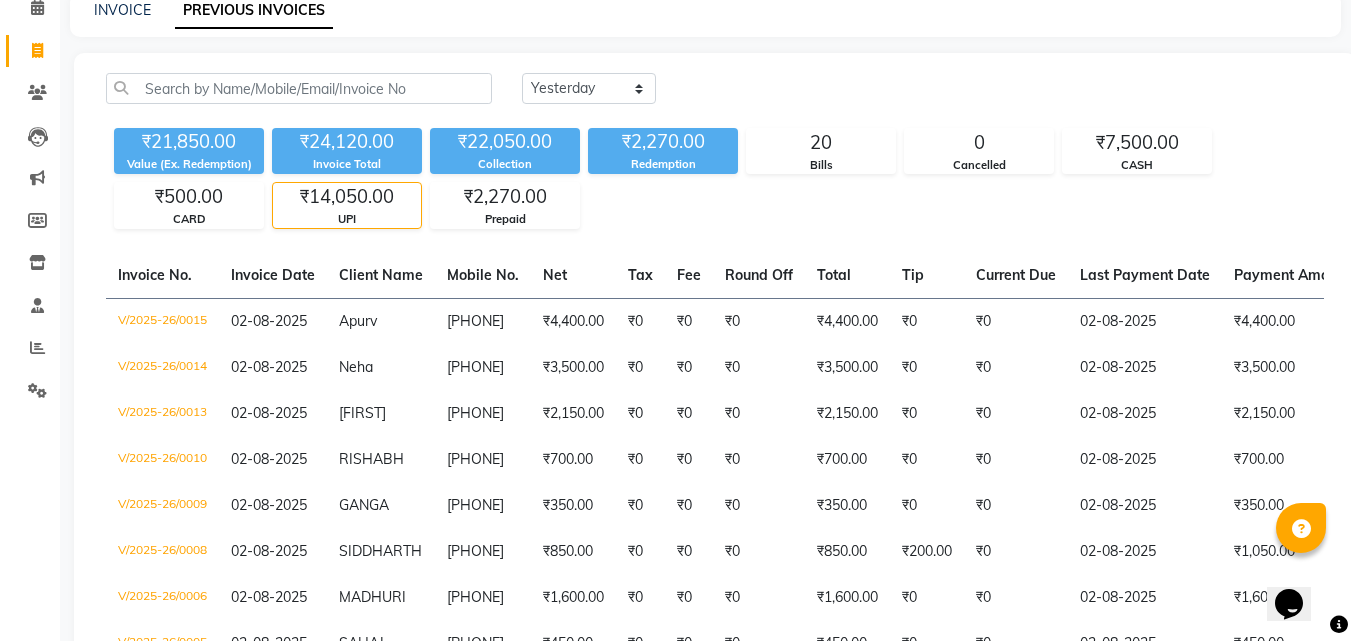 scroll, scrollTop: 94, scrollLeft: 0, axis: vertical 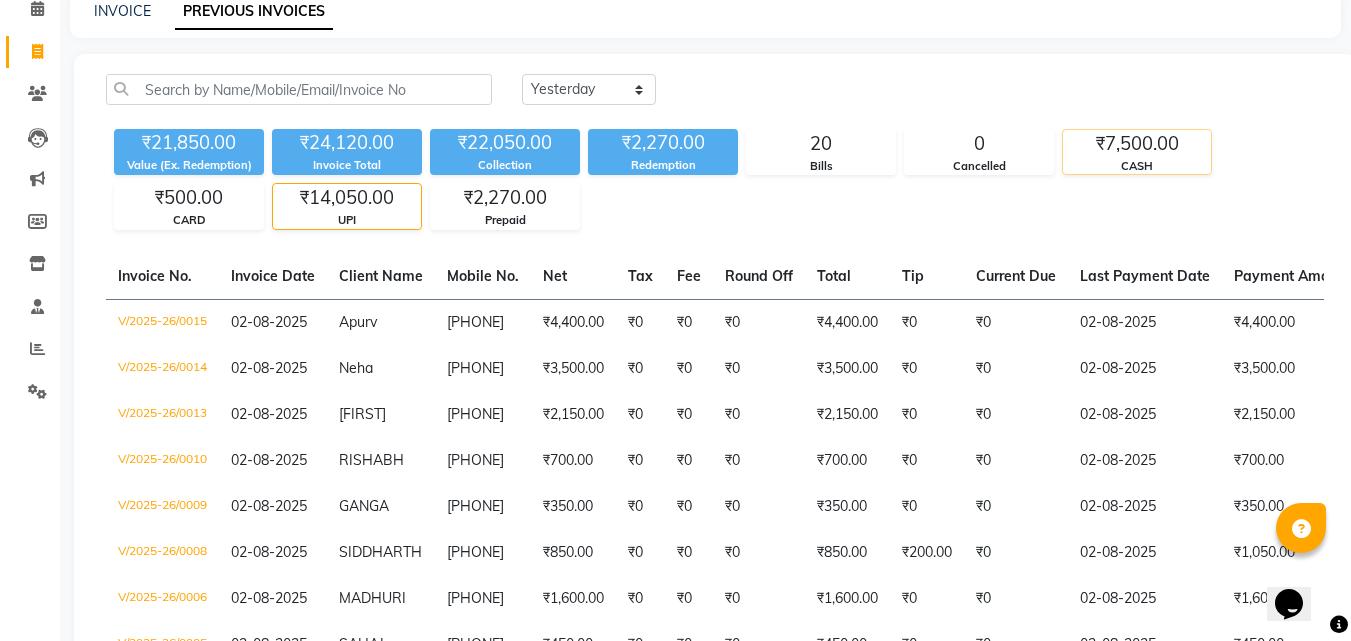 click on "₹7,500.00" 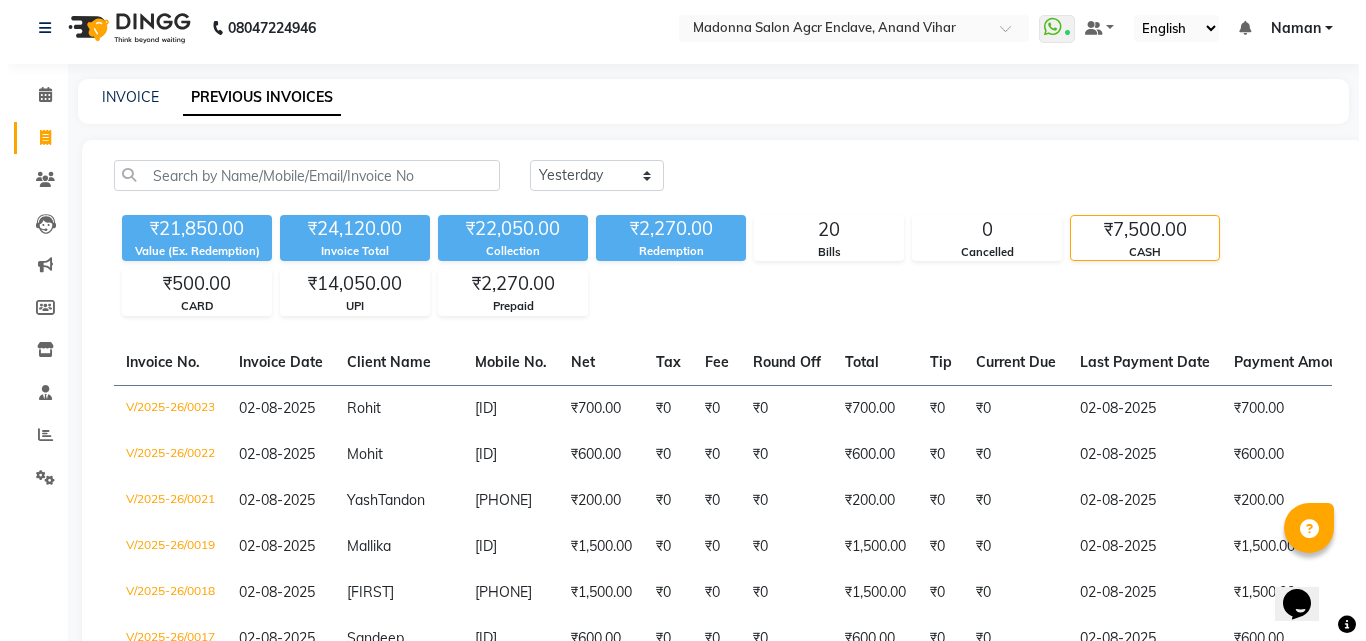 scroll, scrollTop: 0, scrollLeft: 0, axis: both 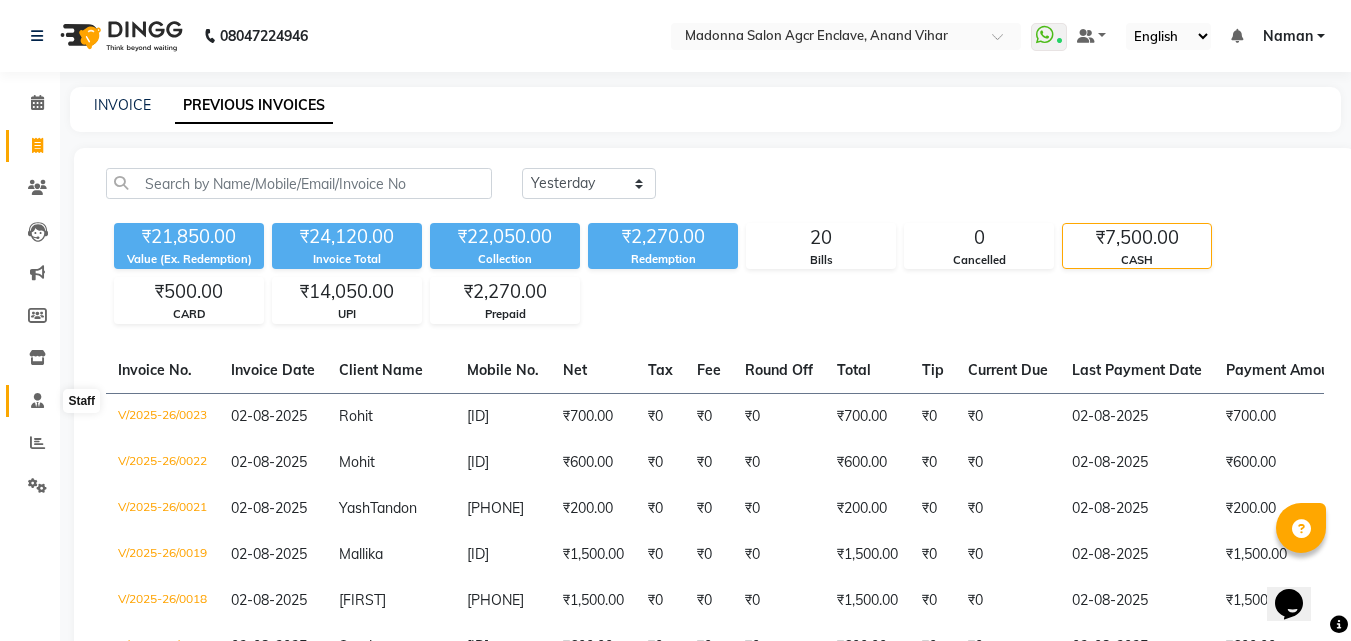 click 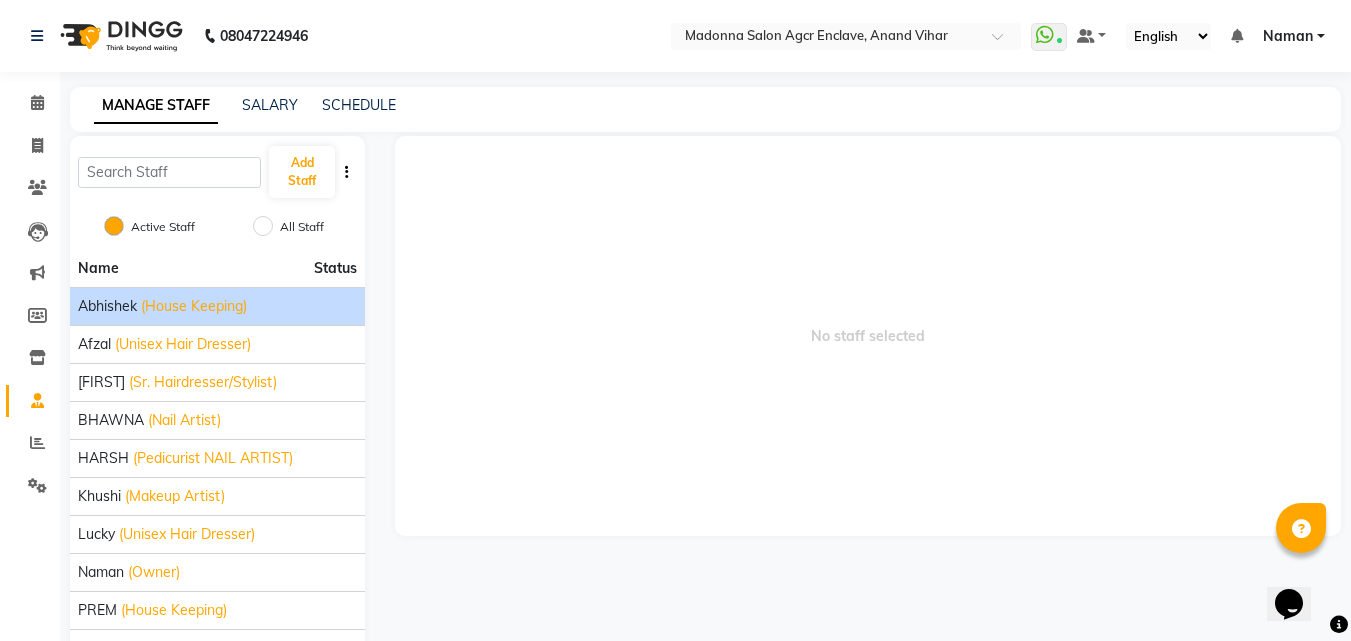 click on "(House Keeping)" 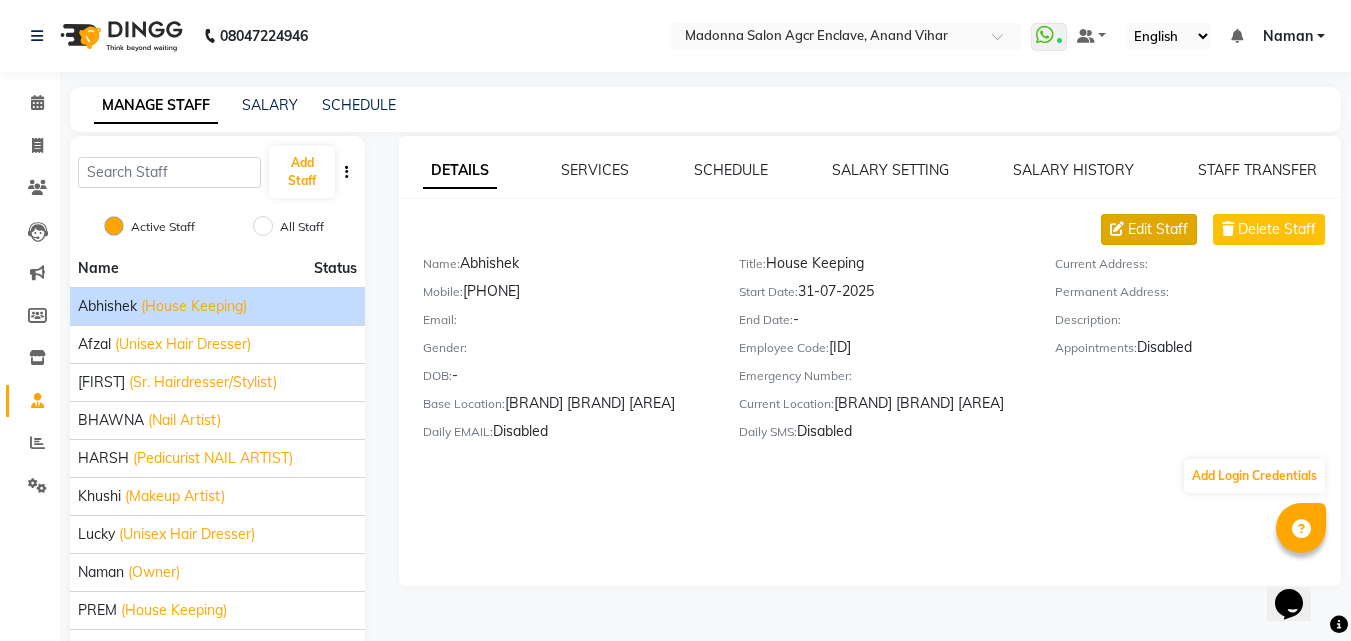 click on "Edit Staff" 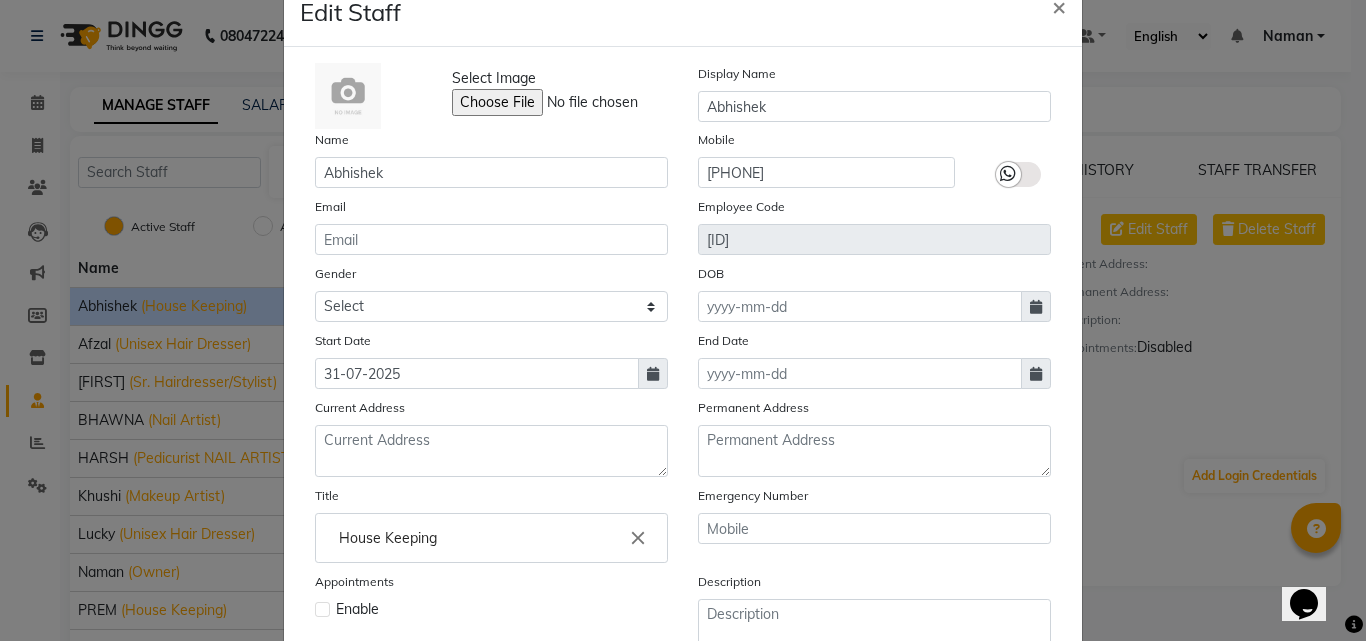 scroll, scrollTop: 0, scrollLeft: 0, axis: both 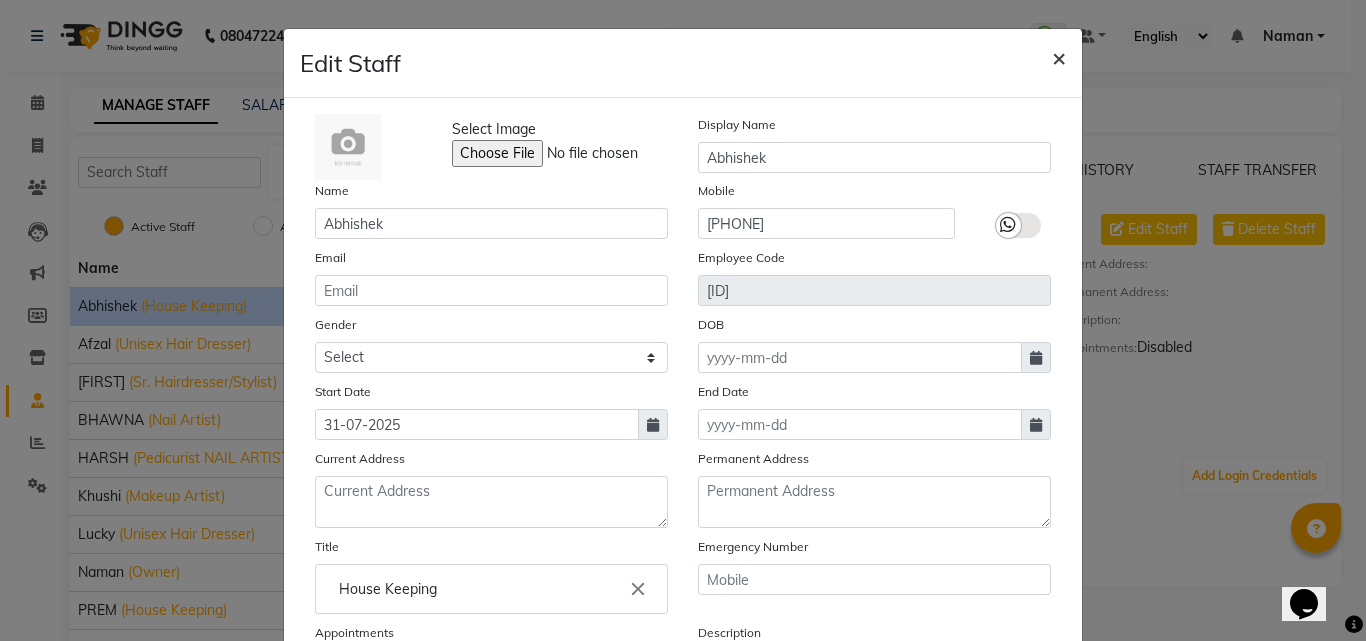 click on "×" 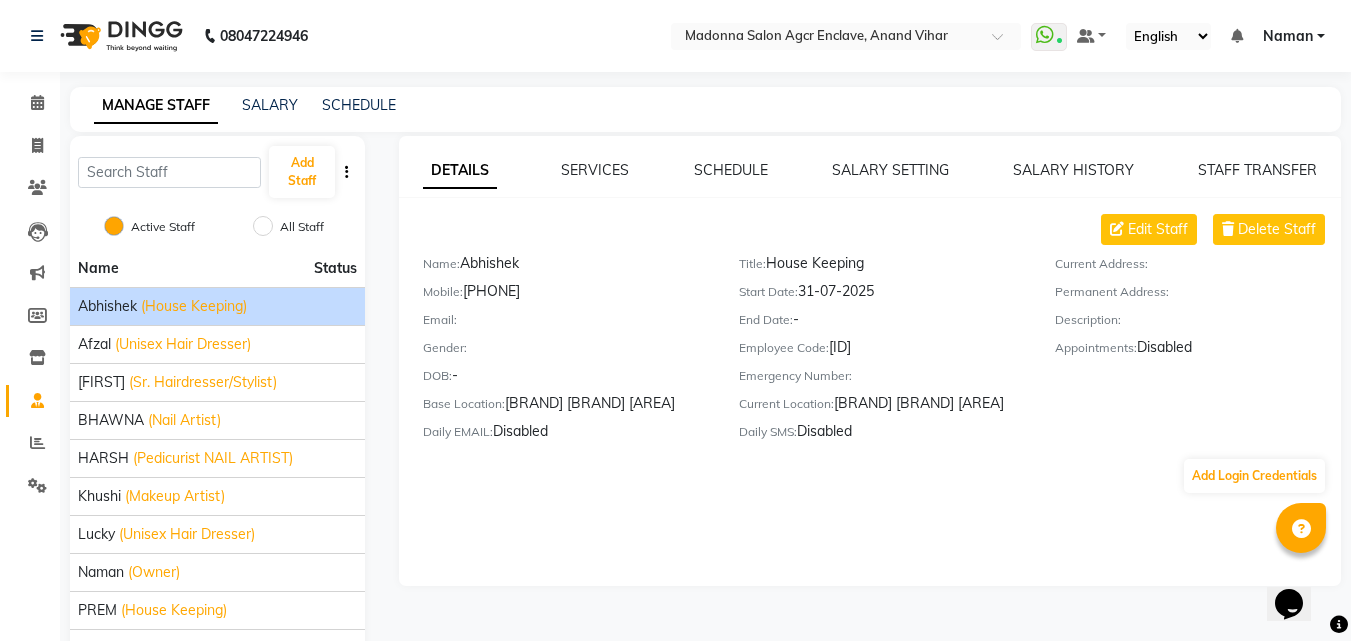 click on "(House Keeping)" 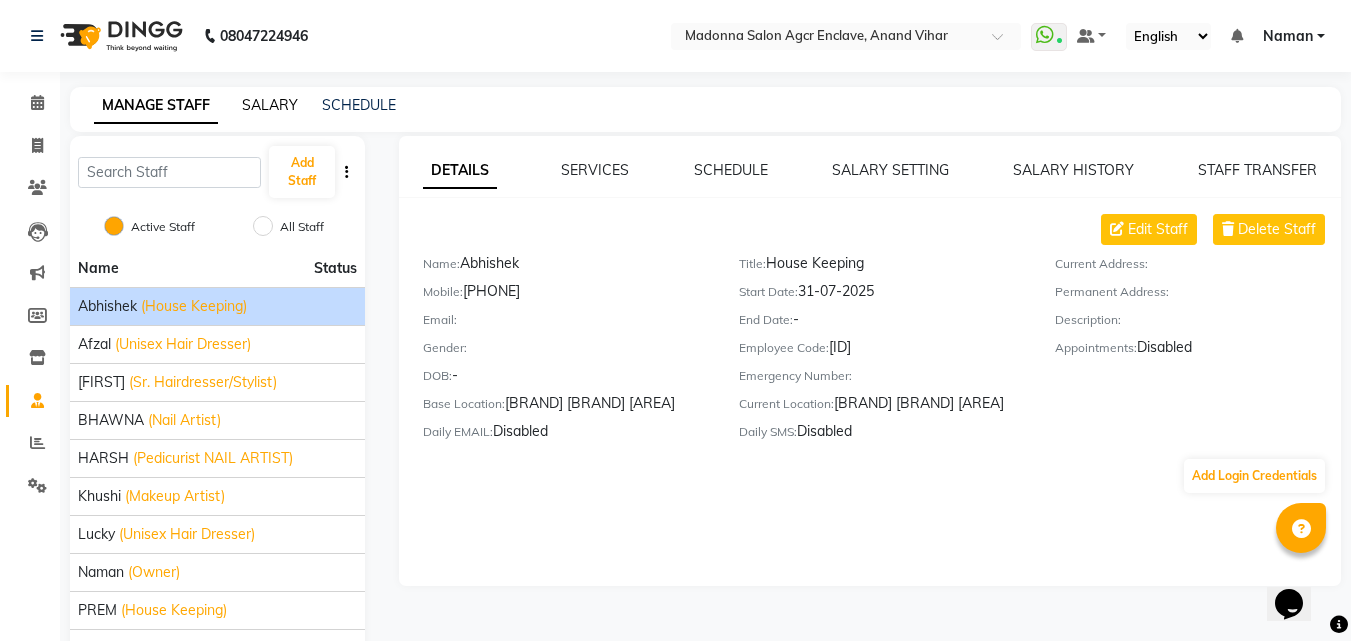 click on "SALARY" 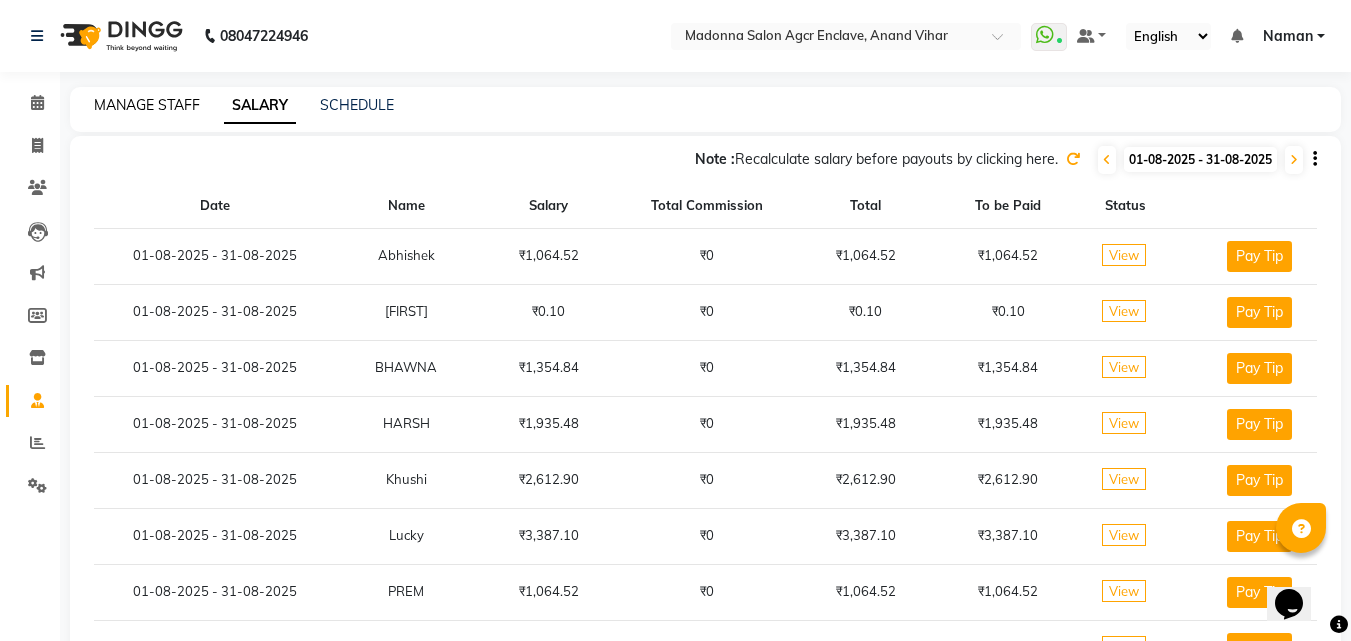 click on "MANAGE STAFF" 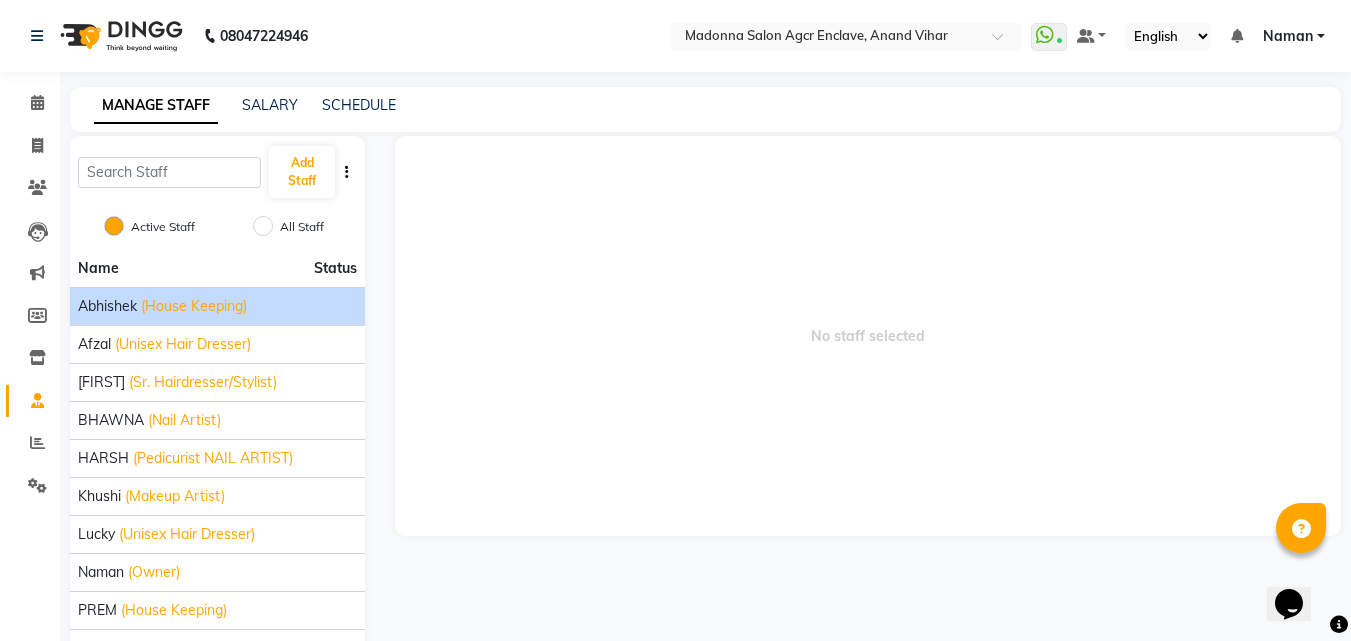 click on "(House Keeping)" 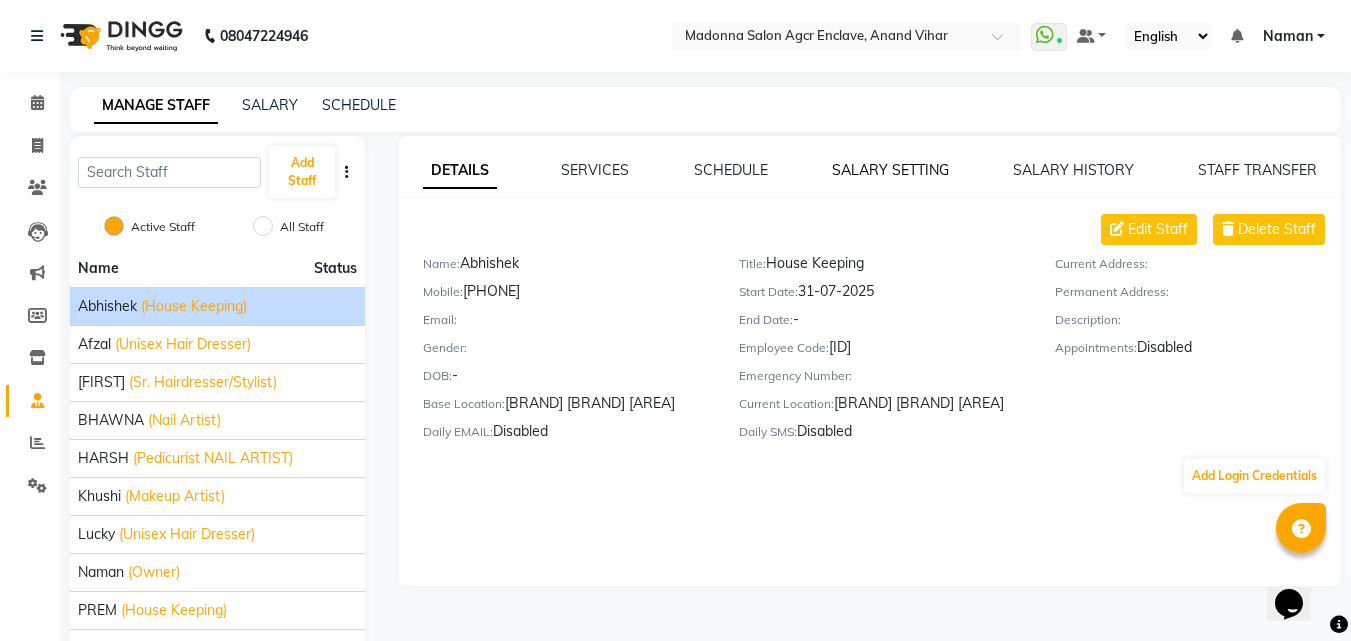 click on "SALARY SETTING" 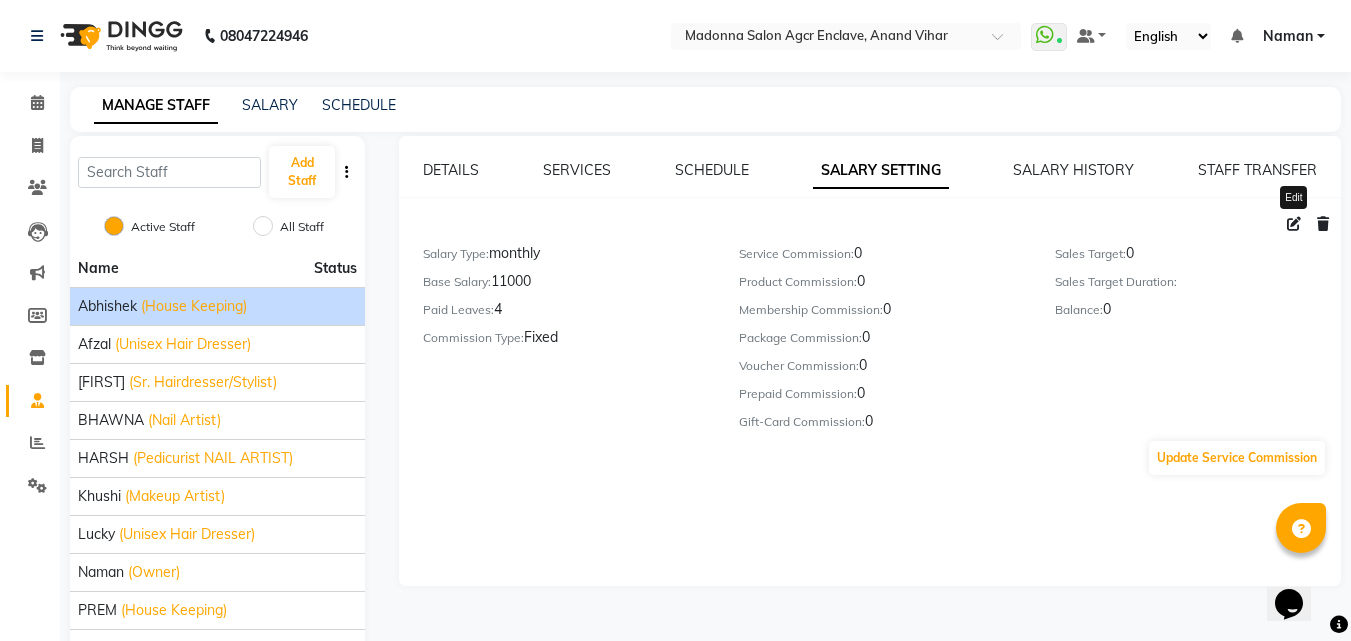 click 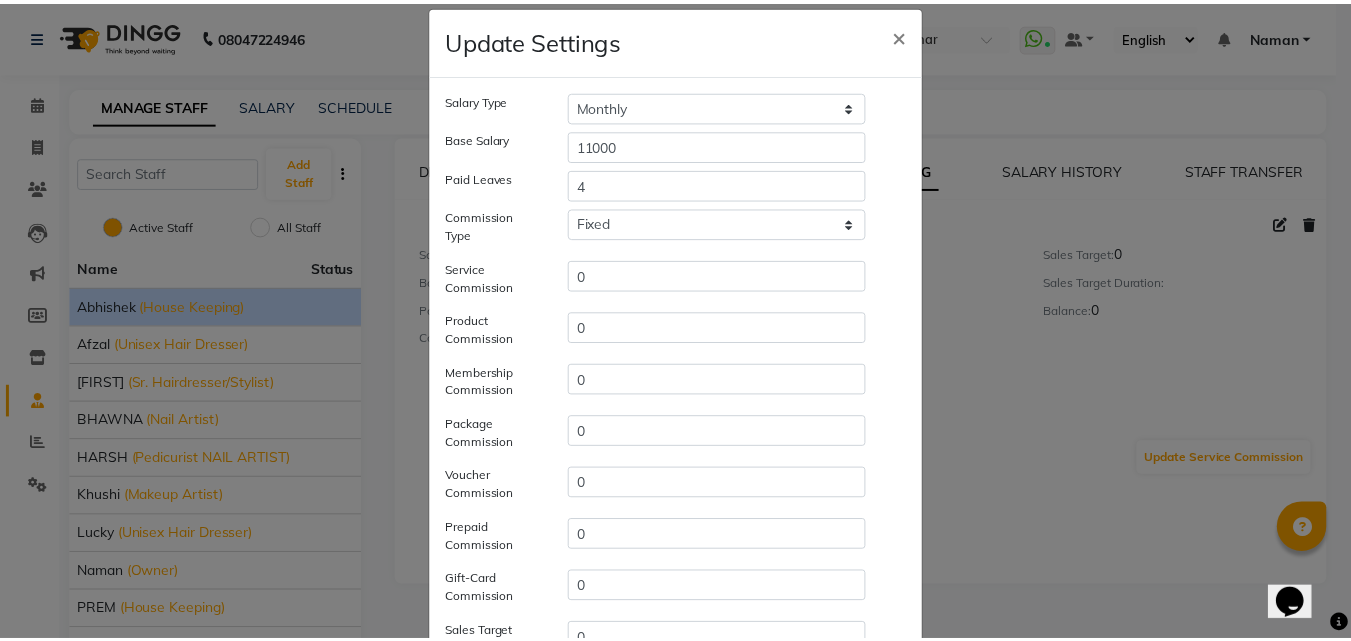 scroll, scrollTop: 0, scrollLeft: 0, axis: both 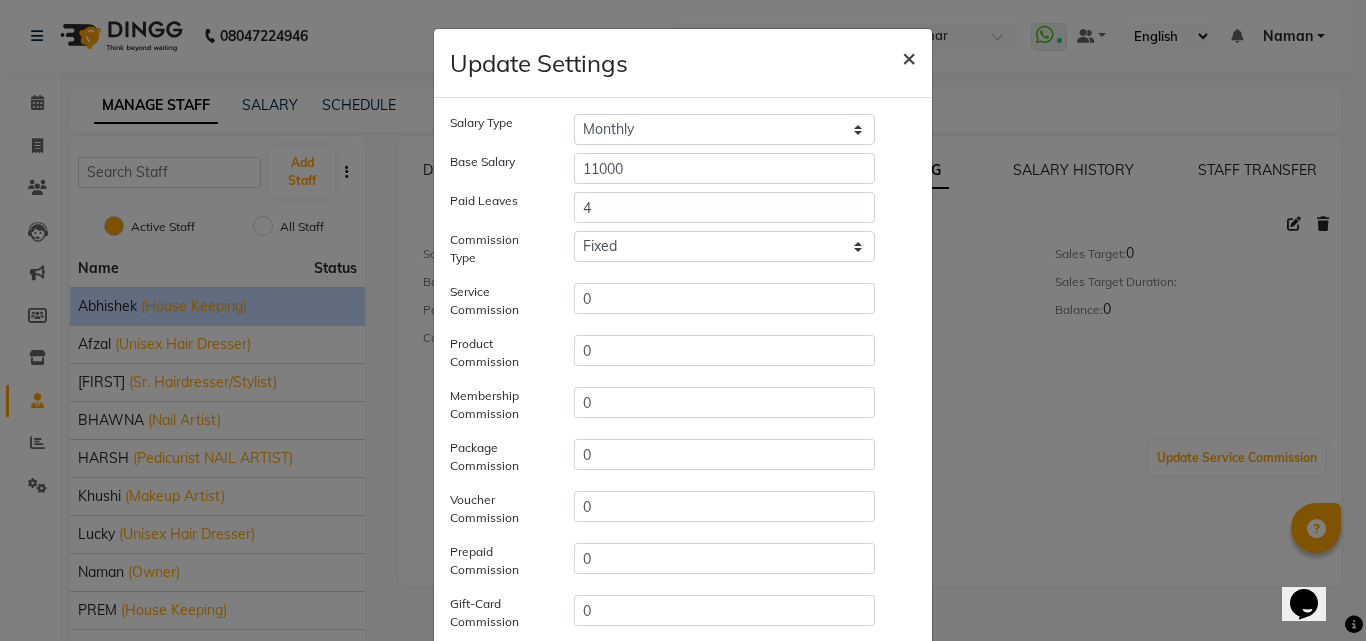 click on "×" 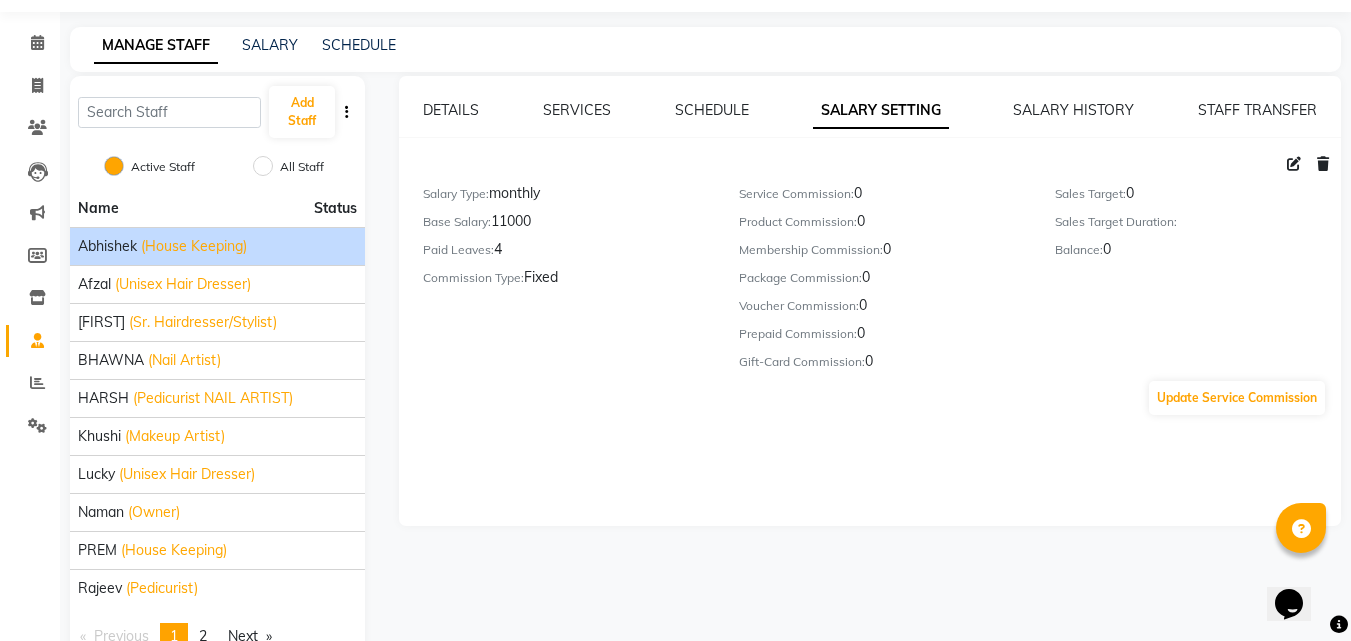 scroll, scrollTop: 0, scrollLeft: 0, axis: both 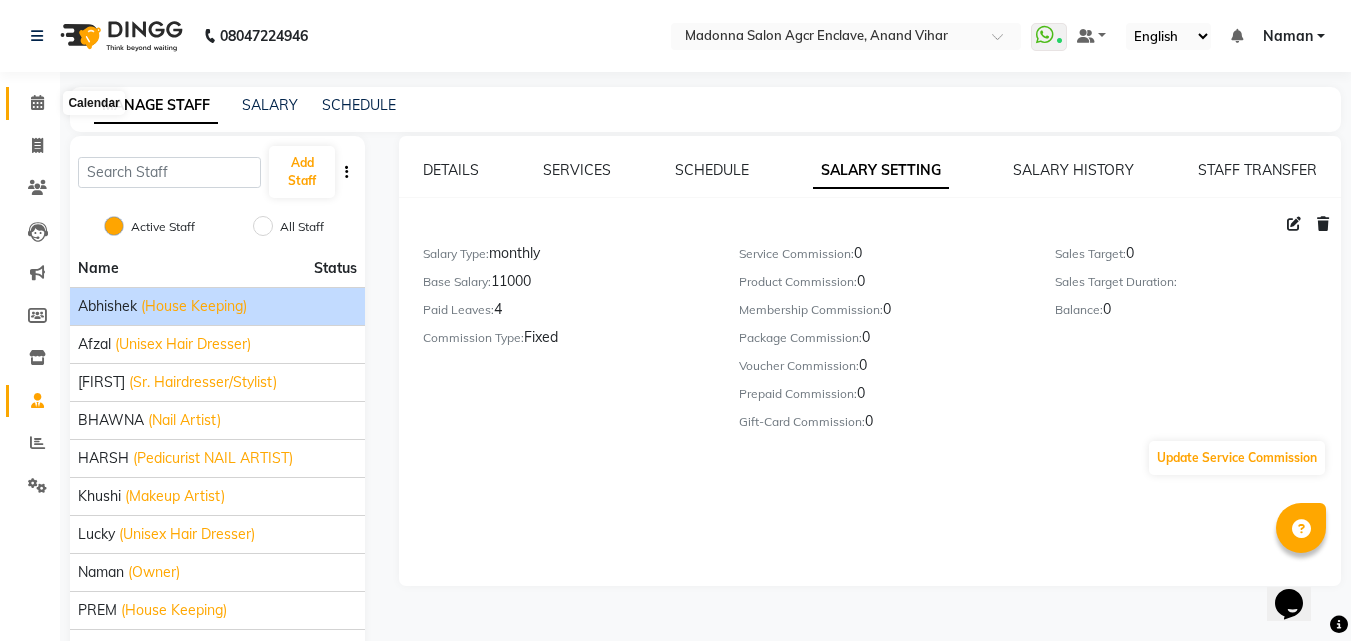 click 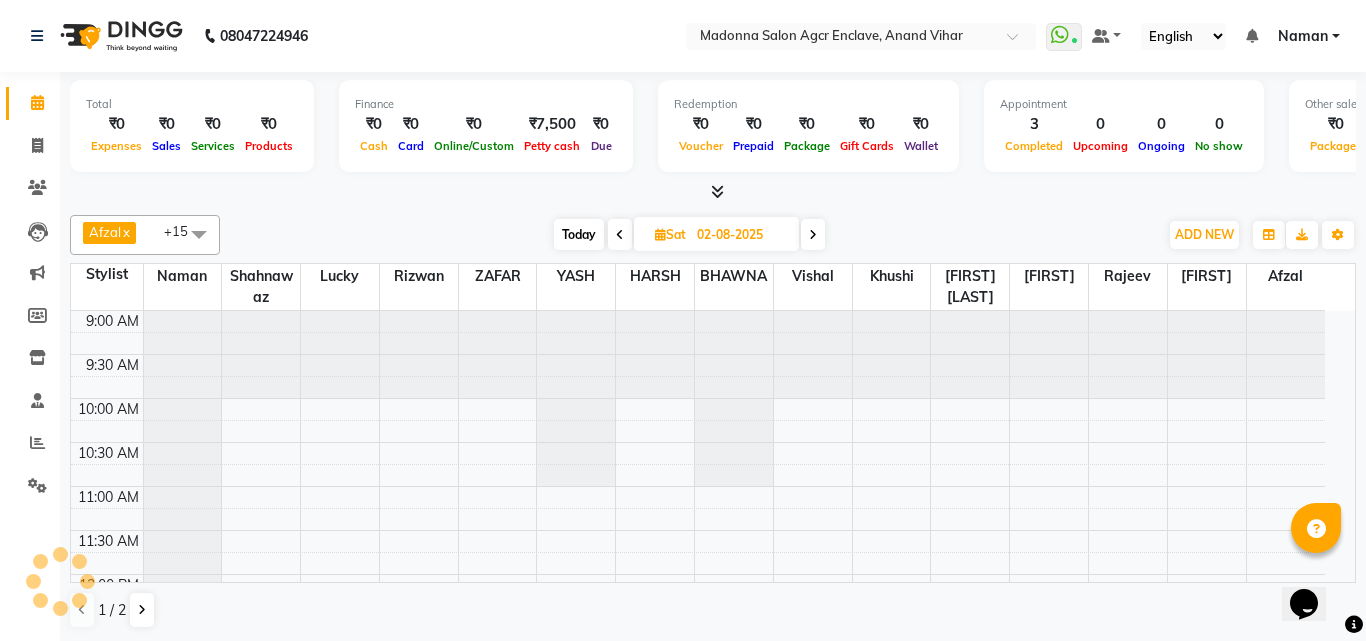 scroll, scrollTop: 834, scrollLeft: 0, axis: vertical 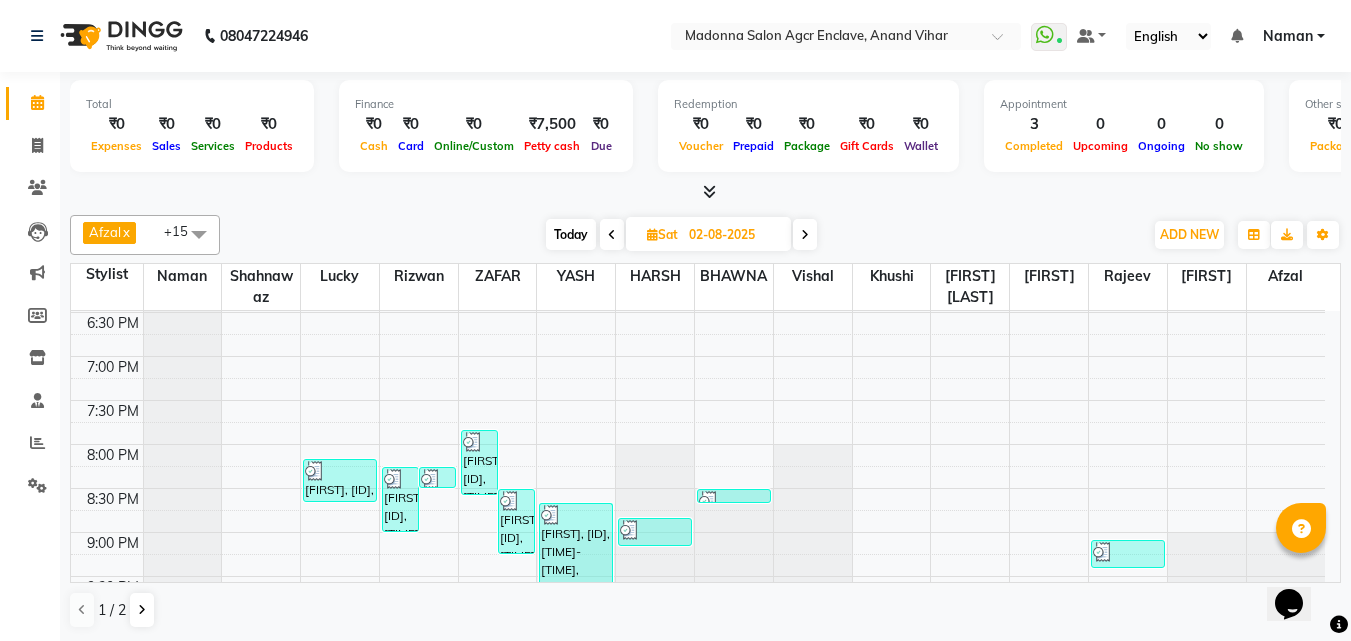 click on "Naman" at bounding box center [1288, 36] 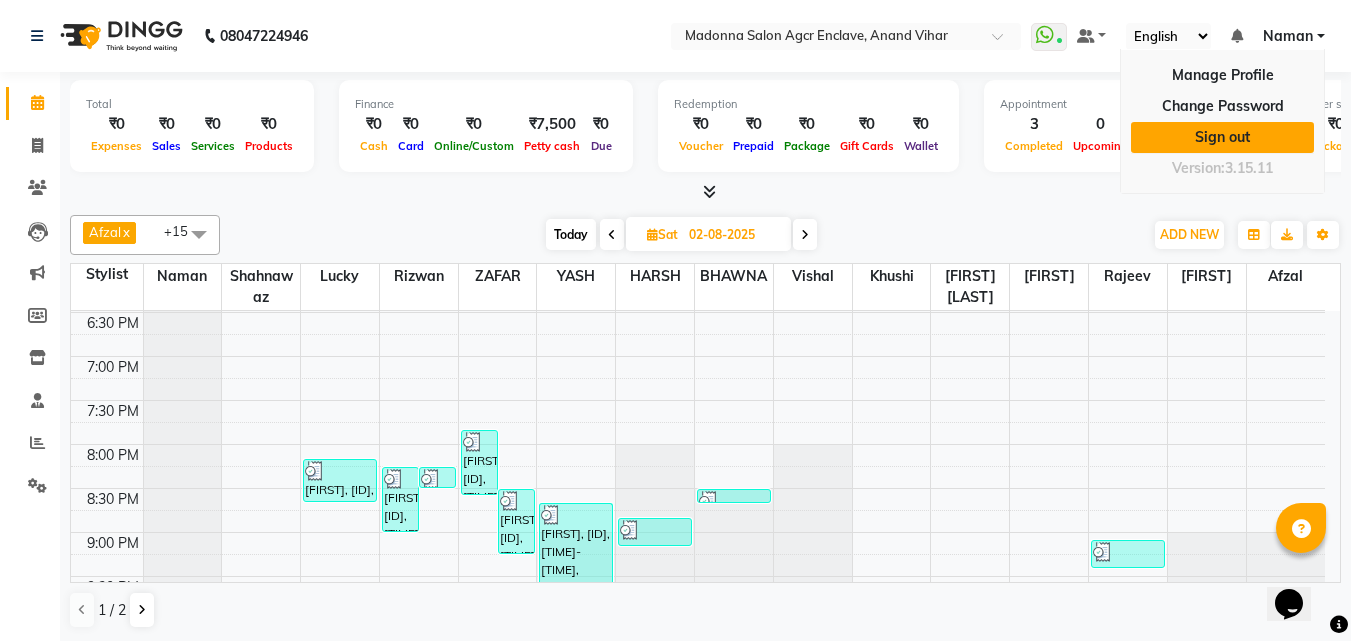 click on "Sign out" at bounding box center (1222, 137) 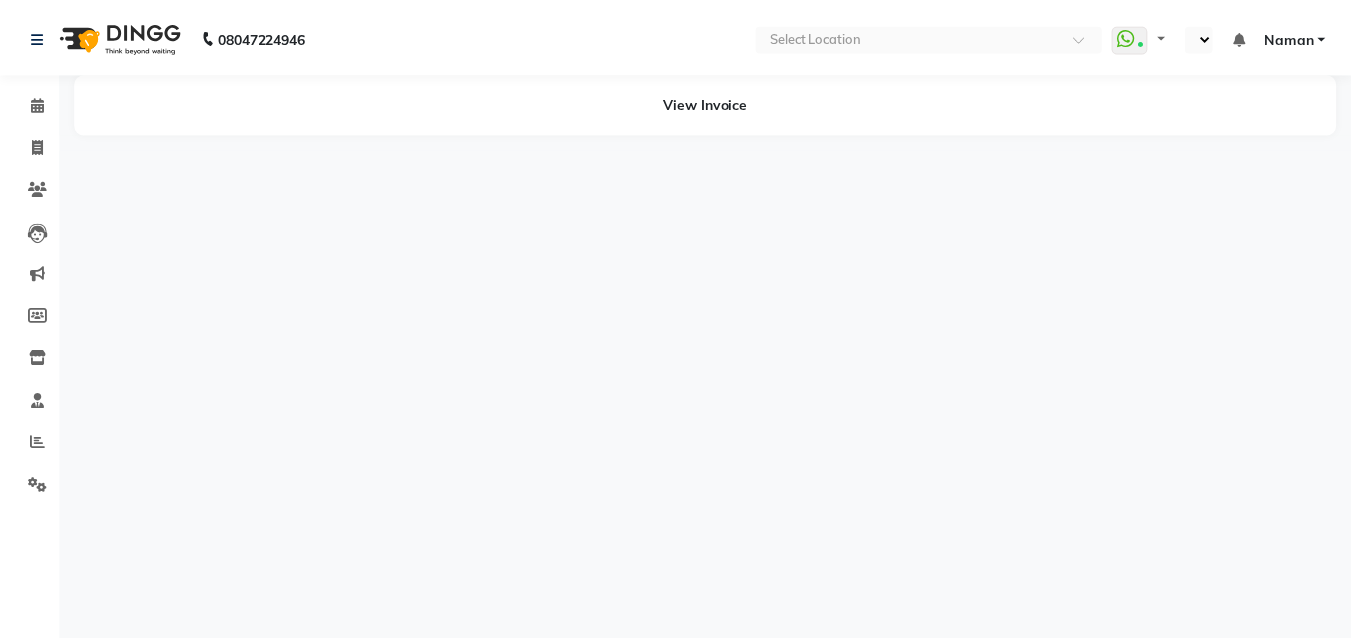 scroll, scrollTop: 0, scrollLeft: 0, axis: both 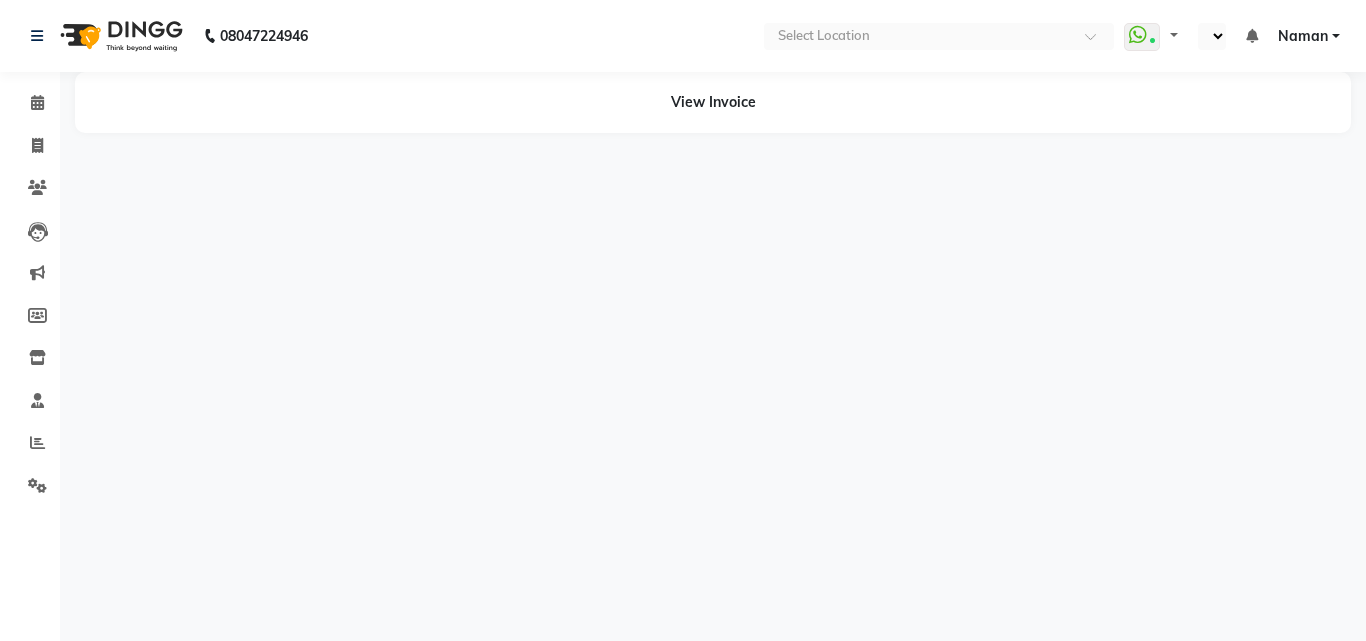 select on "en" 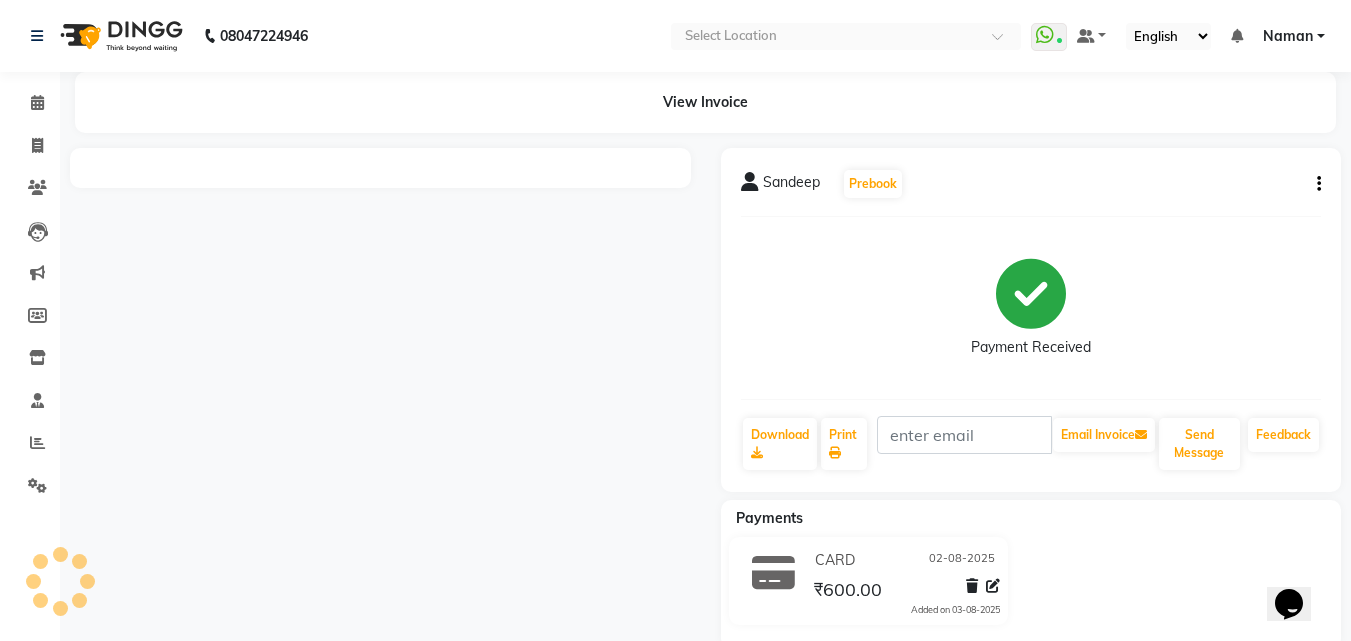 scroll, scrollTop: 0, scrollLeft: 0, axis: both 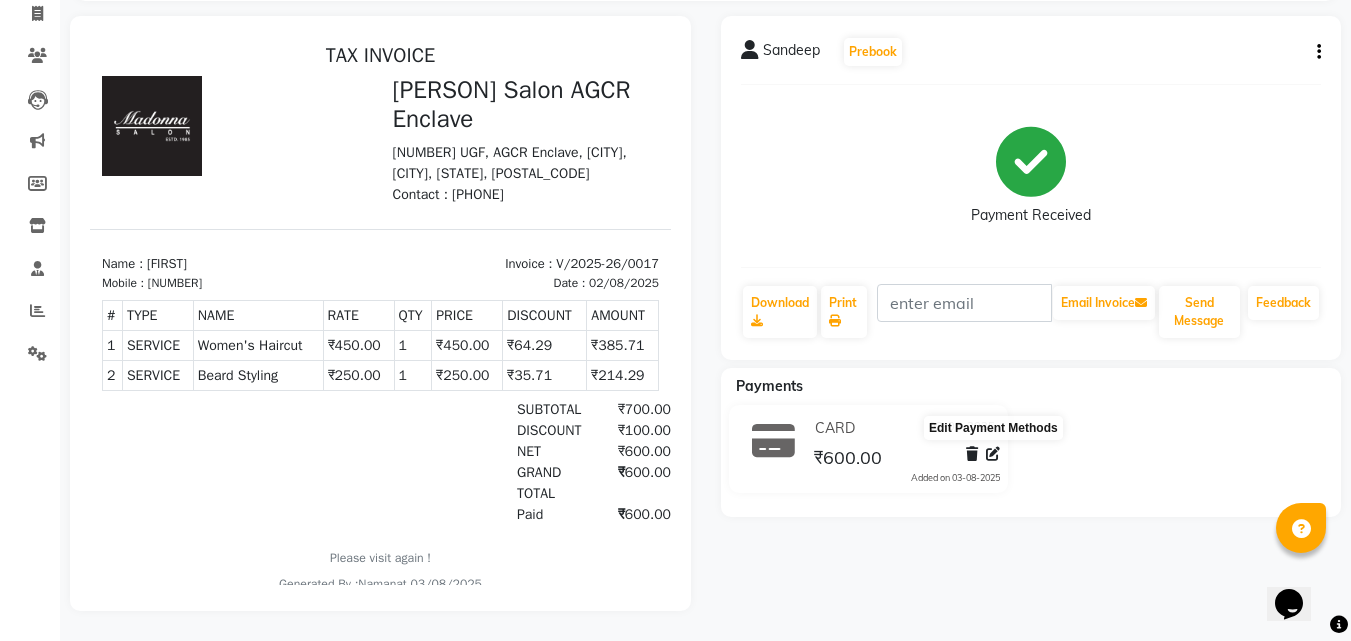 click 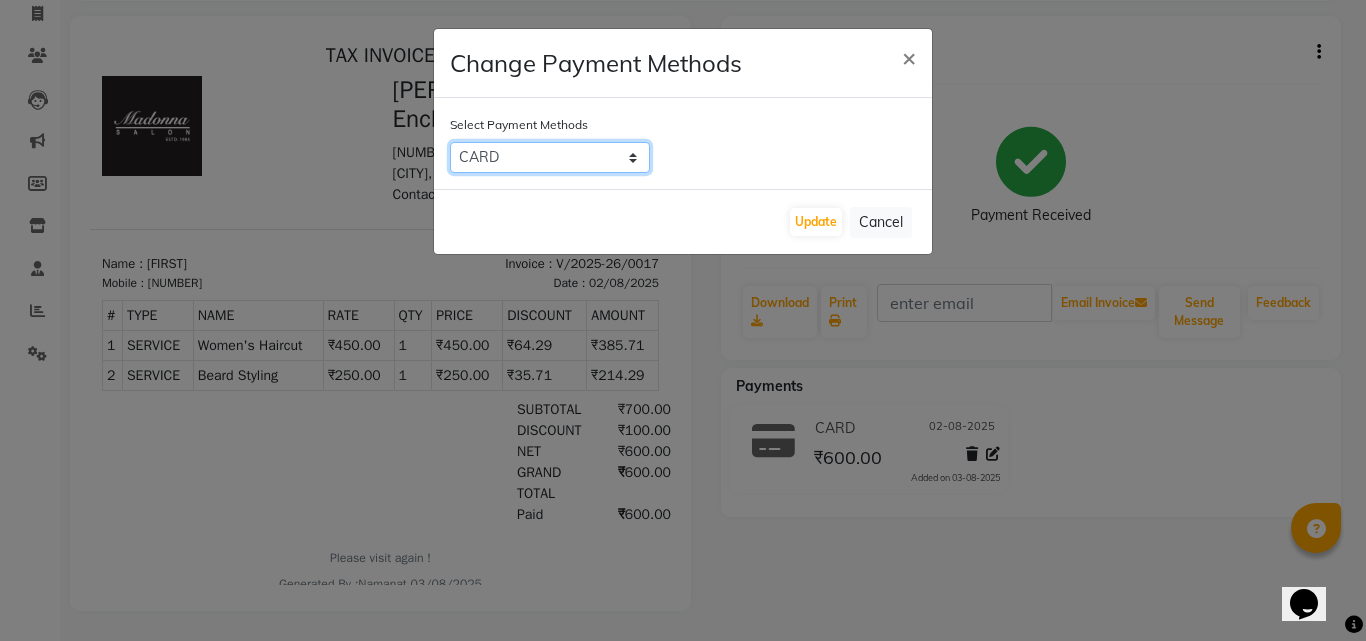 click on "CARD   CASH   Complimentary   UPI   GPay" 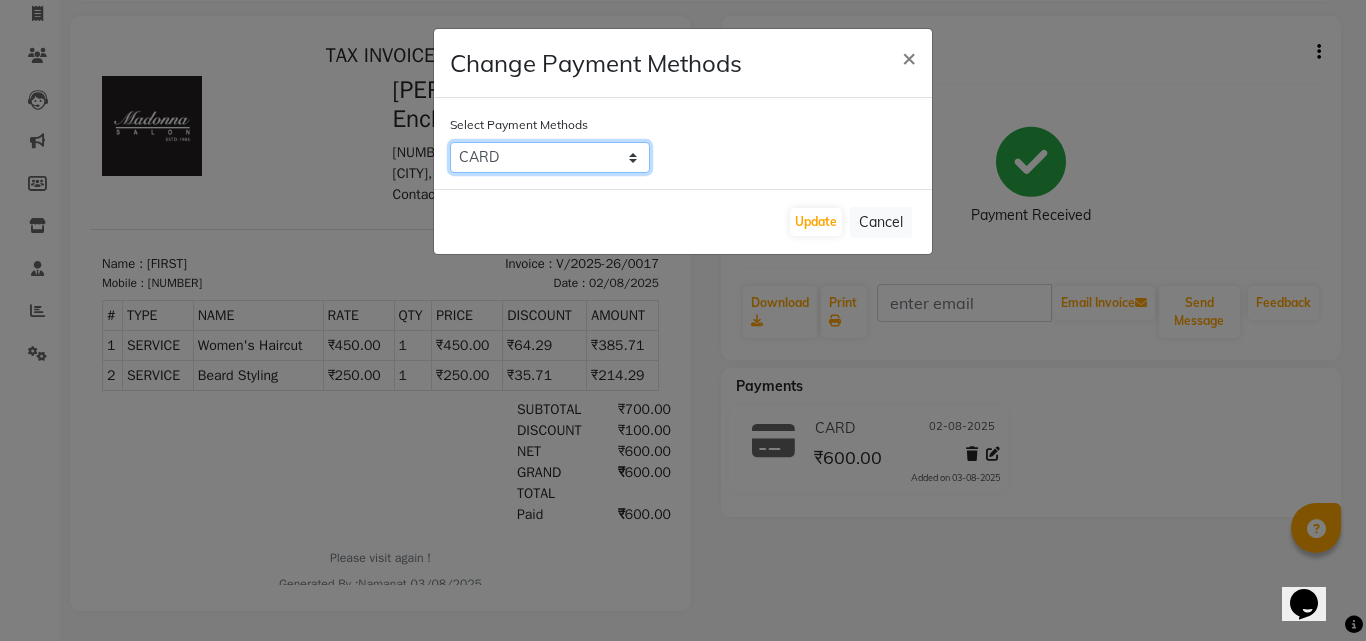 select on "1" 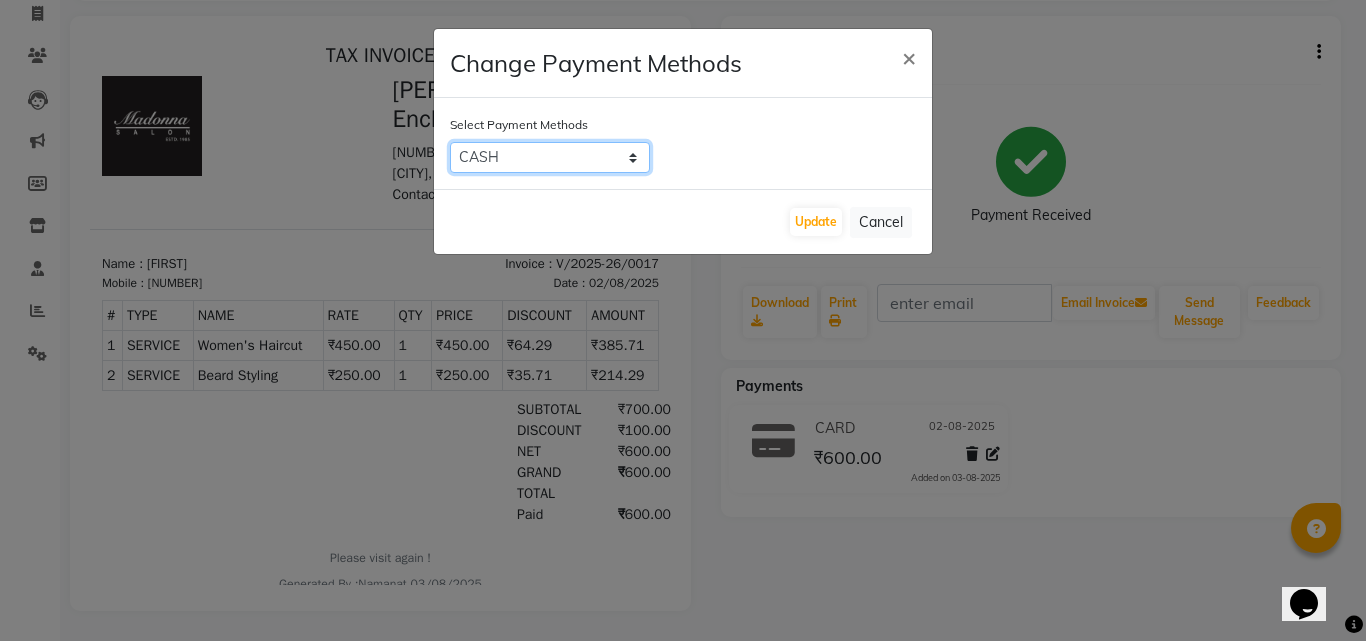 click on "CARD   CASH   Complimentary   UPI   GPay" 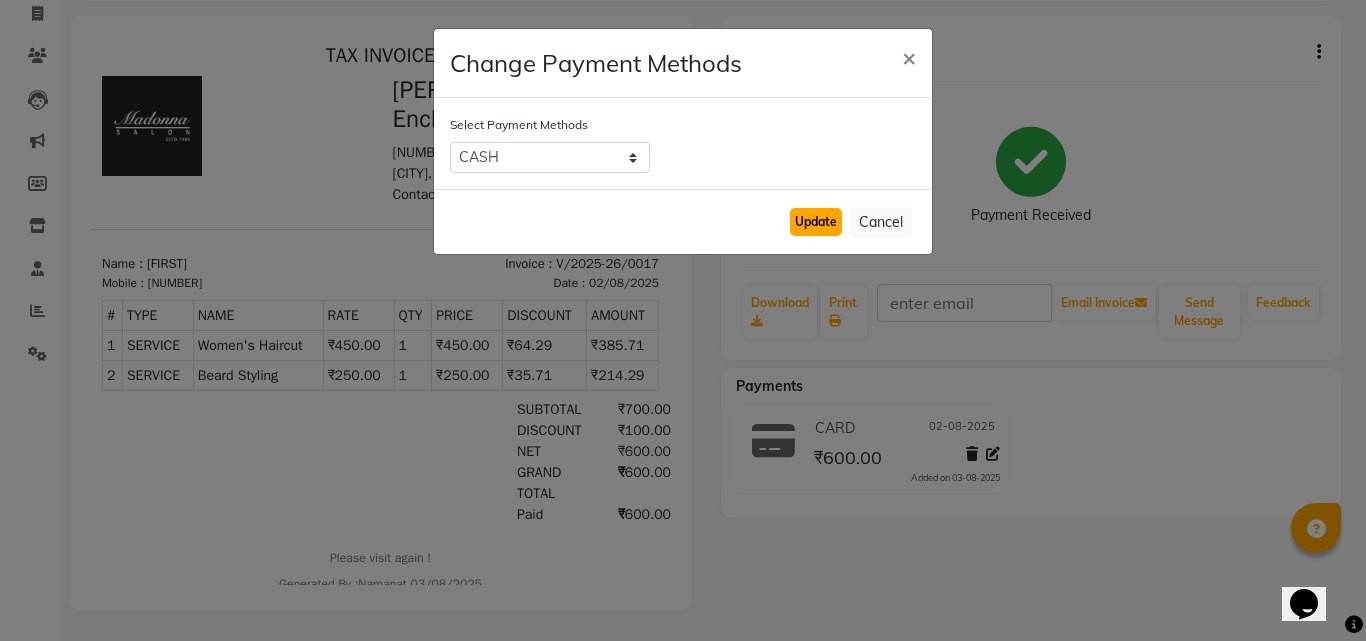 click on "Update" 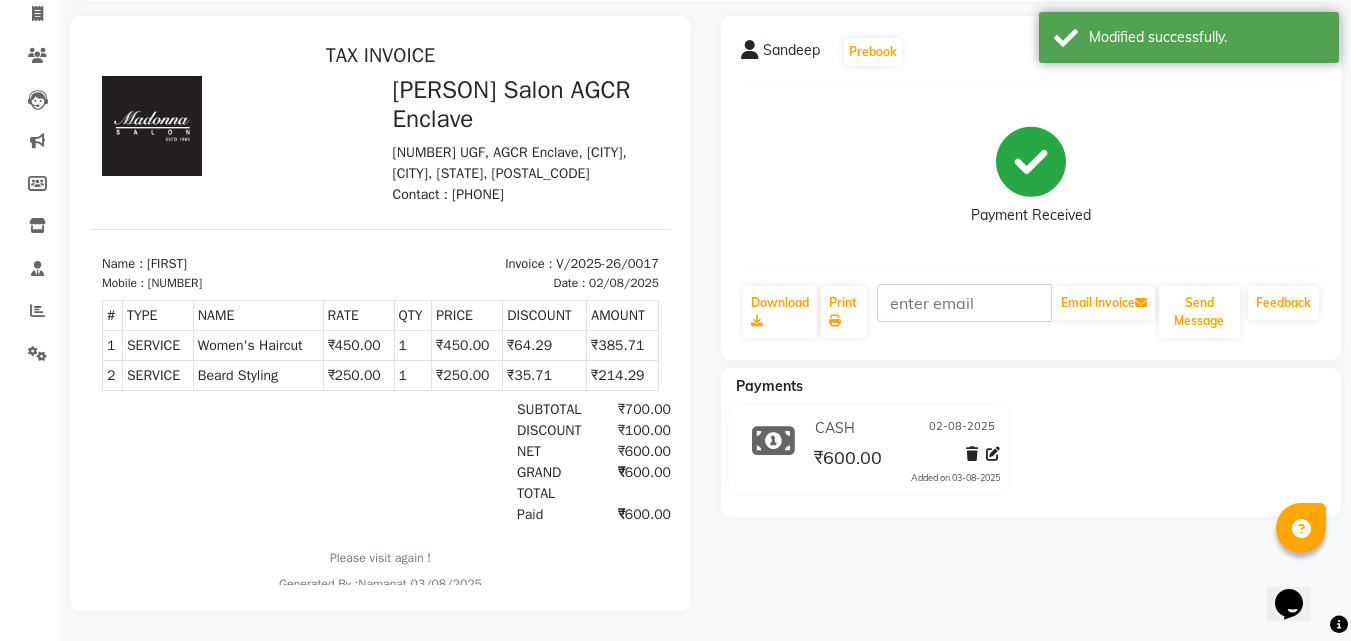 scroll, scrollTop: 0, scrollLeft: 0, axis: both 